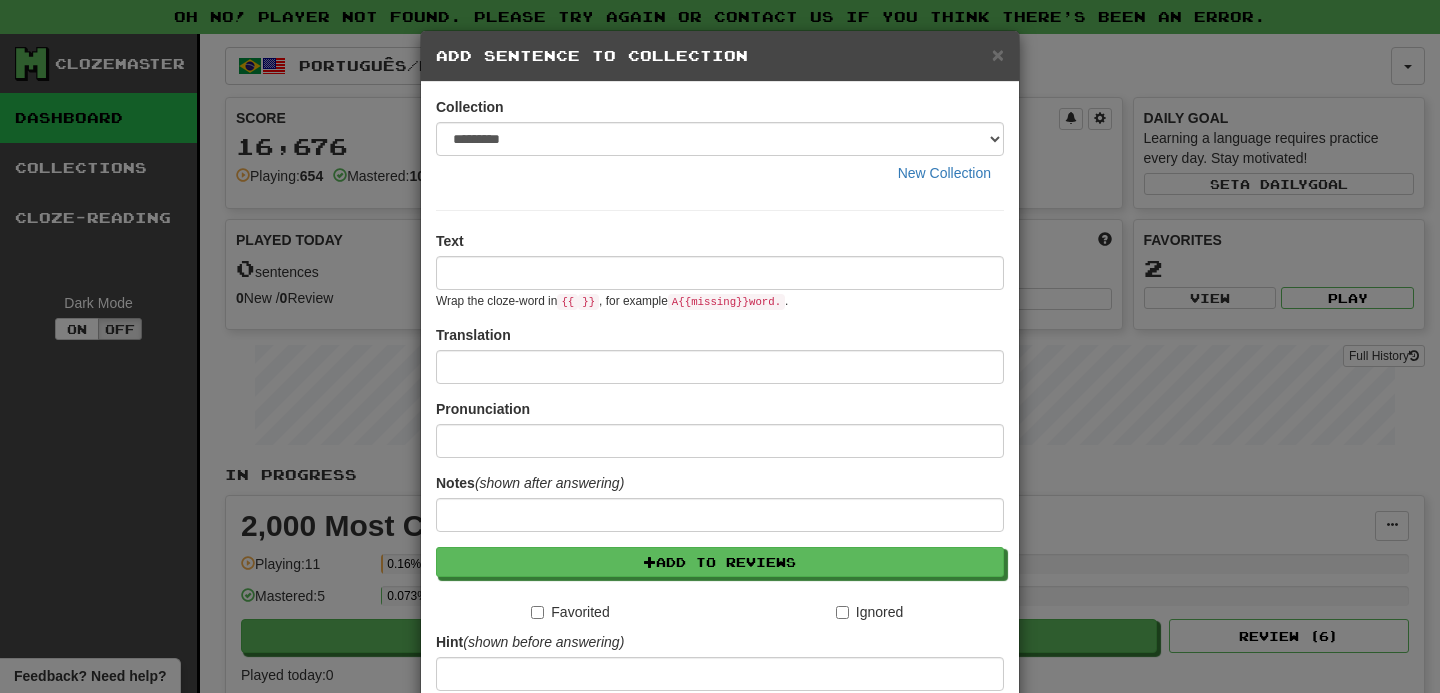 scroll, scrollTop: 665, scrollLeft: 0, axis: vertical 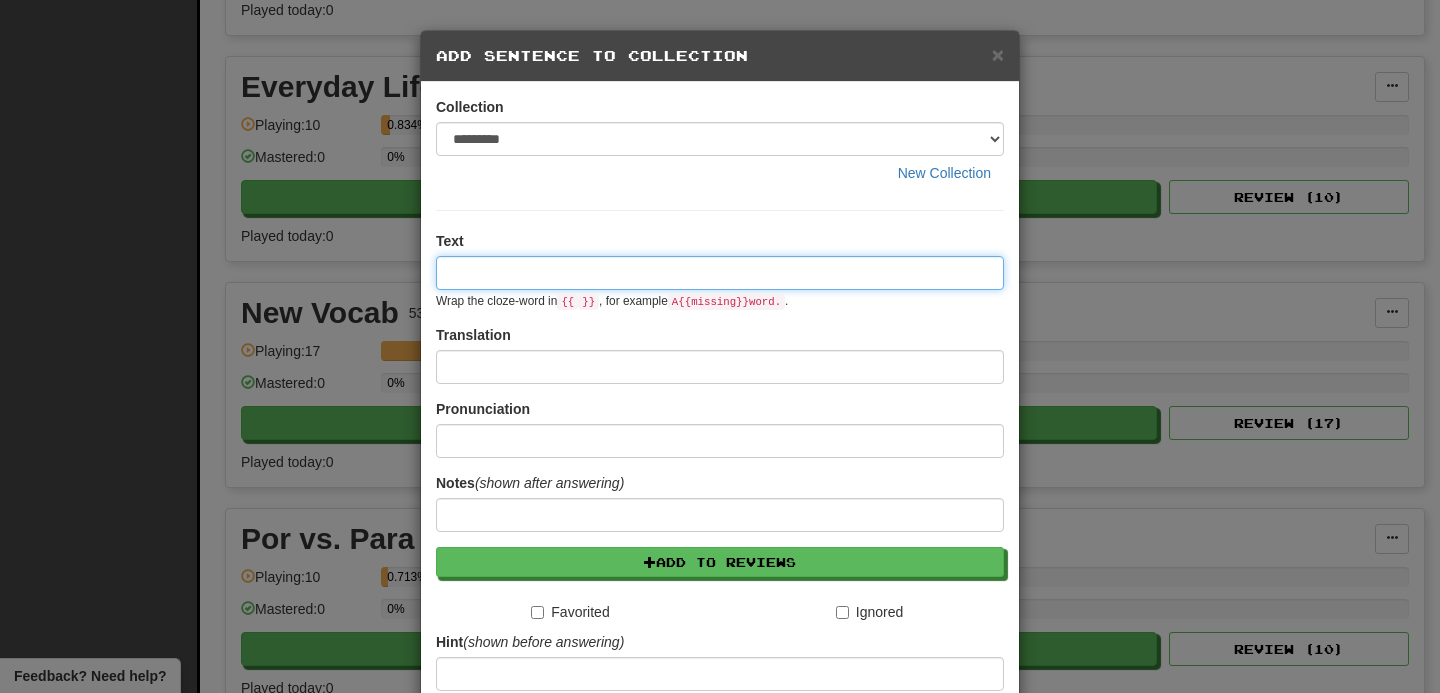 paste on "**********" 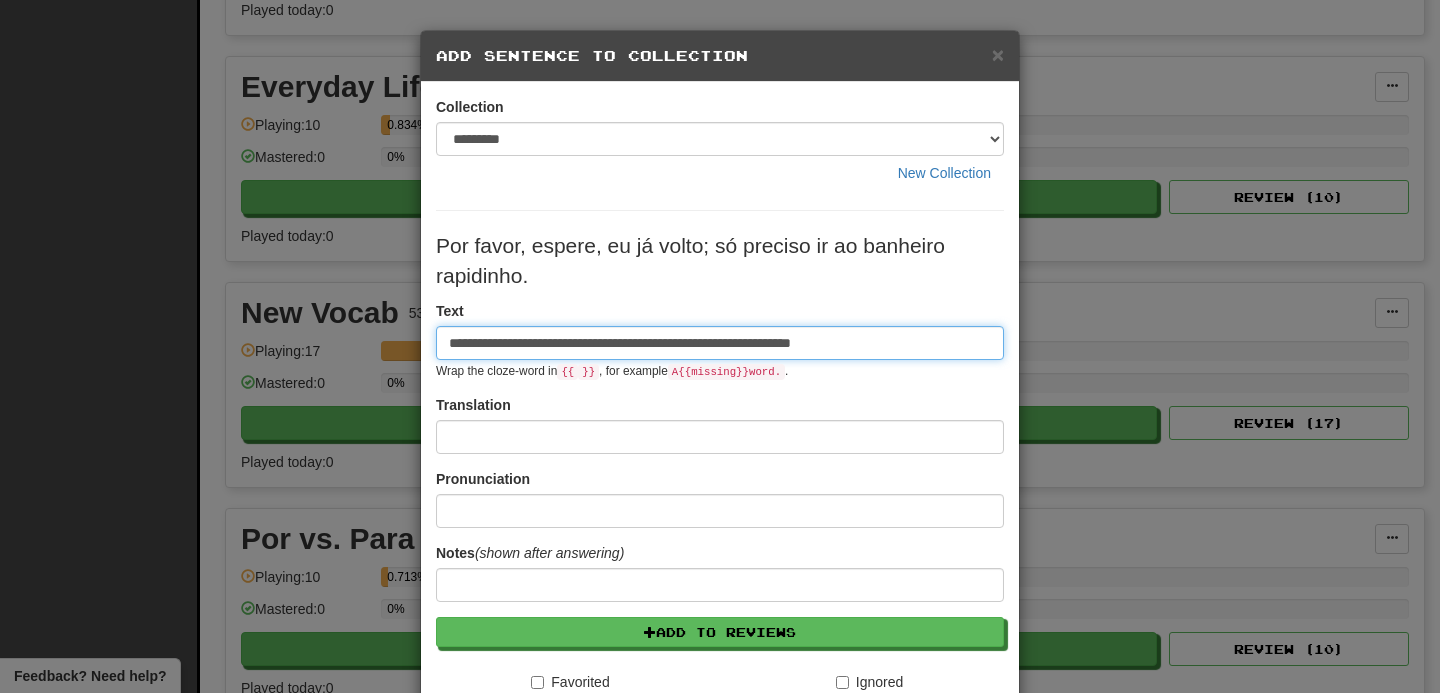 click on "**********" at bounding box center (720, 343) 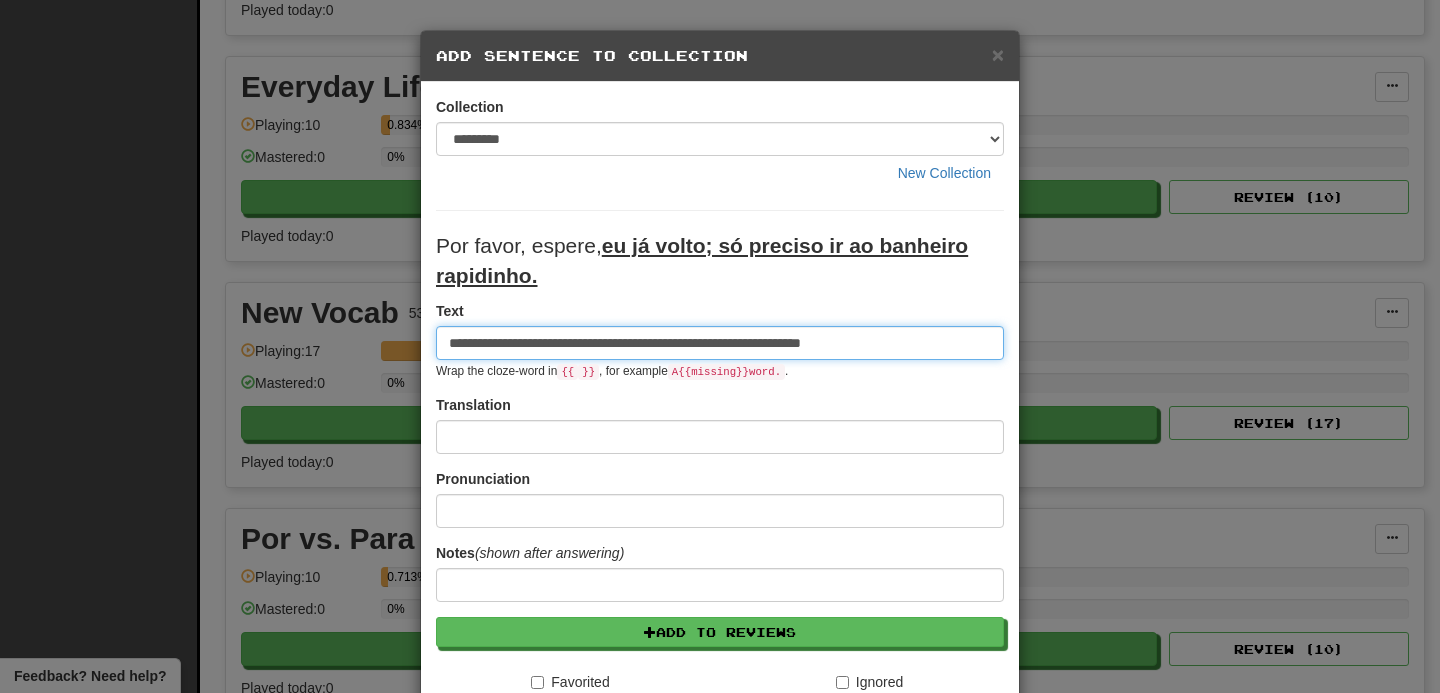 click on "**********" at bounding box center [720, 343] 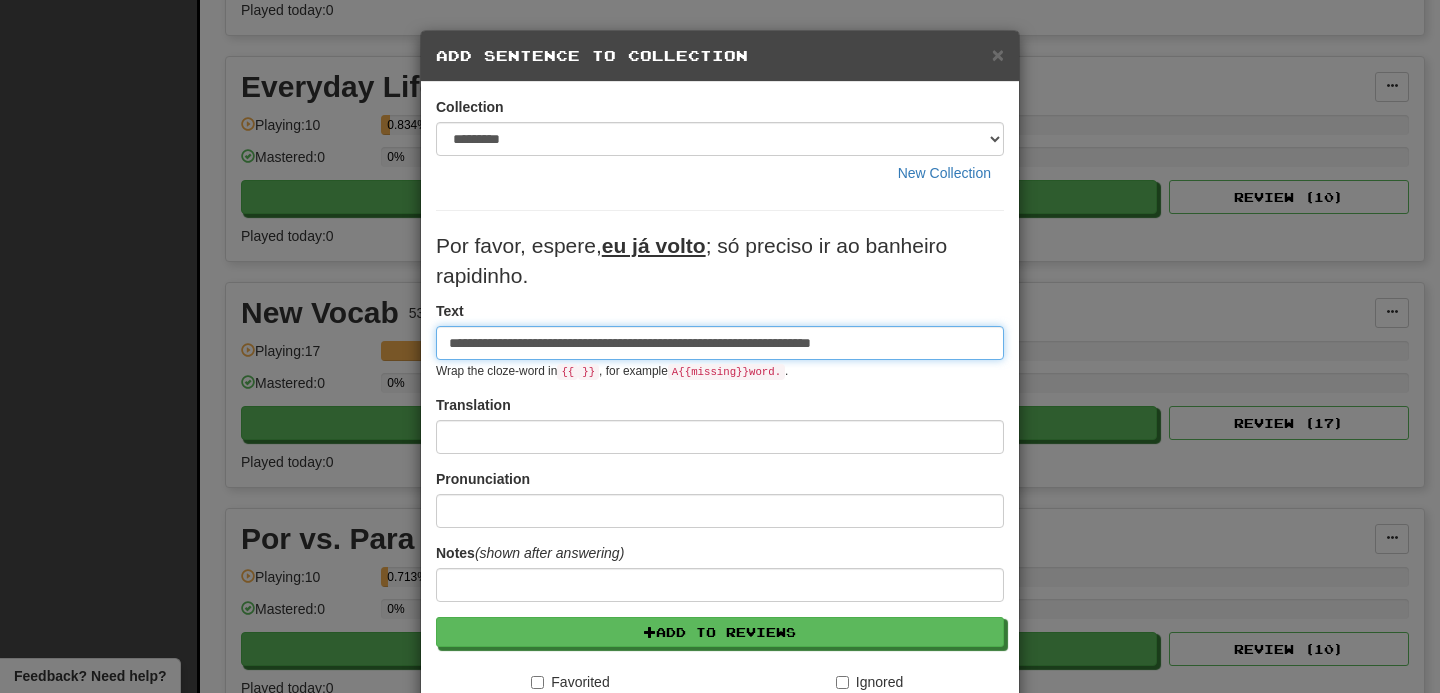 type on "**********" 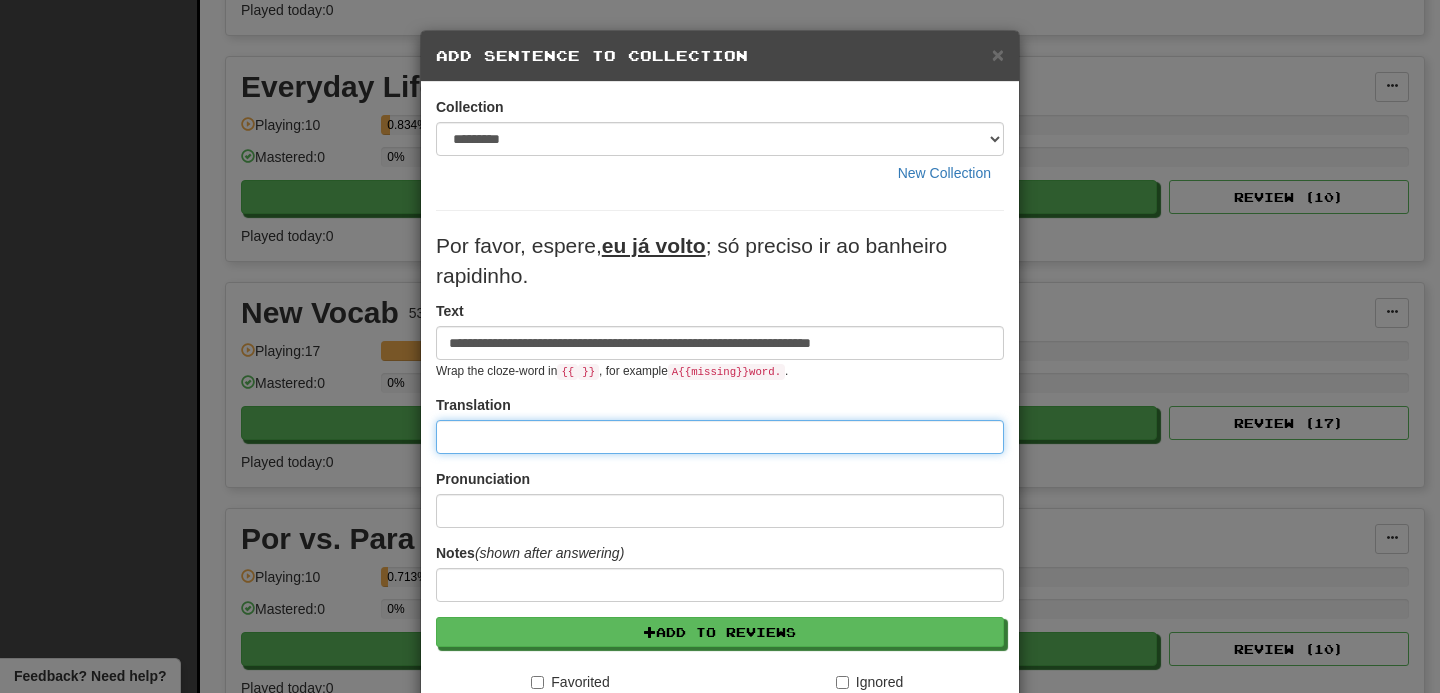 click at bounding box center (720, 437) 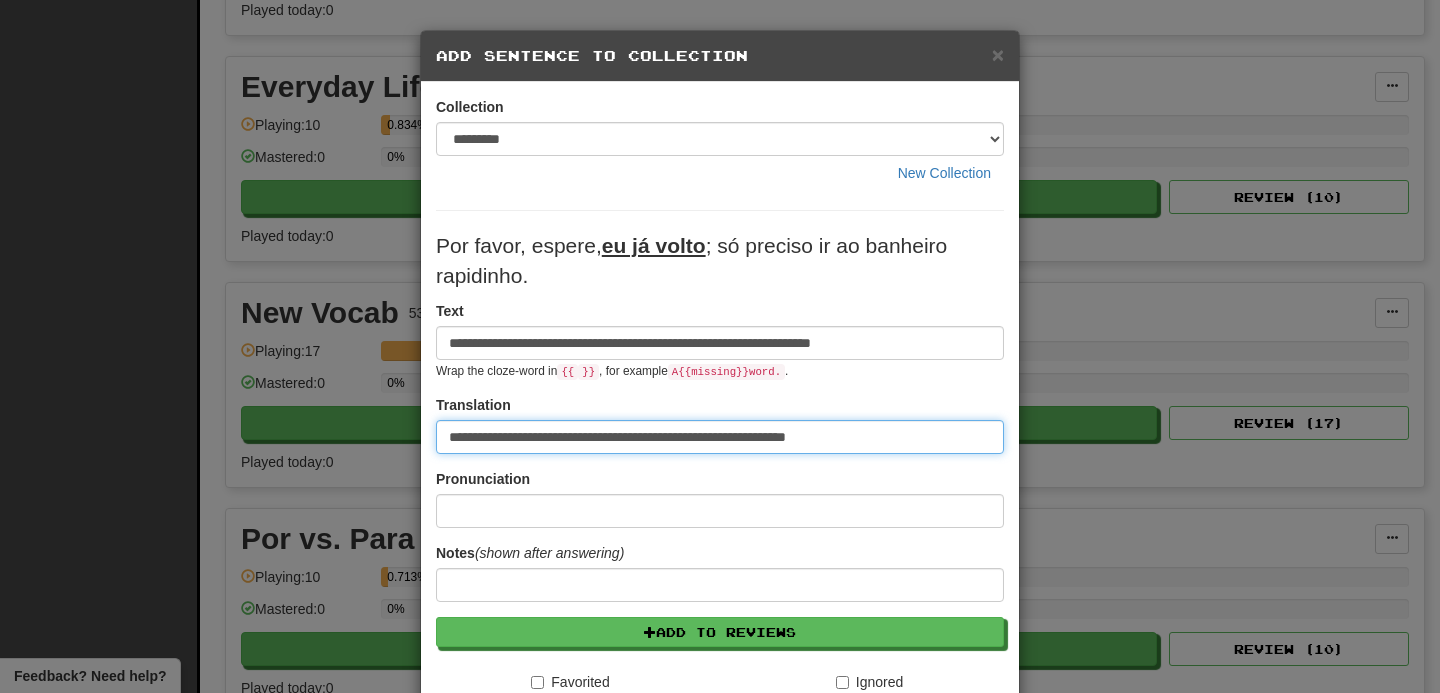 click on "**********" at bounding box center [720, 437] 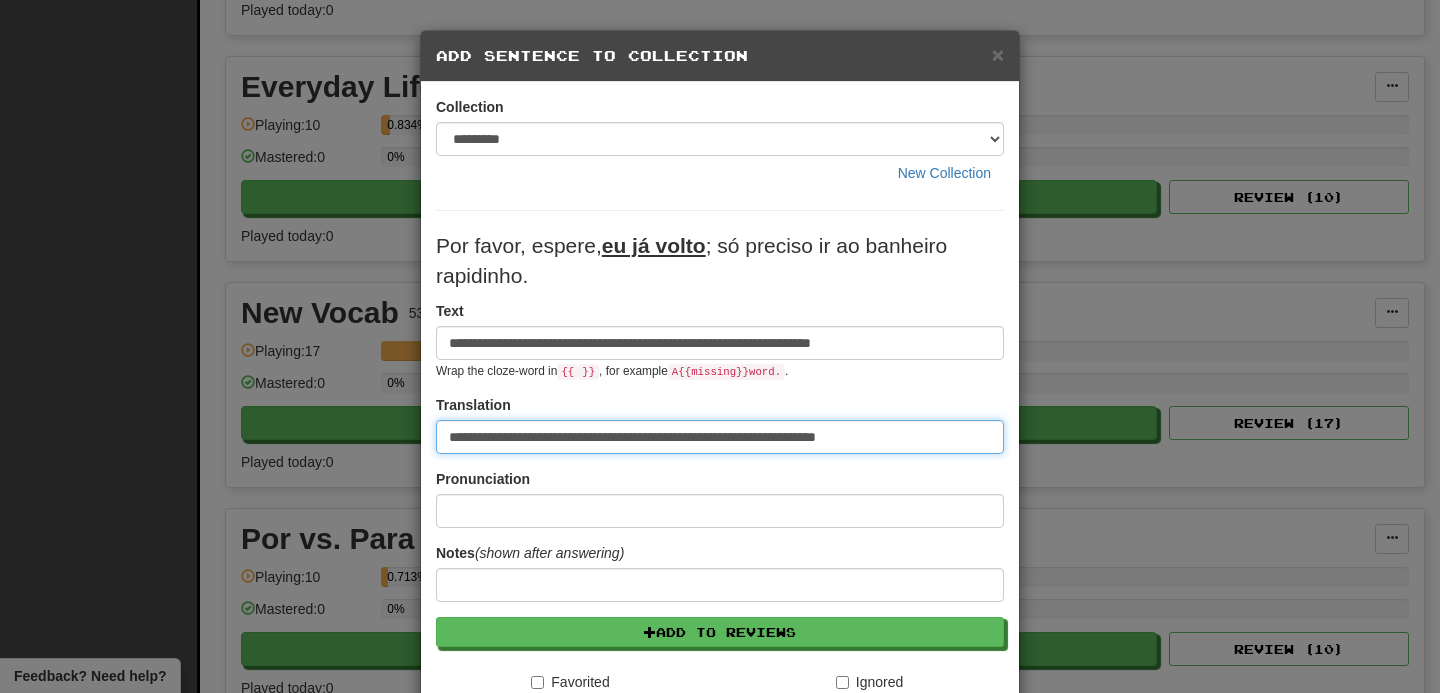 type on "**********" 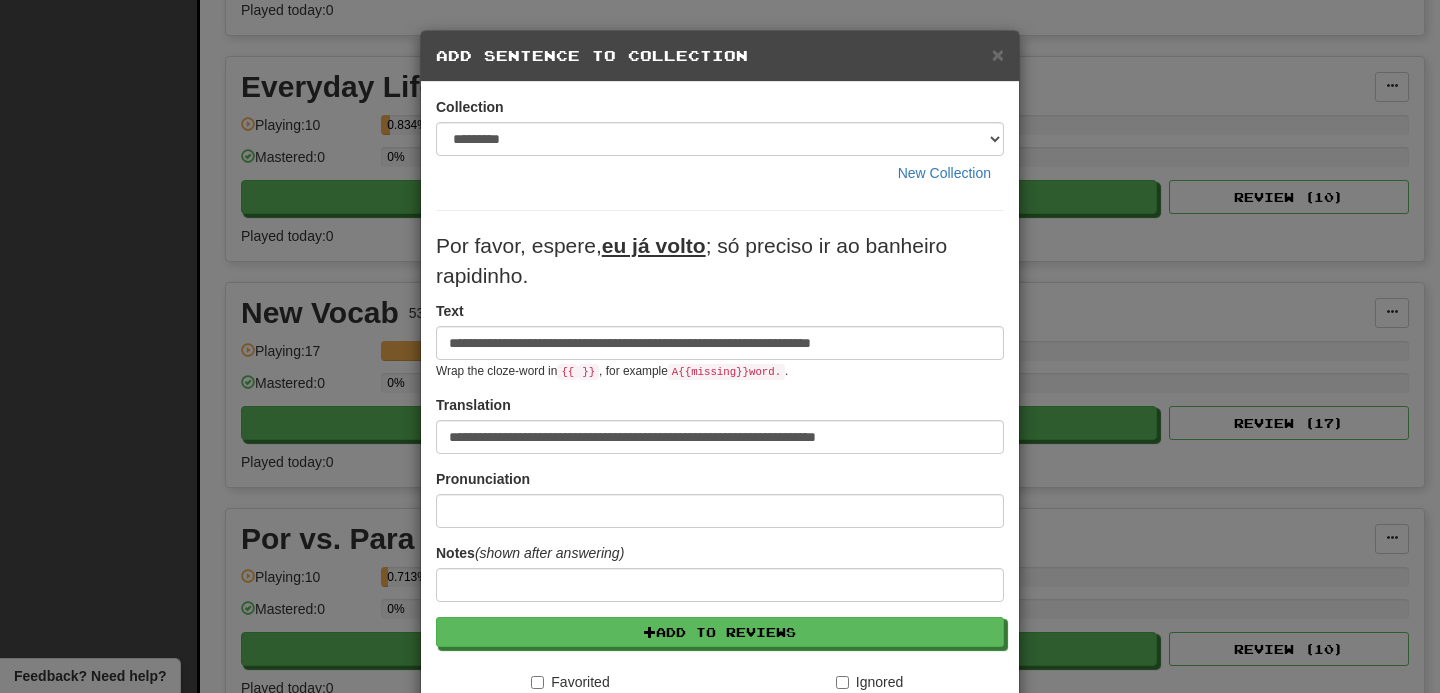 click on "**********" at bounding box center [720, 563] 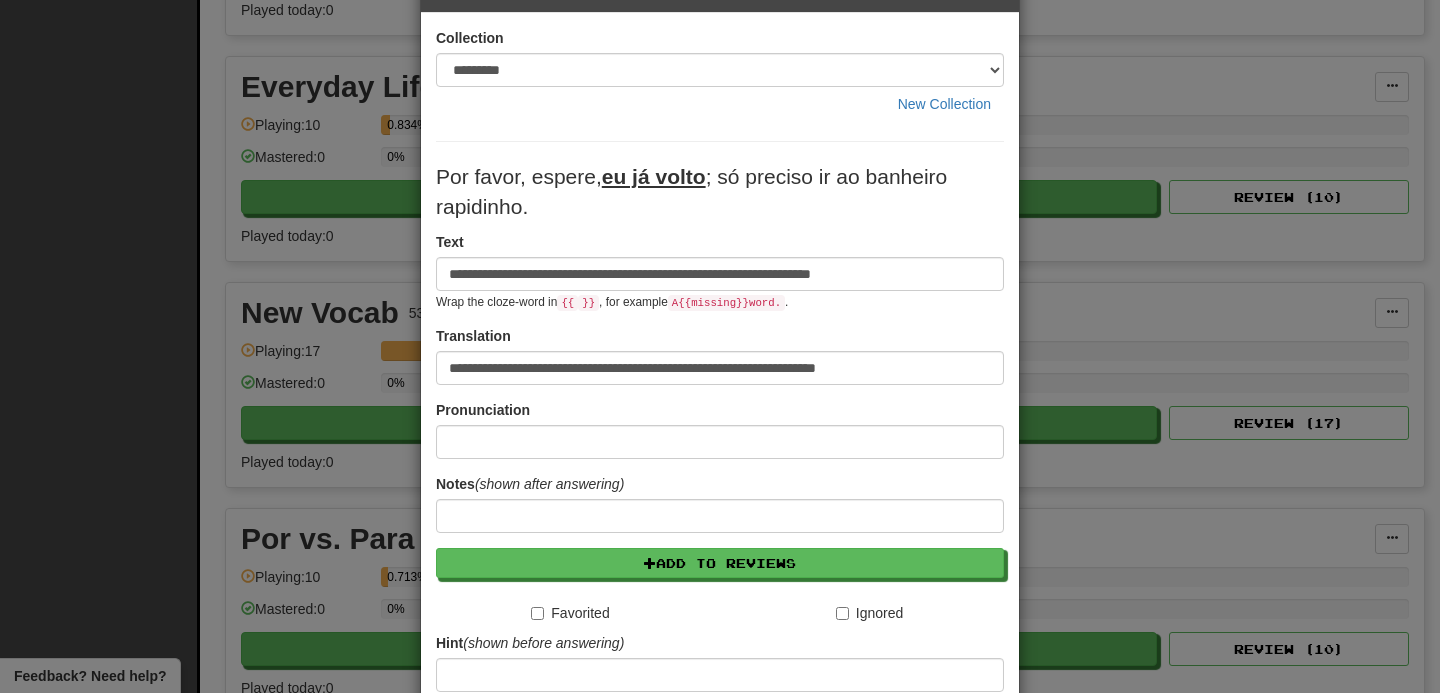 scroll, scrollTop: 314, scrollLeft: 0, axis: vertical 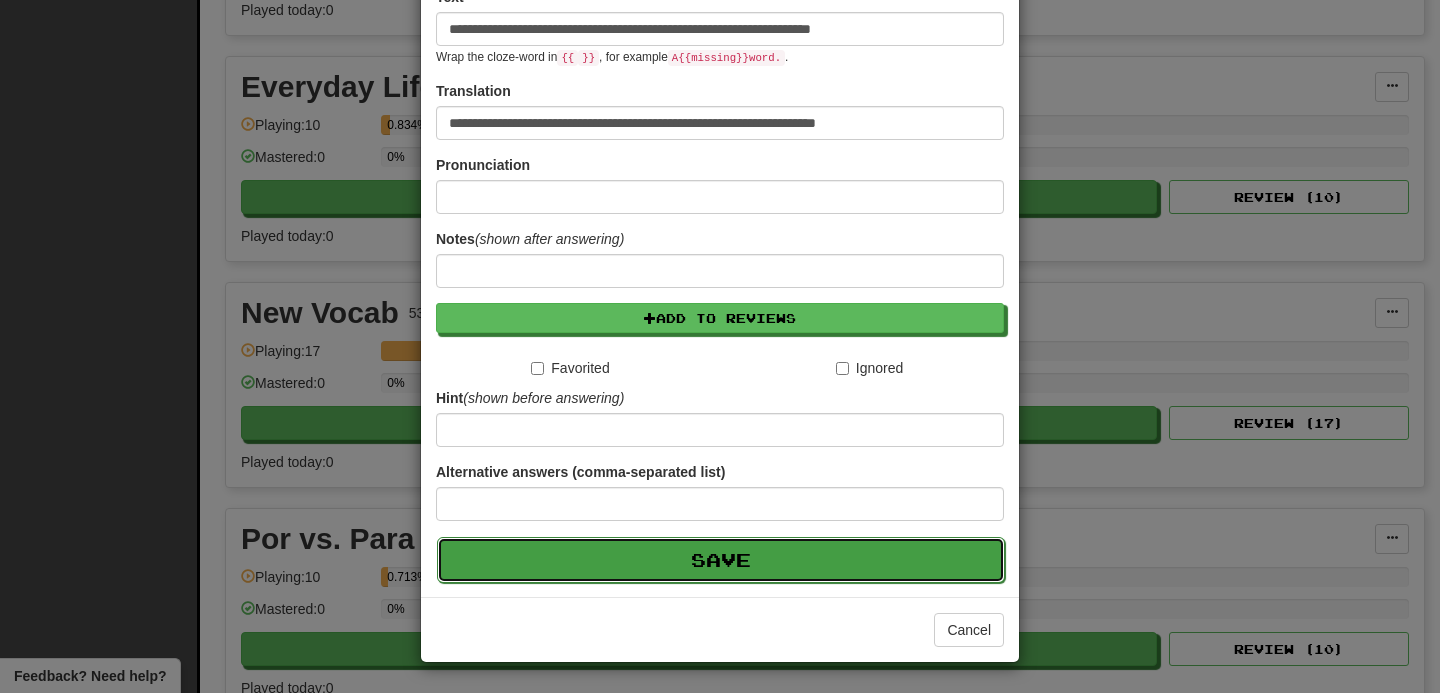 click on "Save" at bounding box center (721, 560) 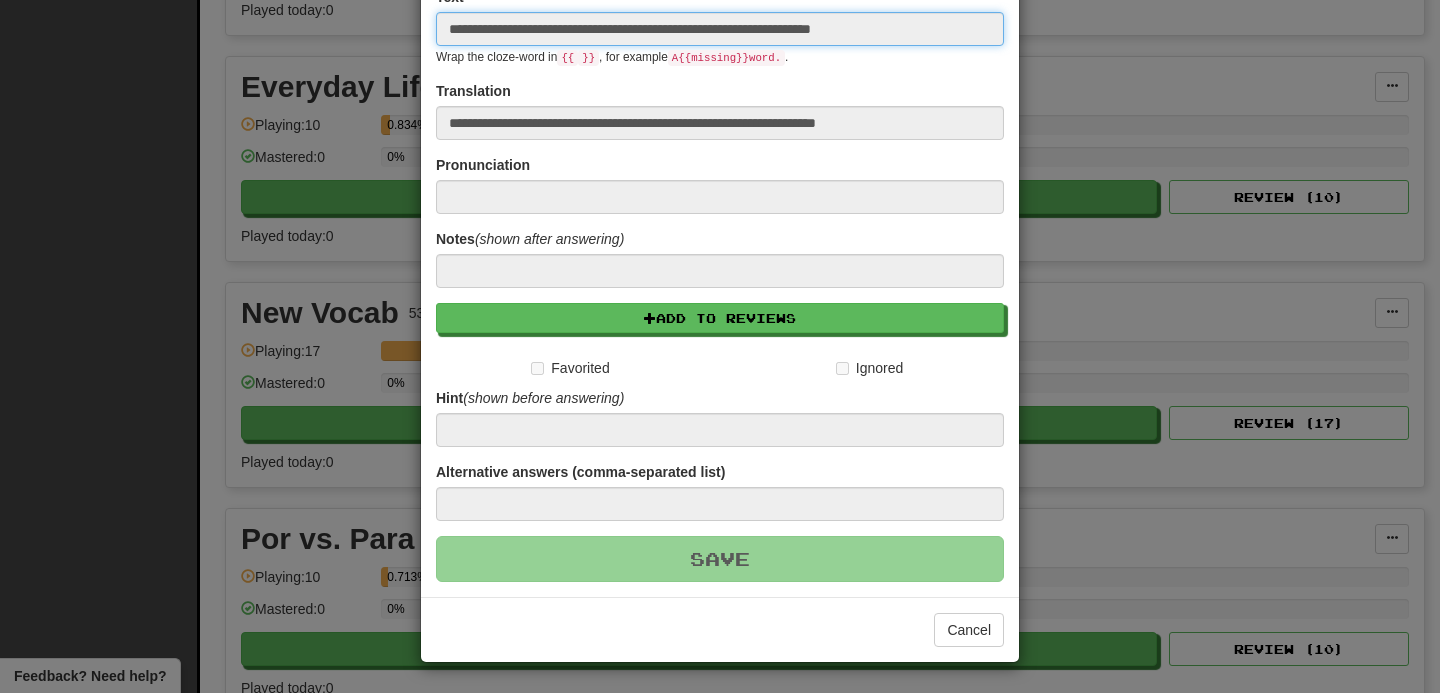 type 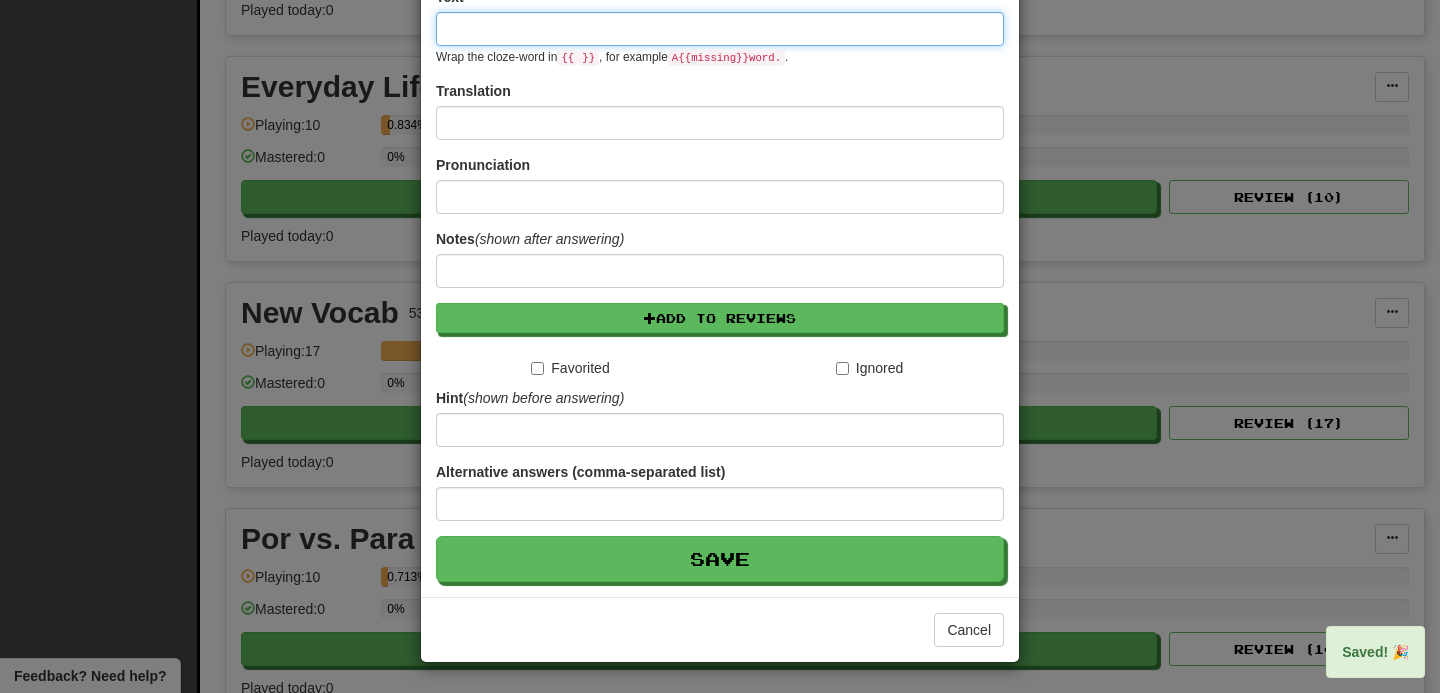 scroll, scrollTop: 244, scrollLeft: 0, axis: vertical 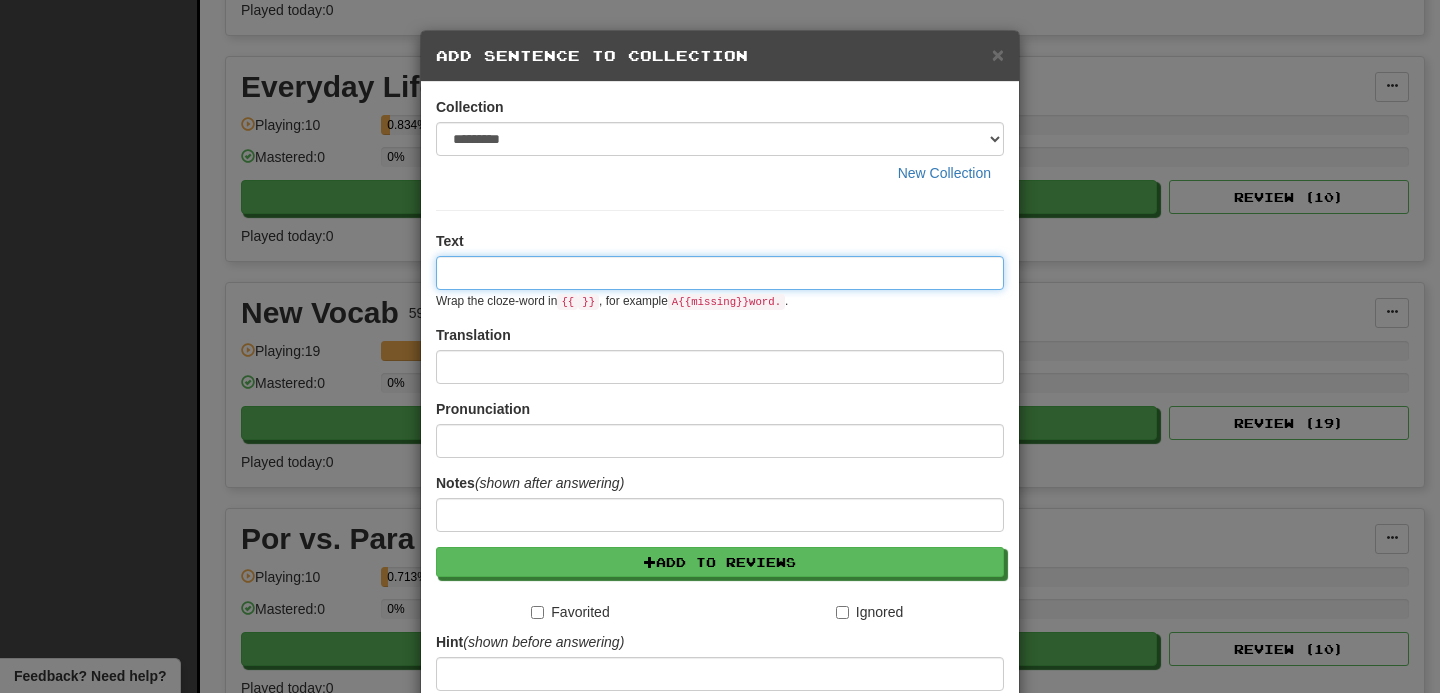paste on "**********" 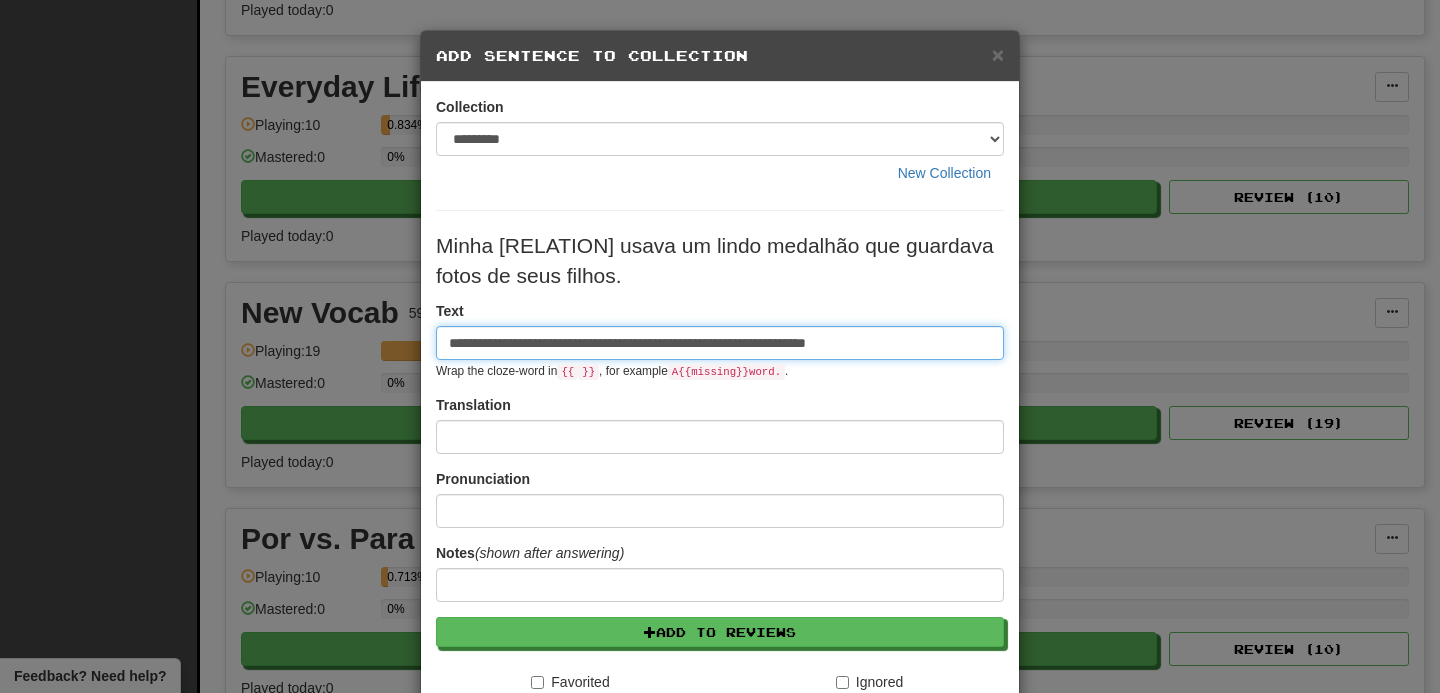 click on "**********" at bounding box center (720, 343) 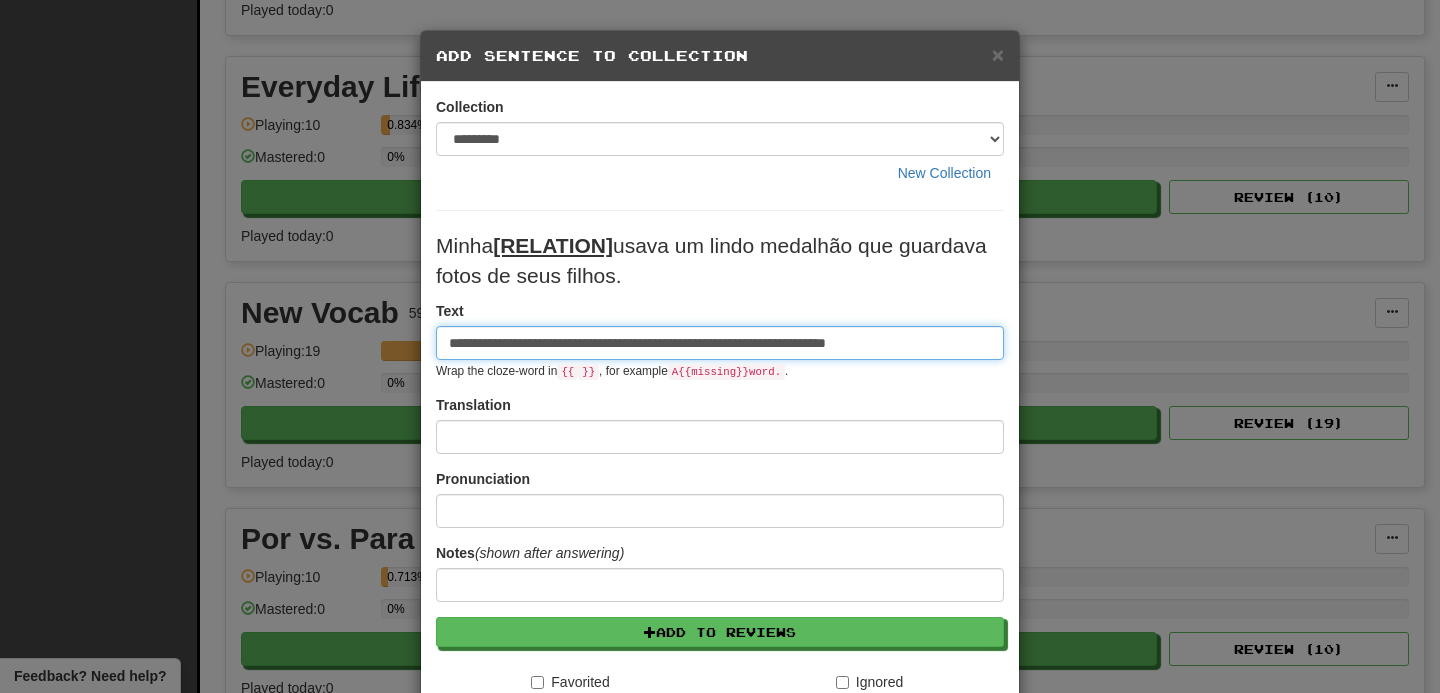type on "**********" 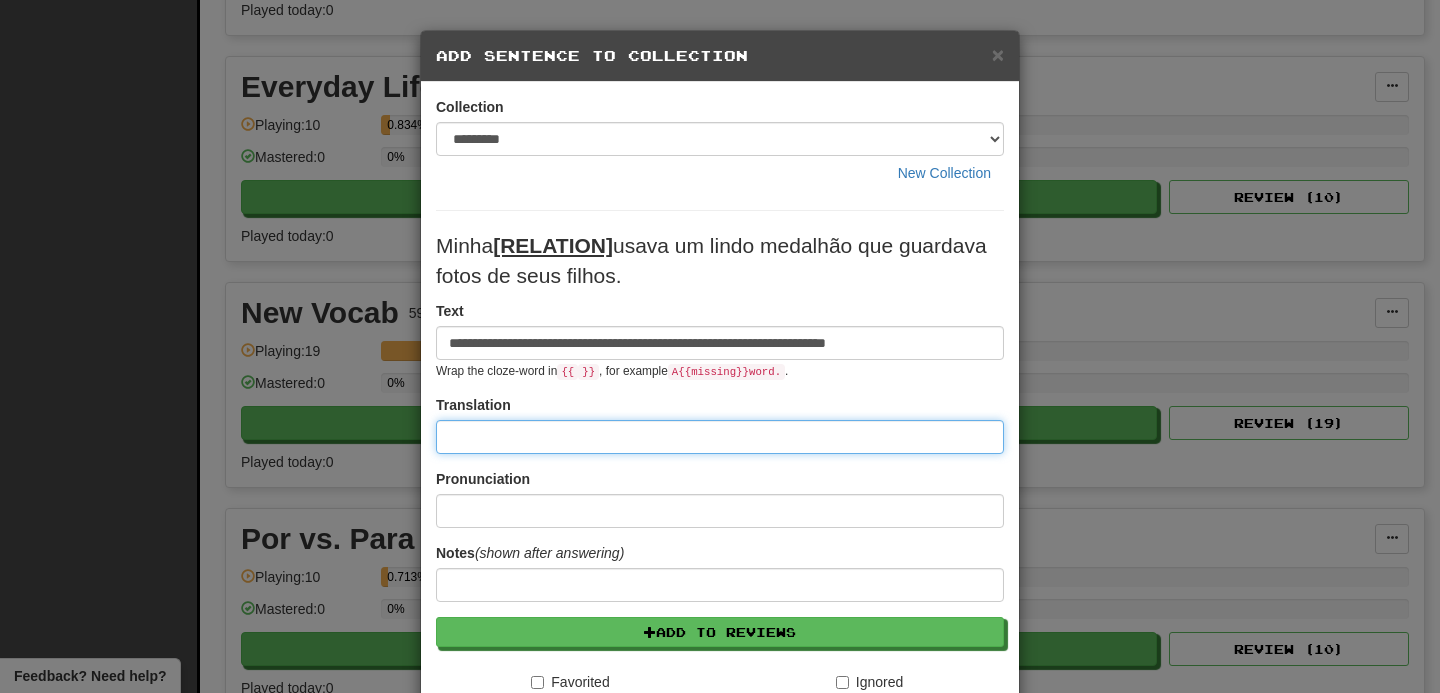 click at bounding box center [720, 437] 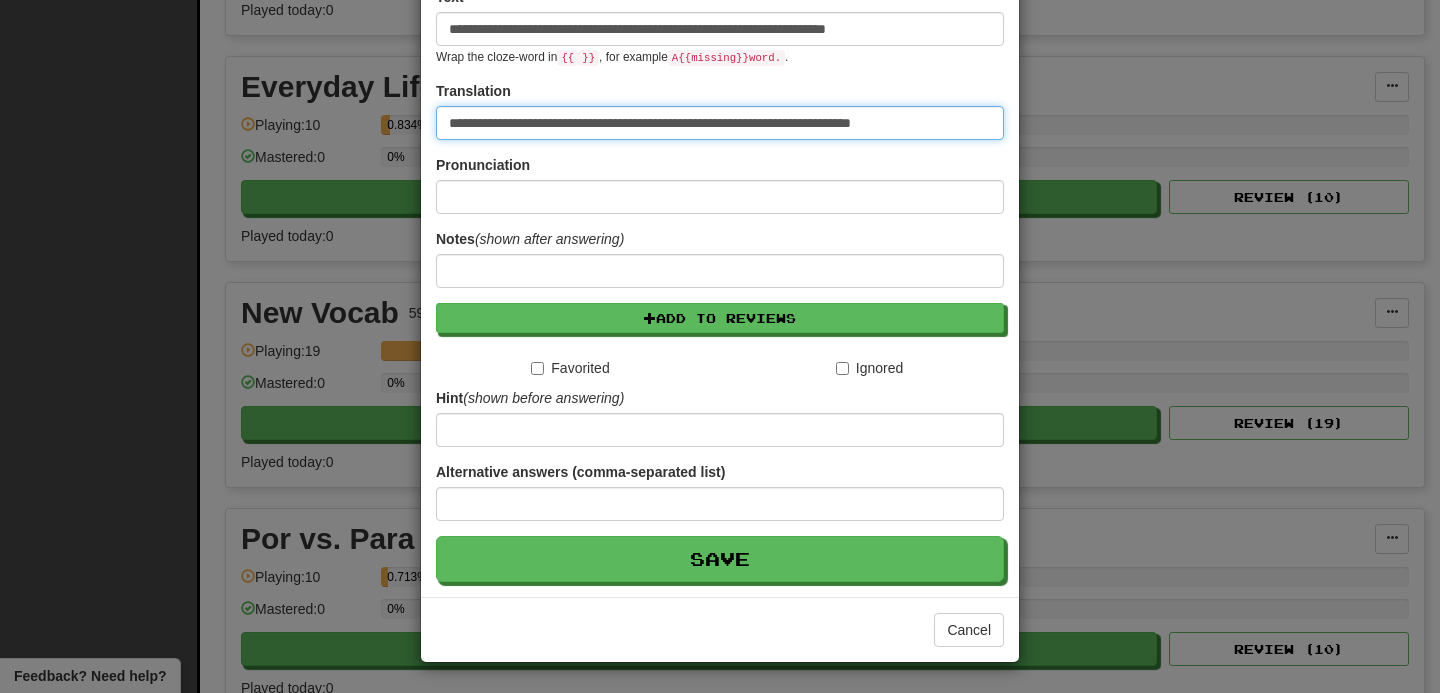 scroll, scrollTop: 310, scrollLeft: 0, axis: vertical 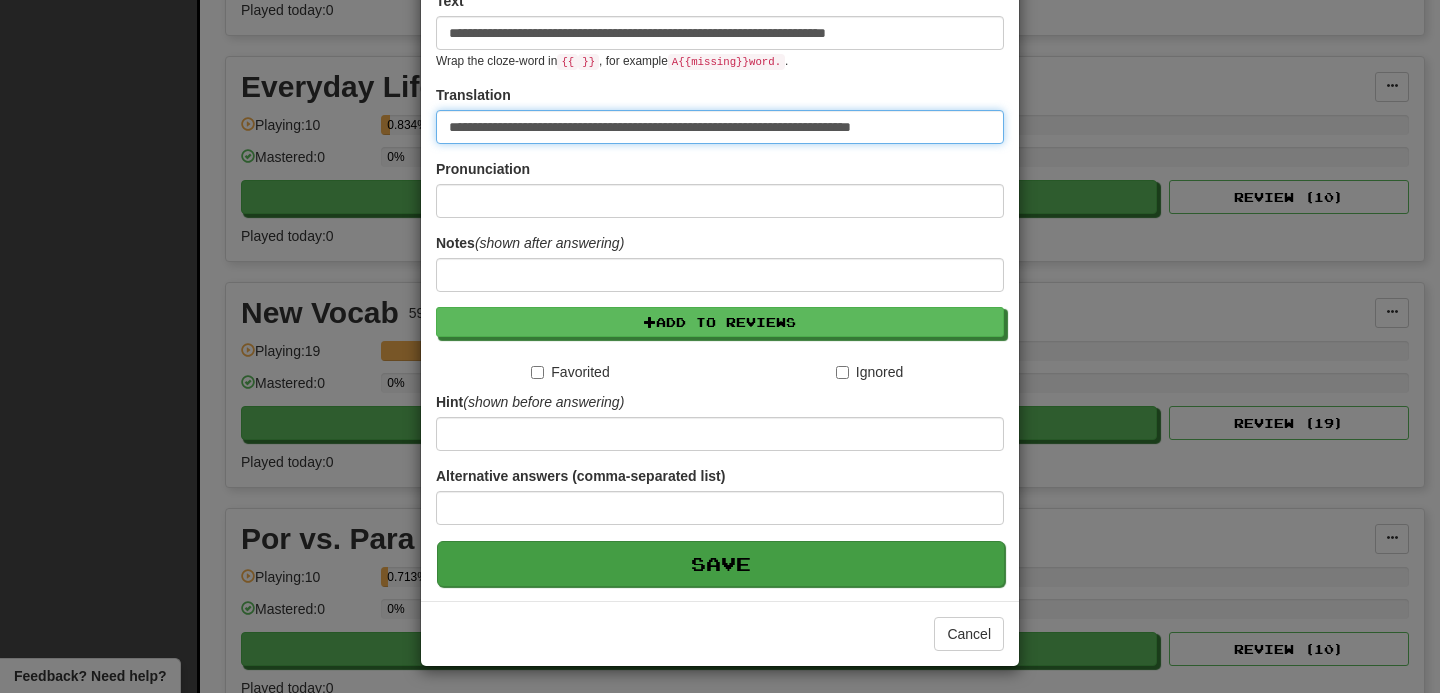 type on "**********" 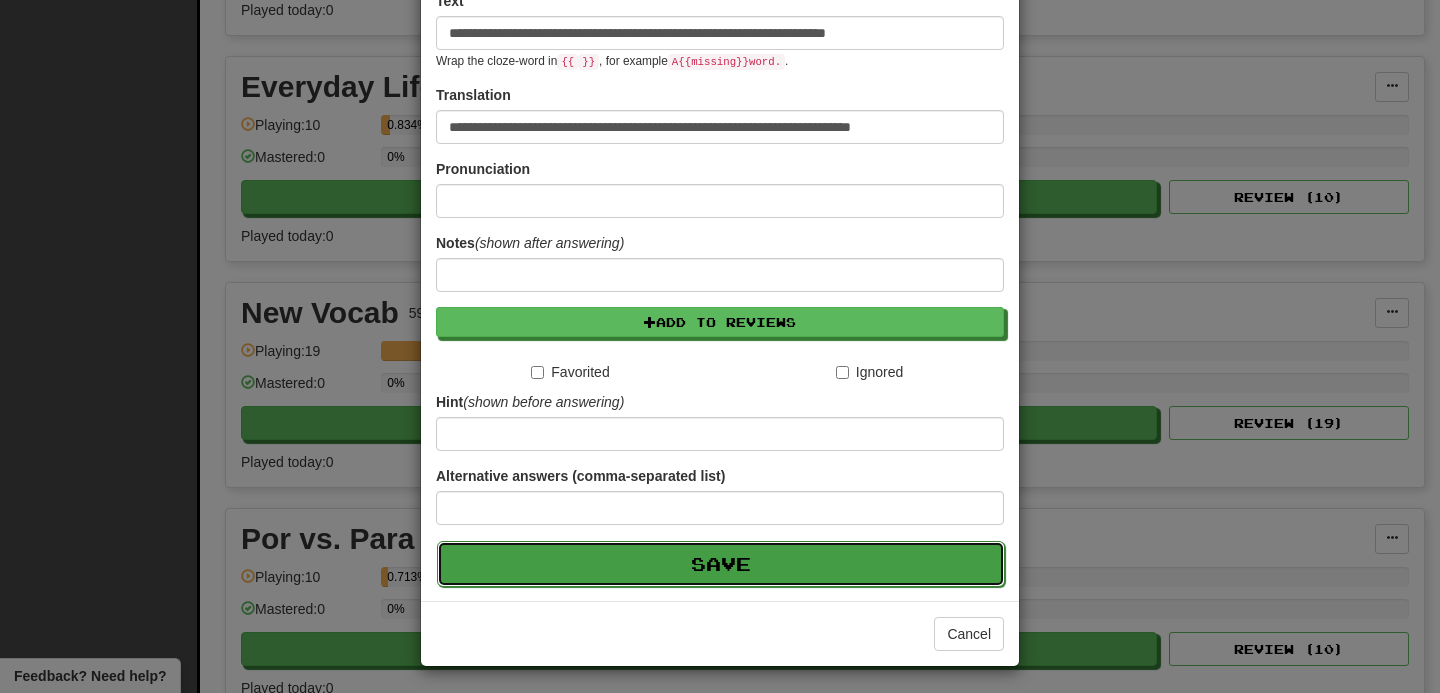 click on "Save" at bounding box center (721, 564) 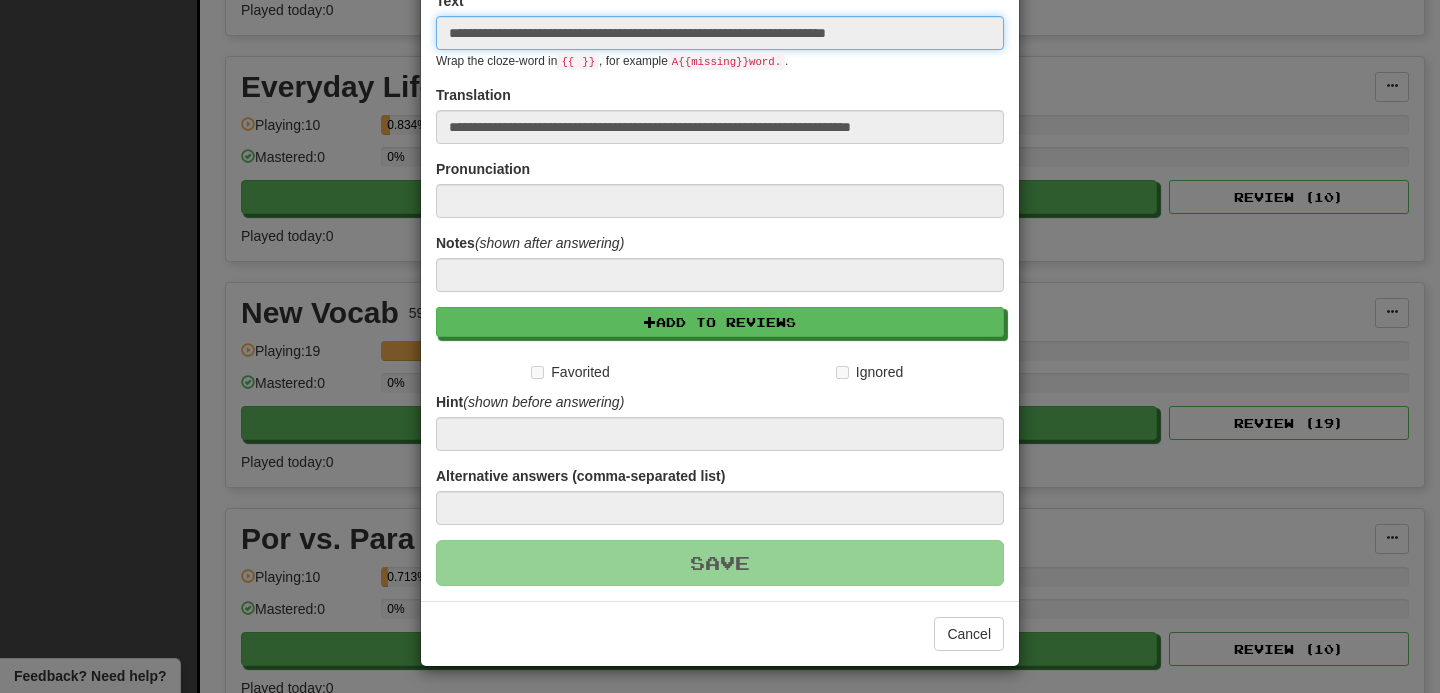 type 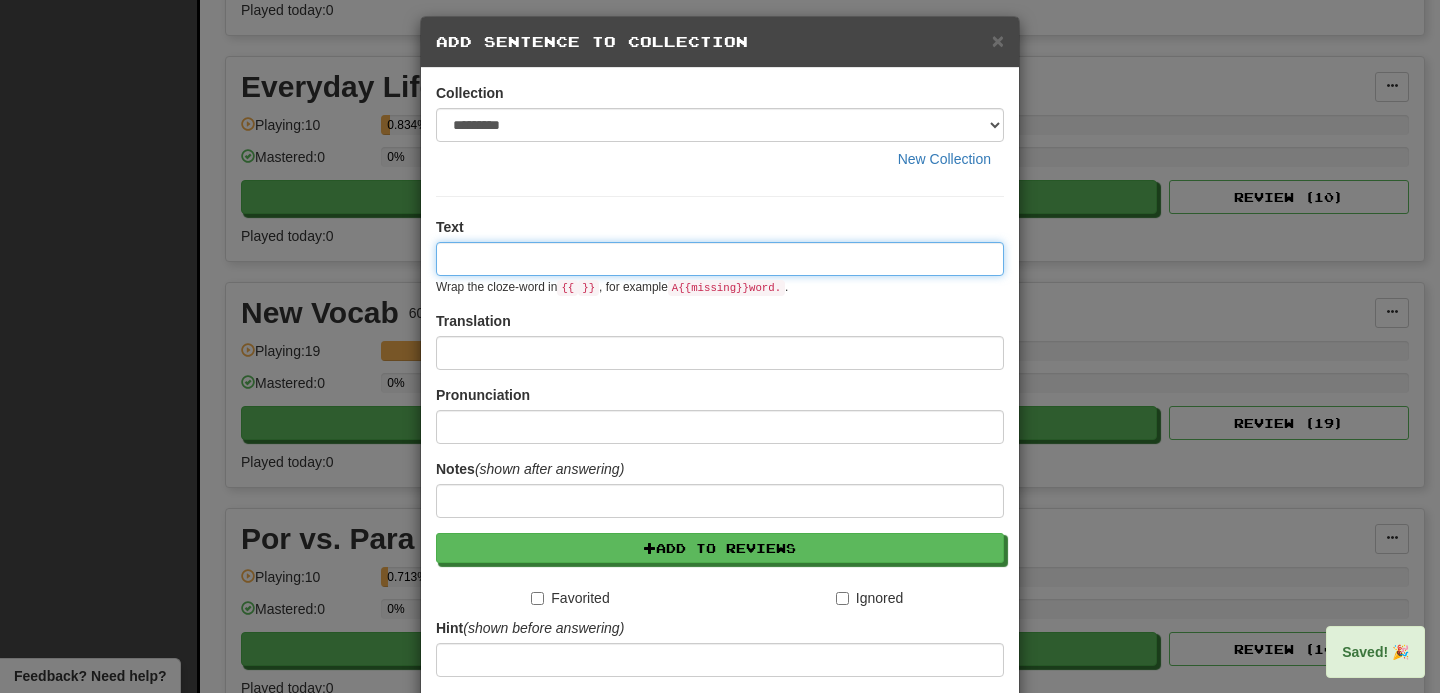 scroll, scrollTop: 0, scrollLeft: 0, axis: both 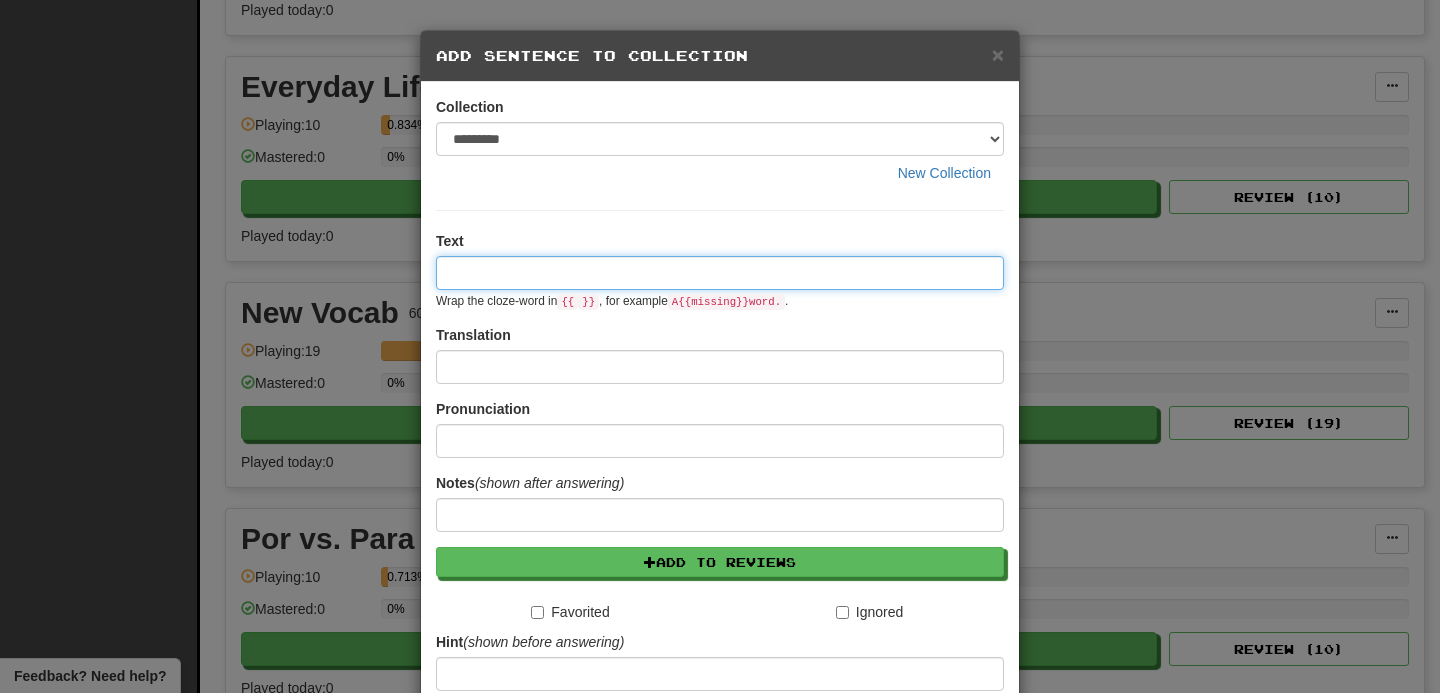 paste on "**********" 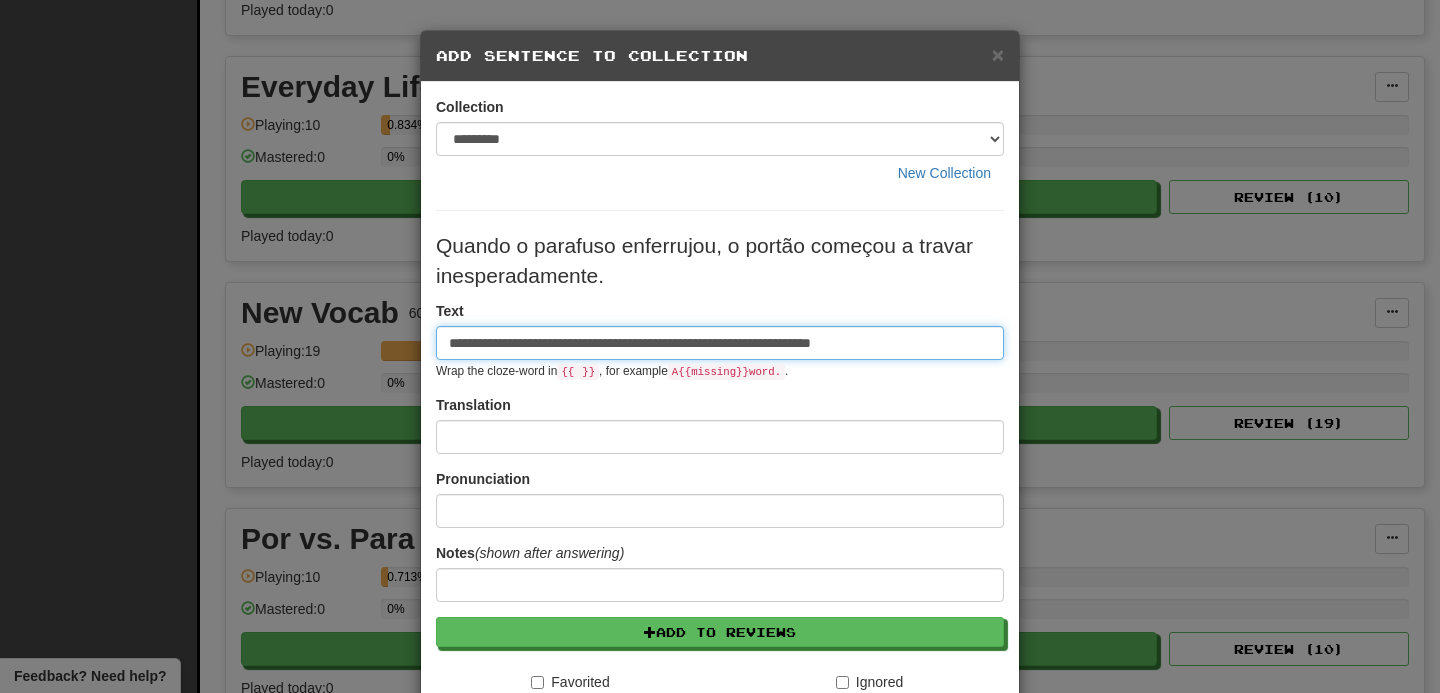 click on "**********" at bounding box center (720, 343) 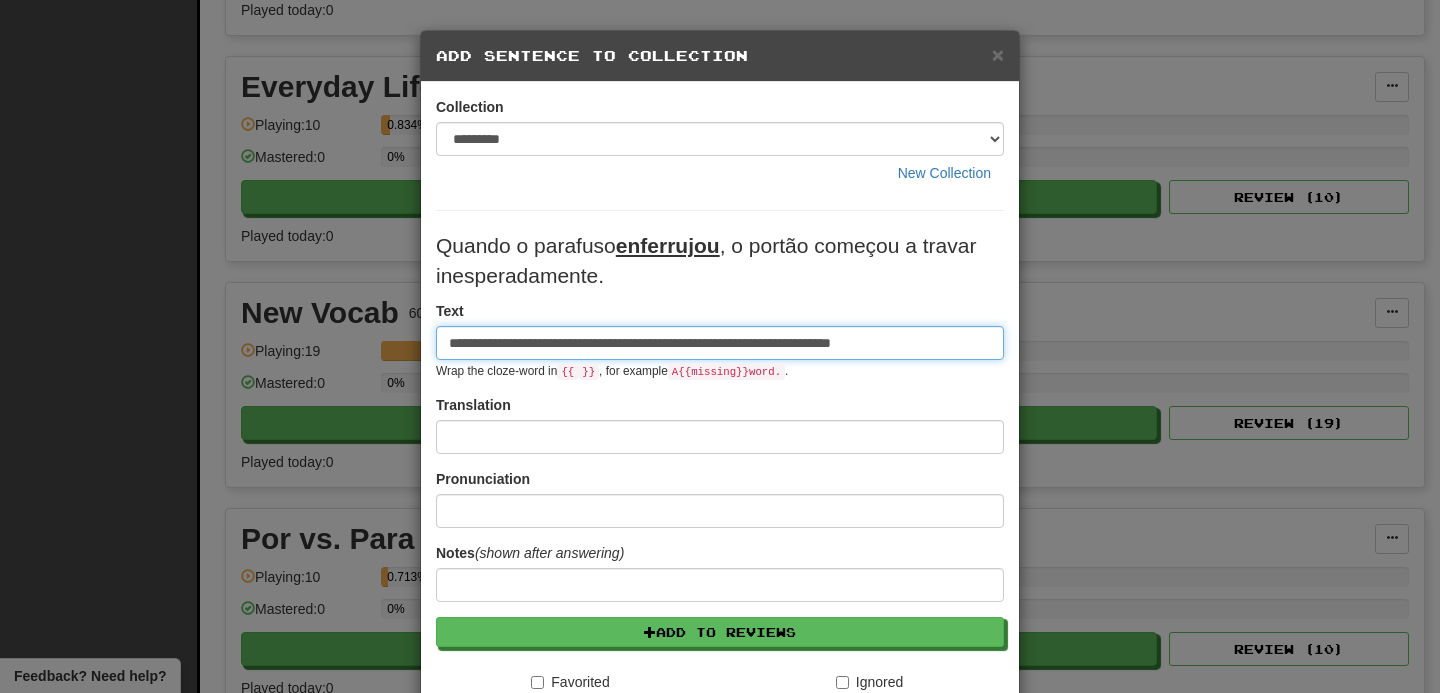 type on "**********" 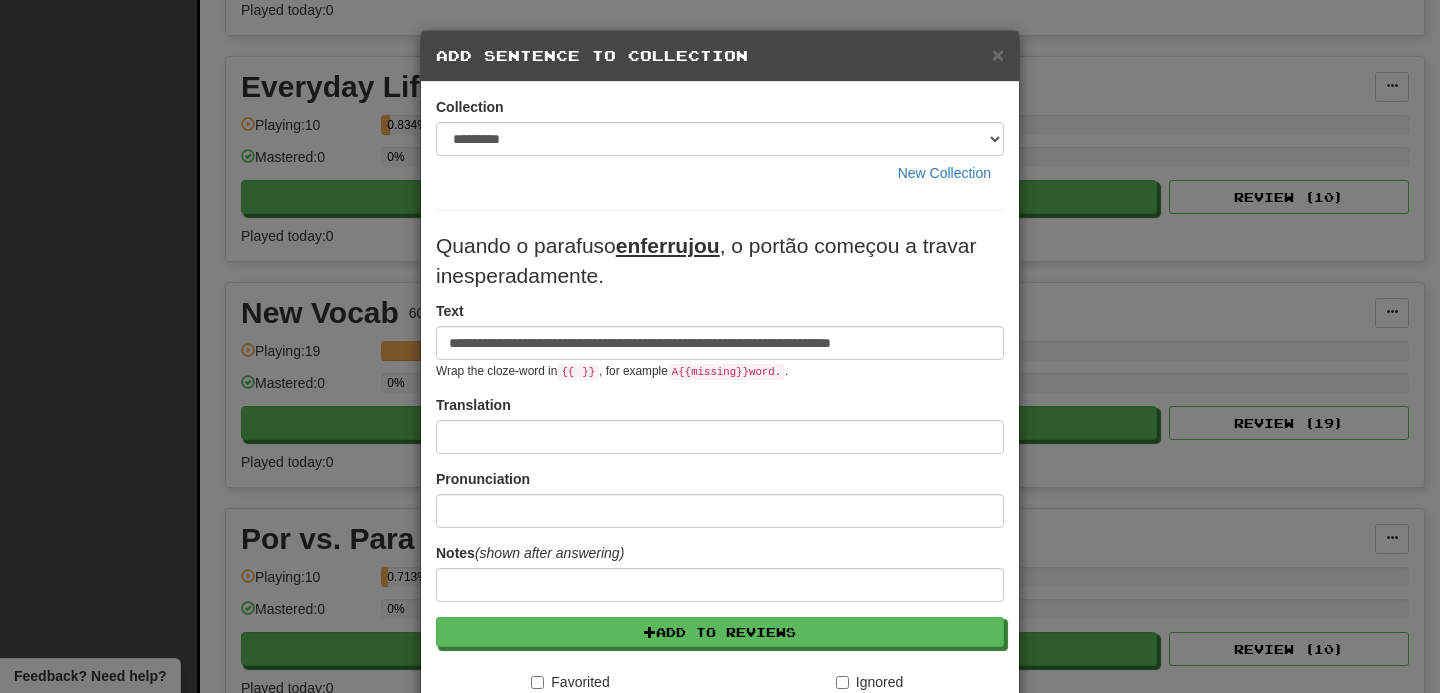 click on "**********" at bounding box center [720, 563] 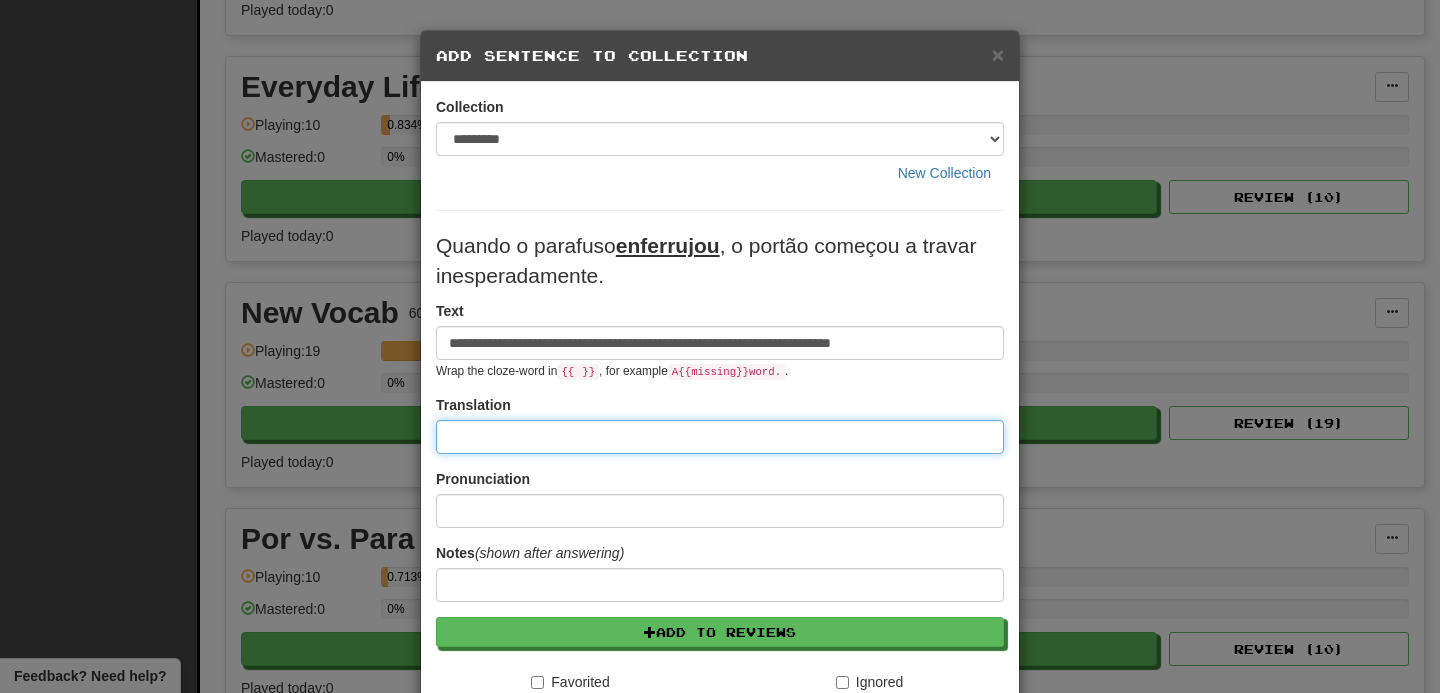 click at bounding box center (720, 437) 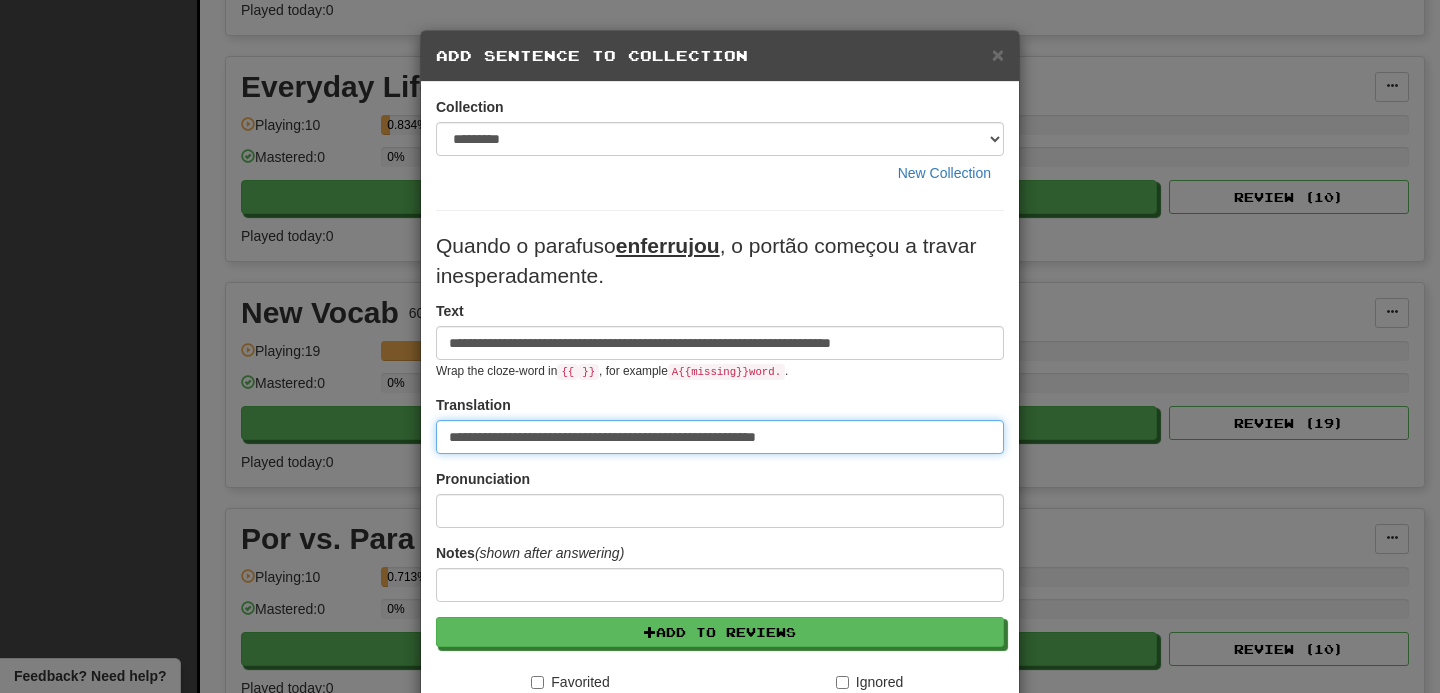scroll, scrollTop: 314, scrollLeft: 0, axis: vertical 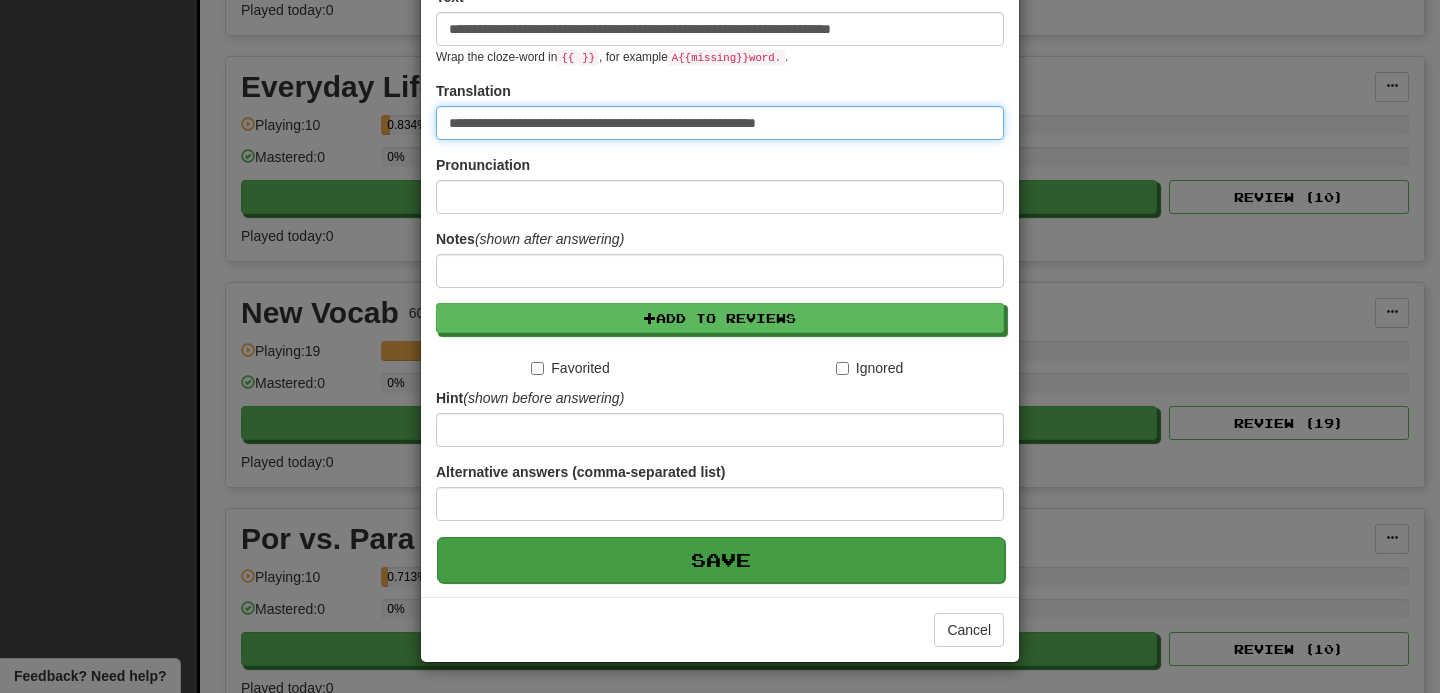 type on "**********" 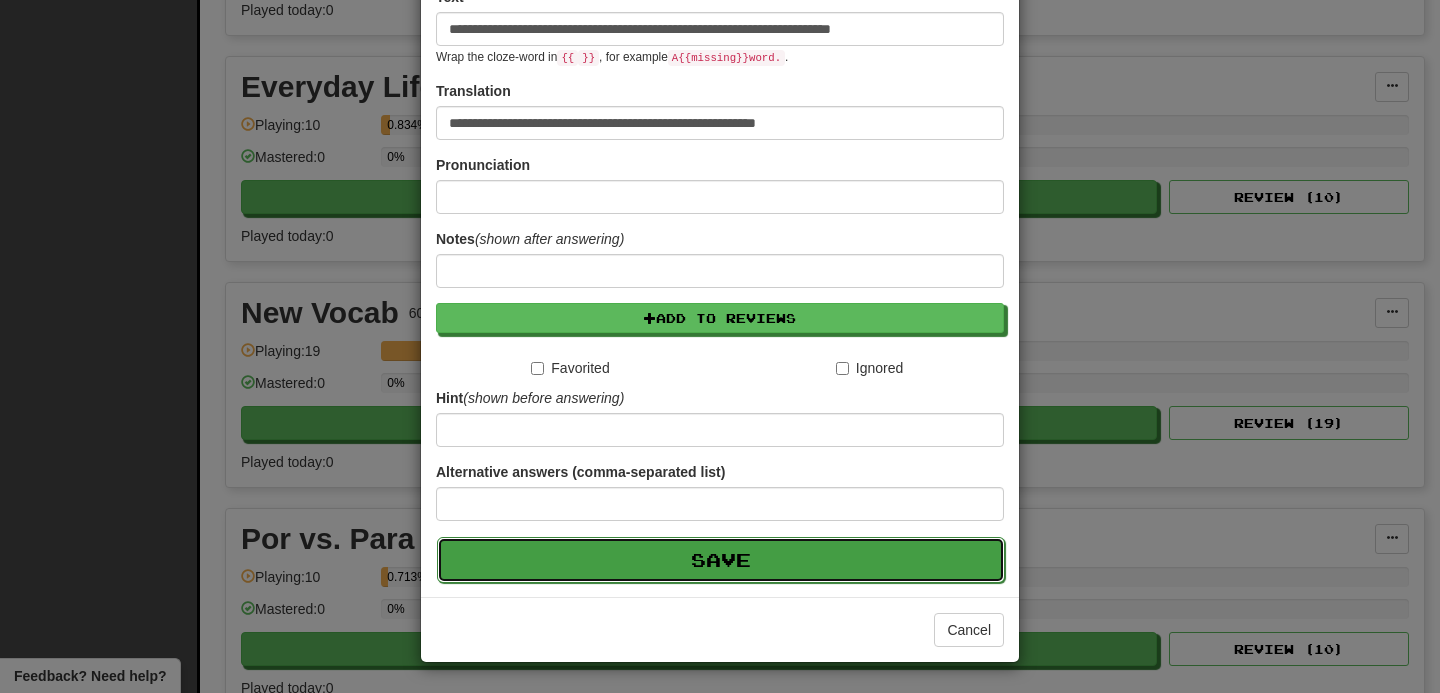 click on "Save" at bounding box center (721, 560) 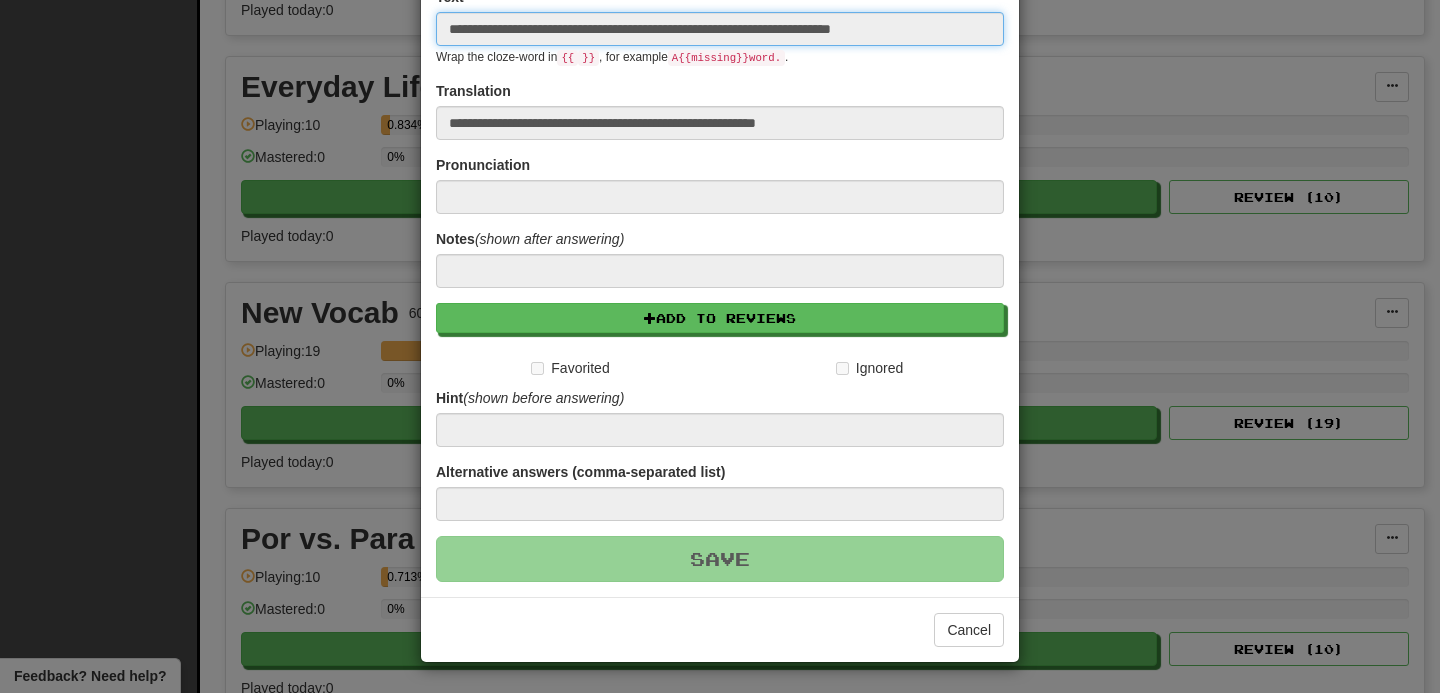 type 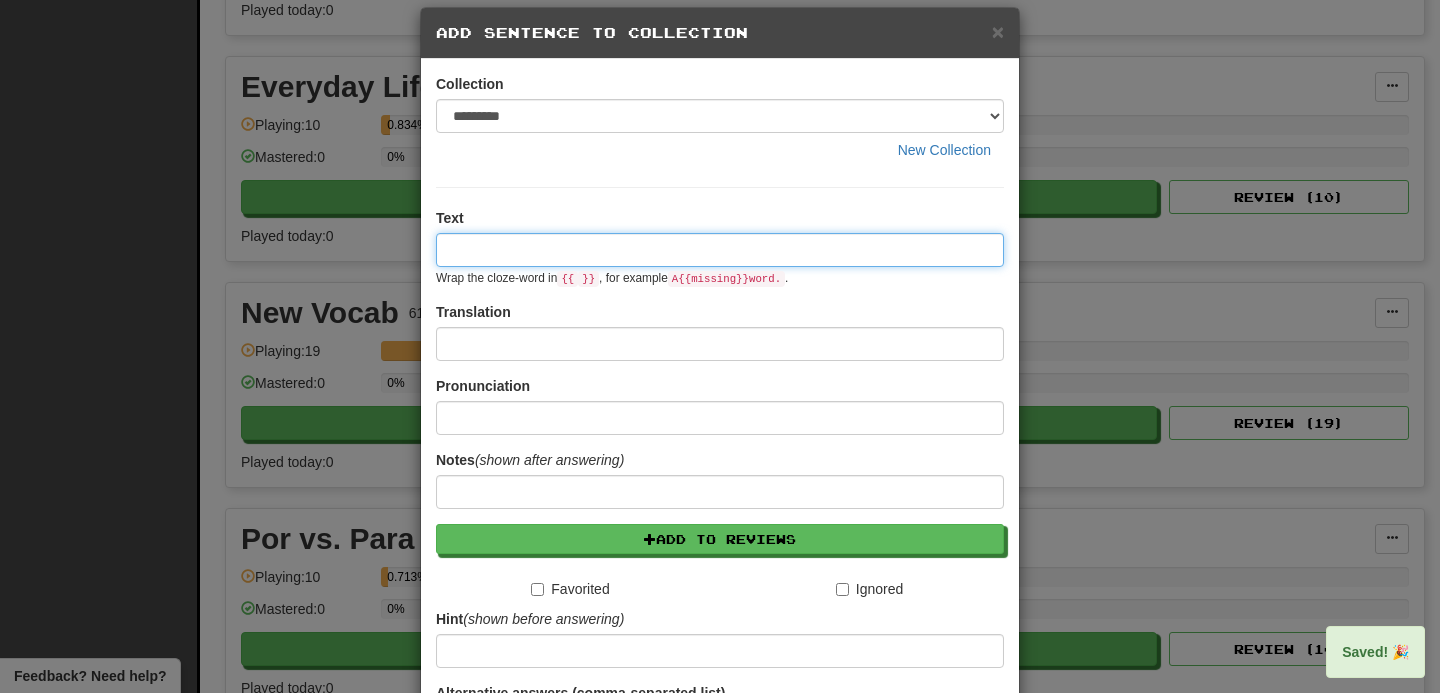 scroll, scrollTop: 0, scrollLeft: 0, axis: both 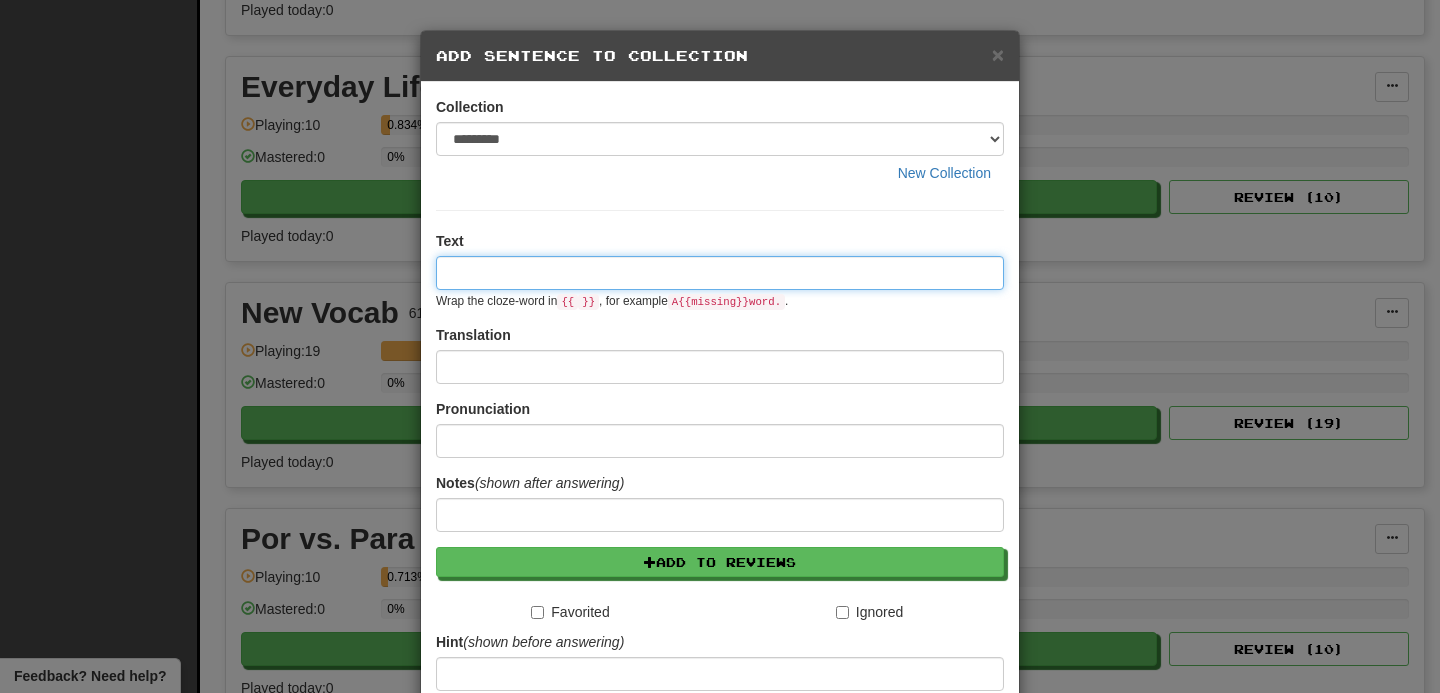 paste on "**********" 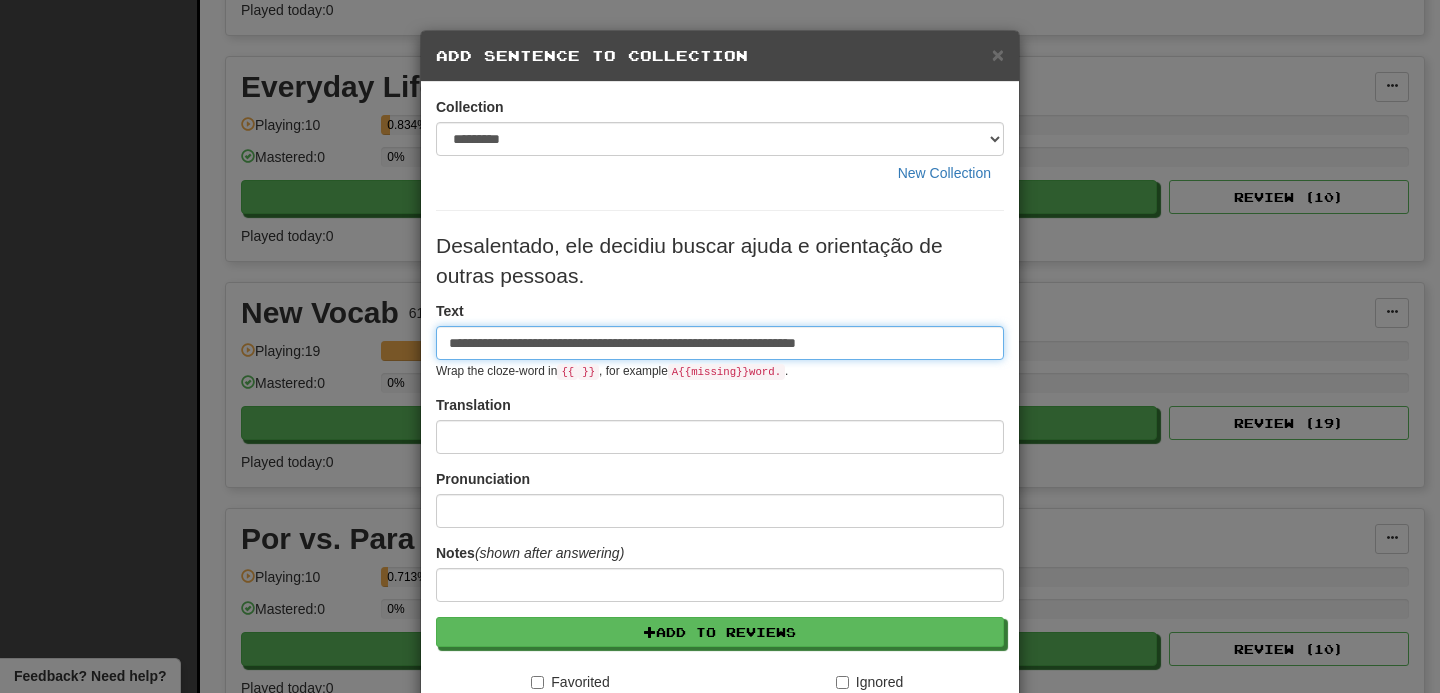 click on "**********" at bounding box center [720, 343] 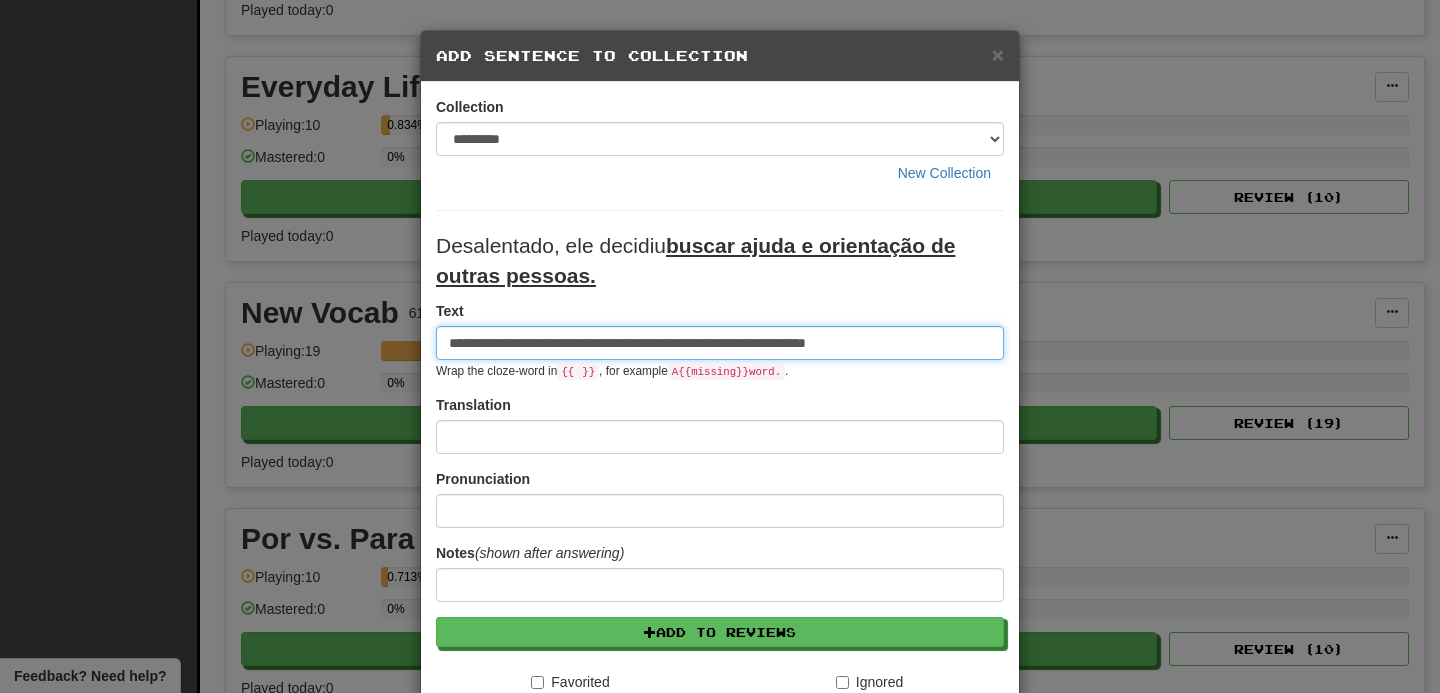 click on "**********" at bounding box center [720, 343] 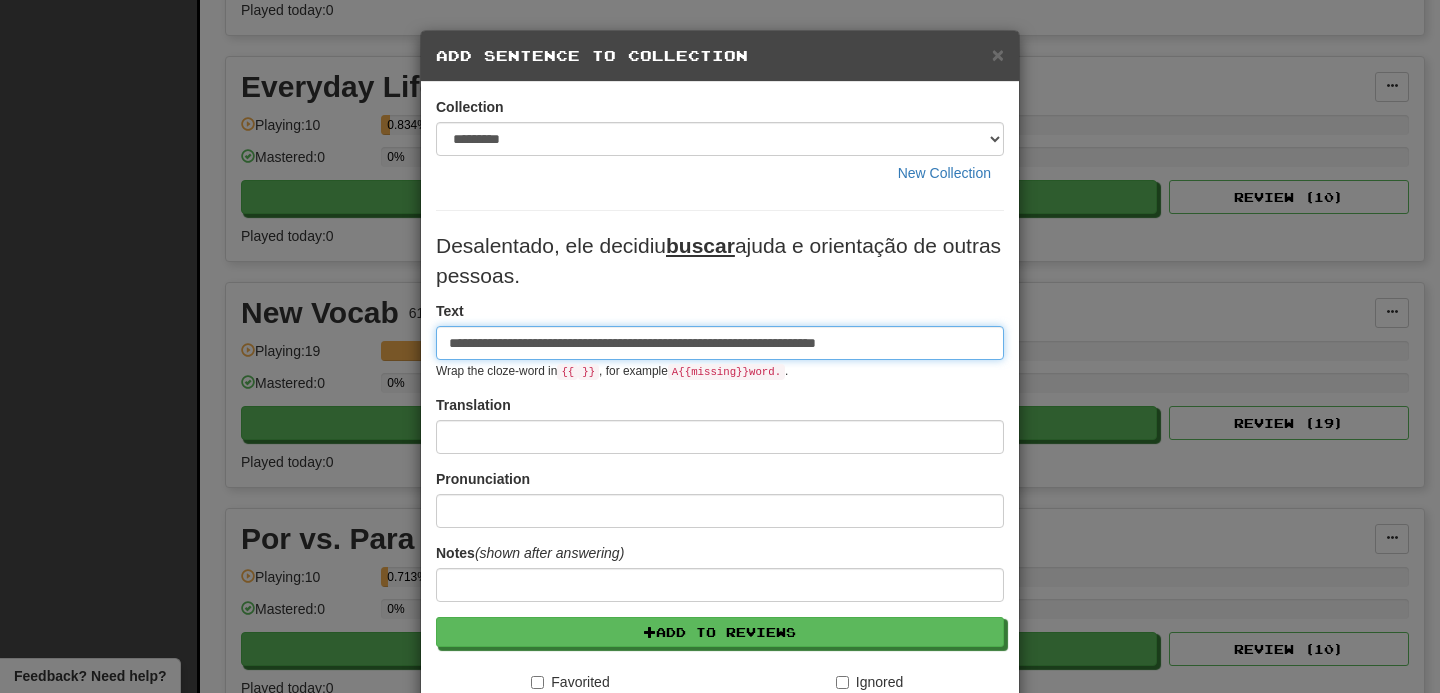 type on "**********" 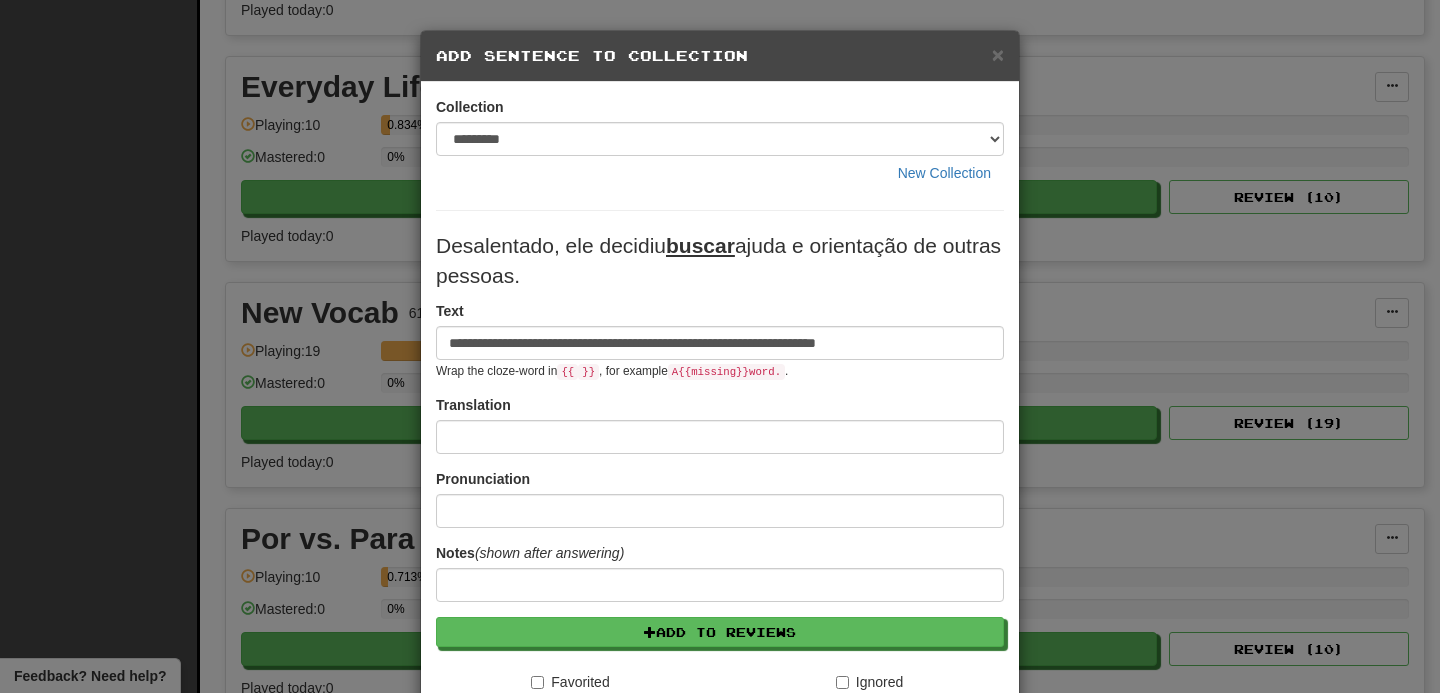 click on "Translation" at bounding box center (720, 424) 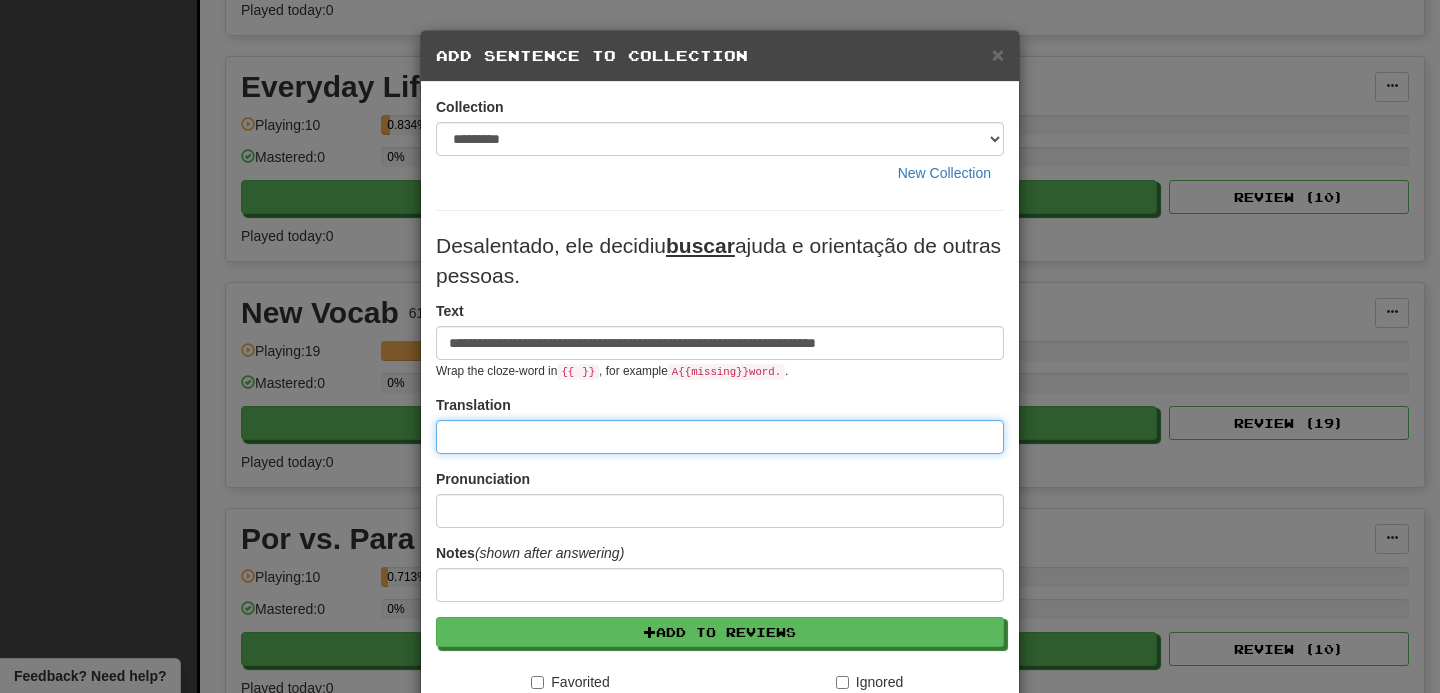 click at bounding box center [720, 437] 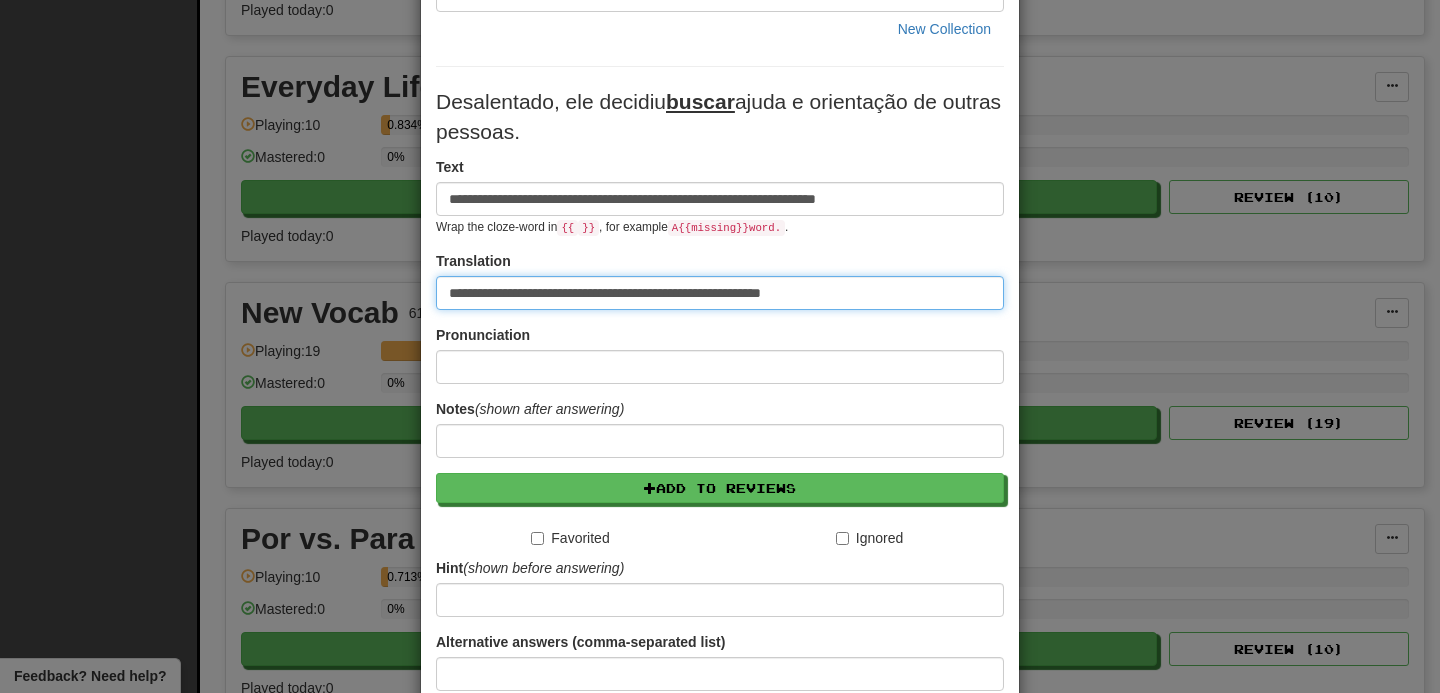 scroll, scrollTop: 314, scrollLeft: 0, axis: vertical 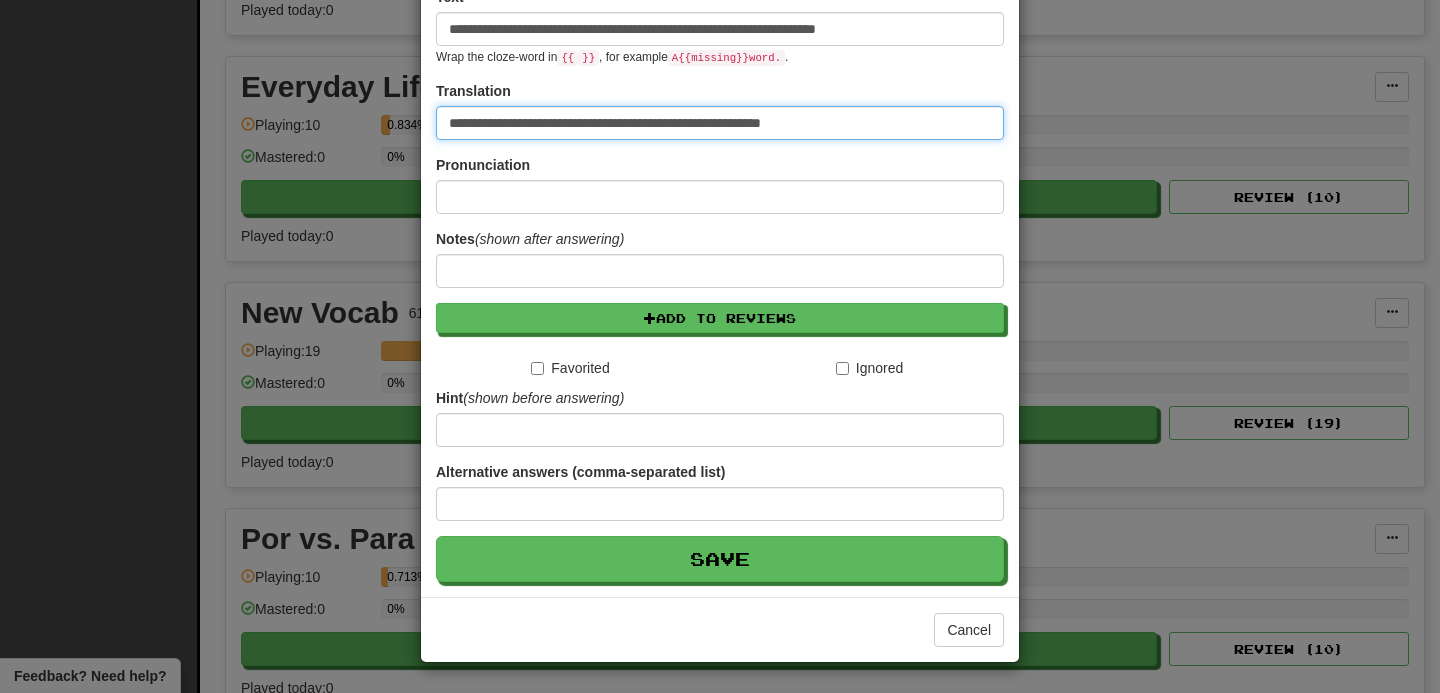 type on "**********" 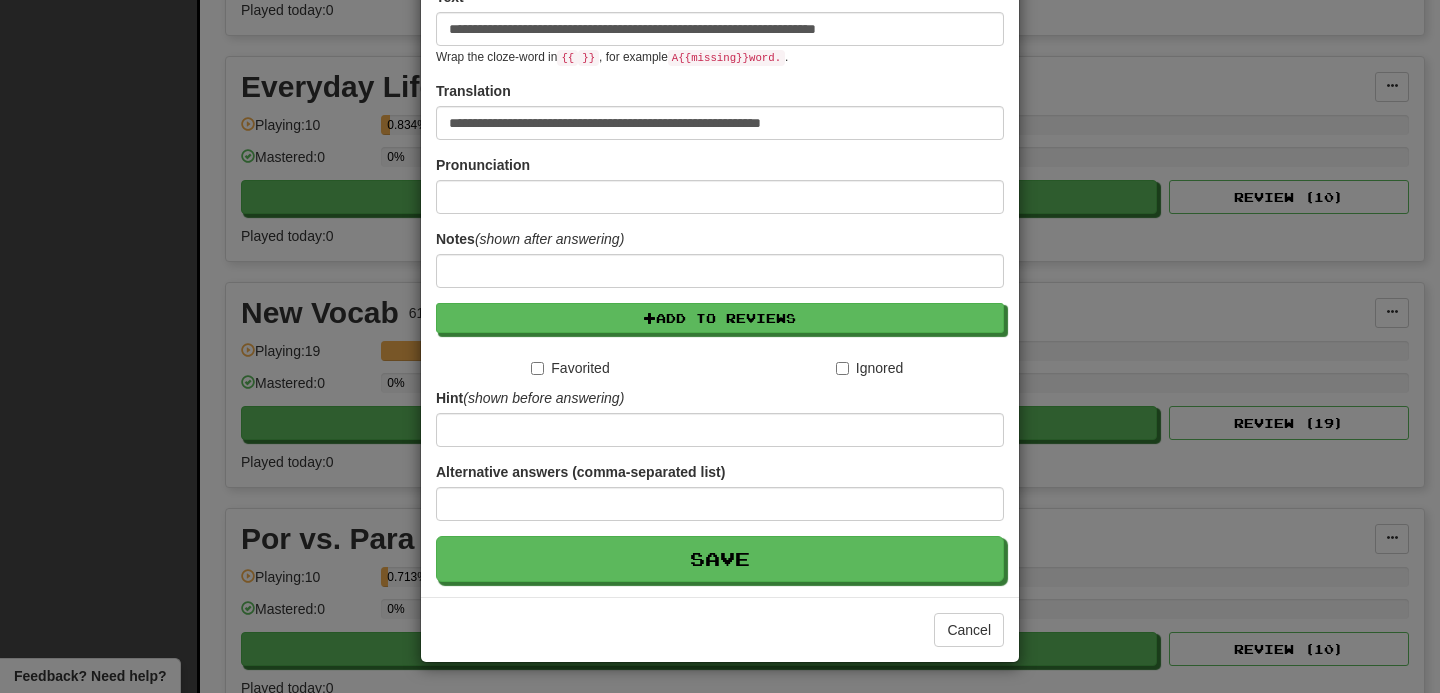 click on "**********" at bounding box center (720, 249) 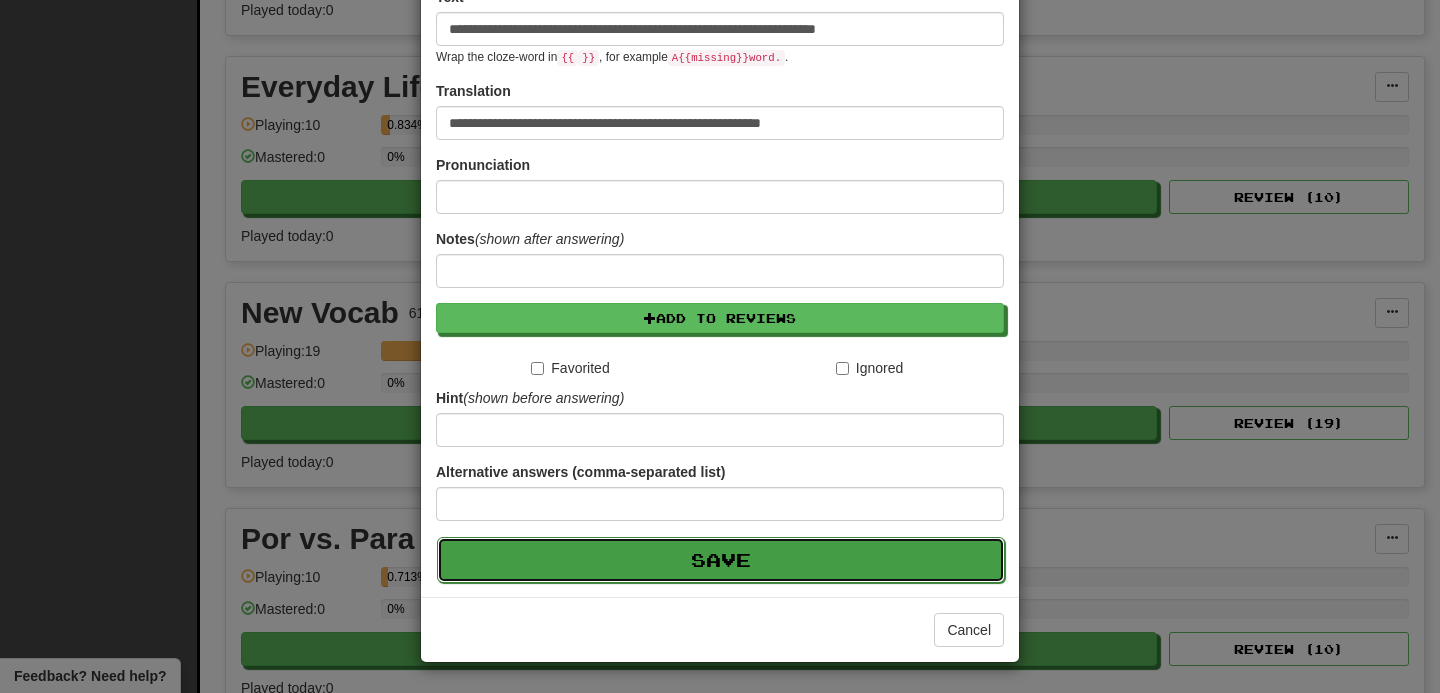 click on "Save" at bounding box center (721, 560) 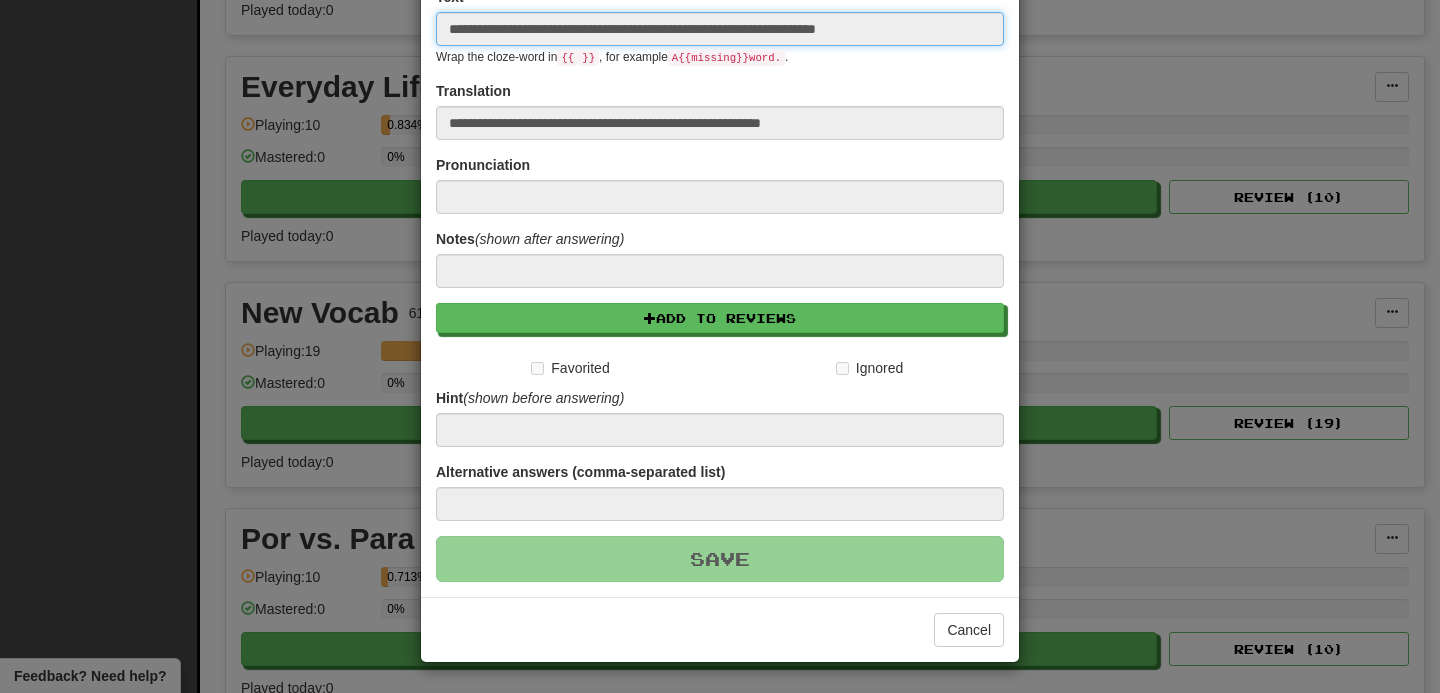 type 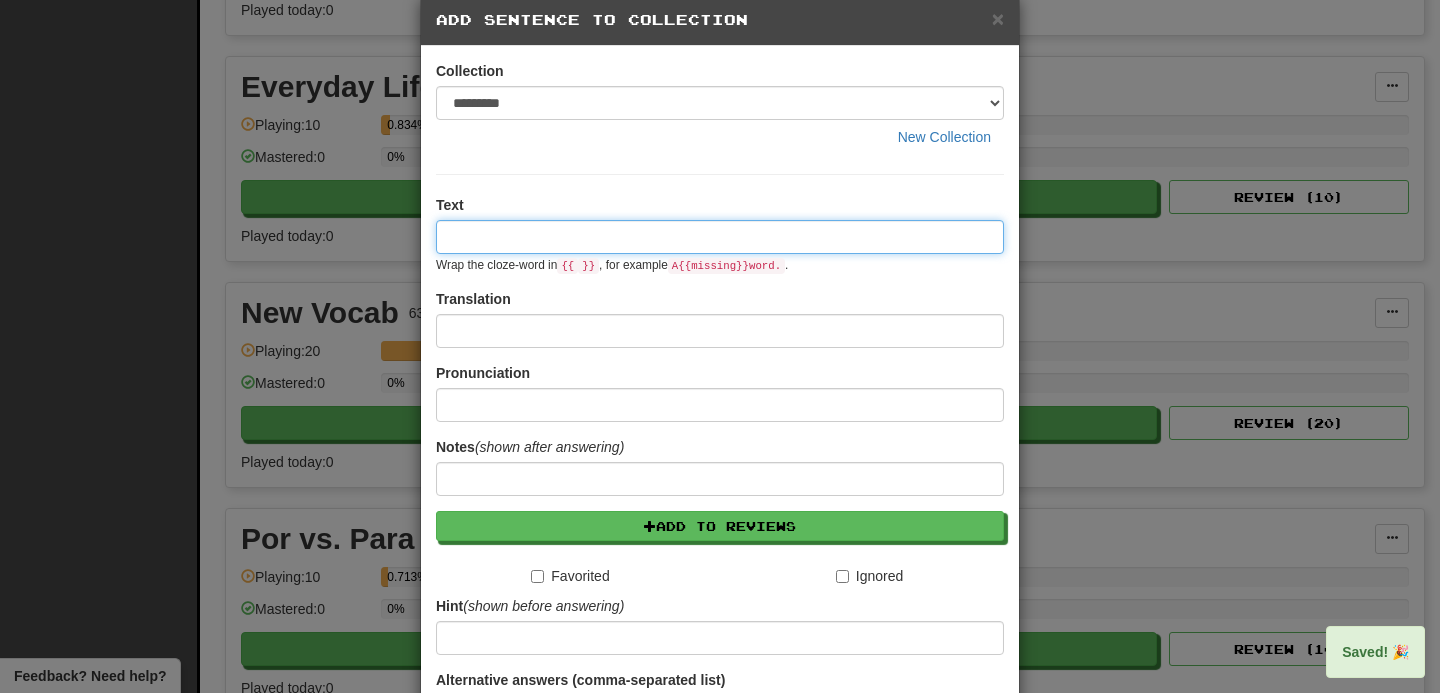 scroll, scrollTop: 0, scrollLeft: 0, axis: both 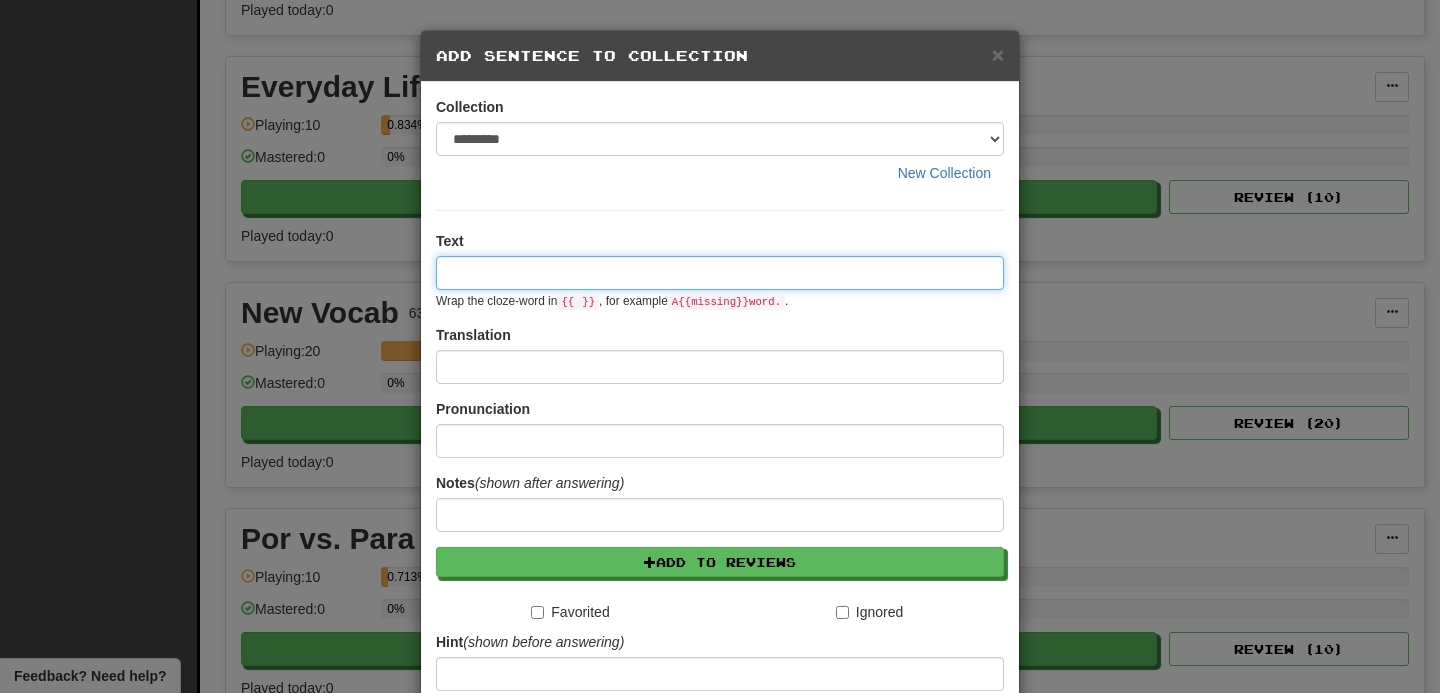 paste on "**********" 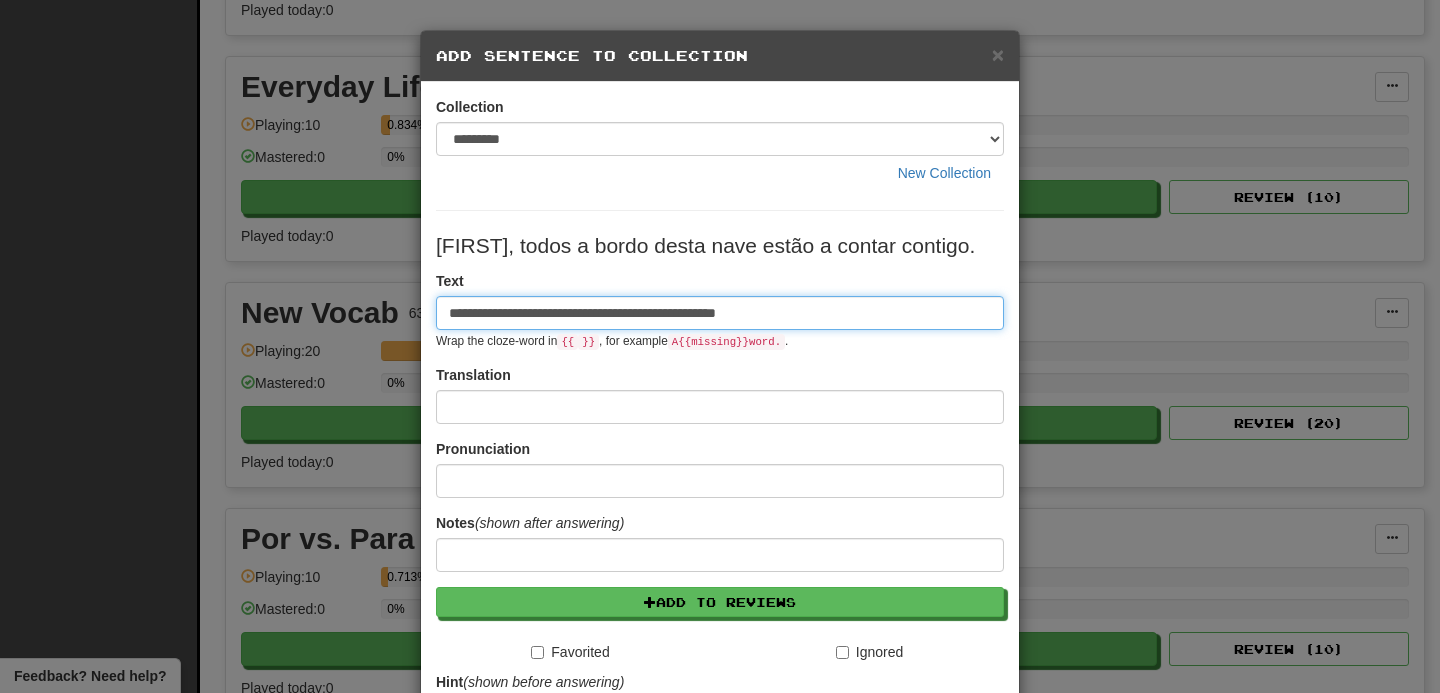drag, startPoint x: 464, startPoint y: 317, endPoint x: 430, endPoint y: 317, distance: 34 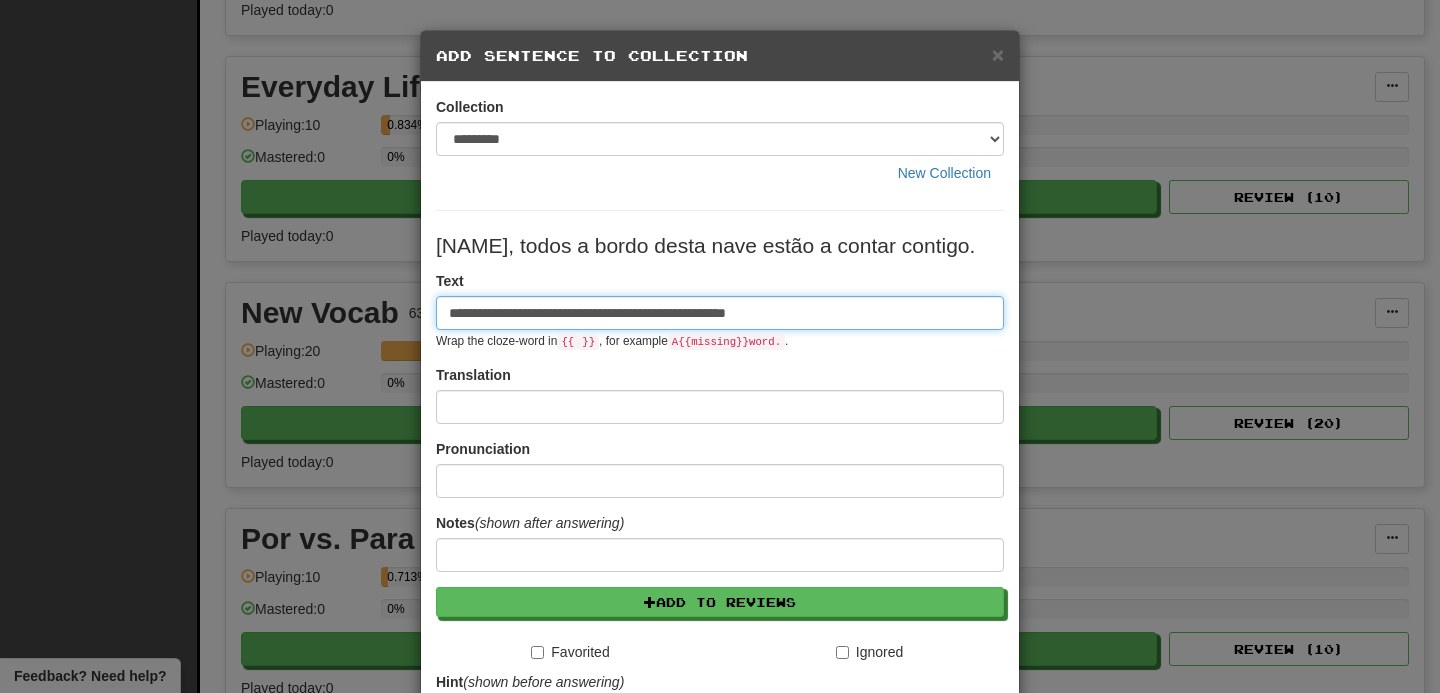 type on "**********" 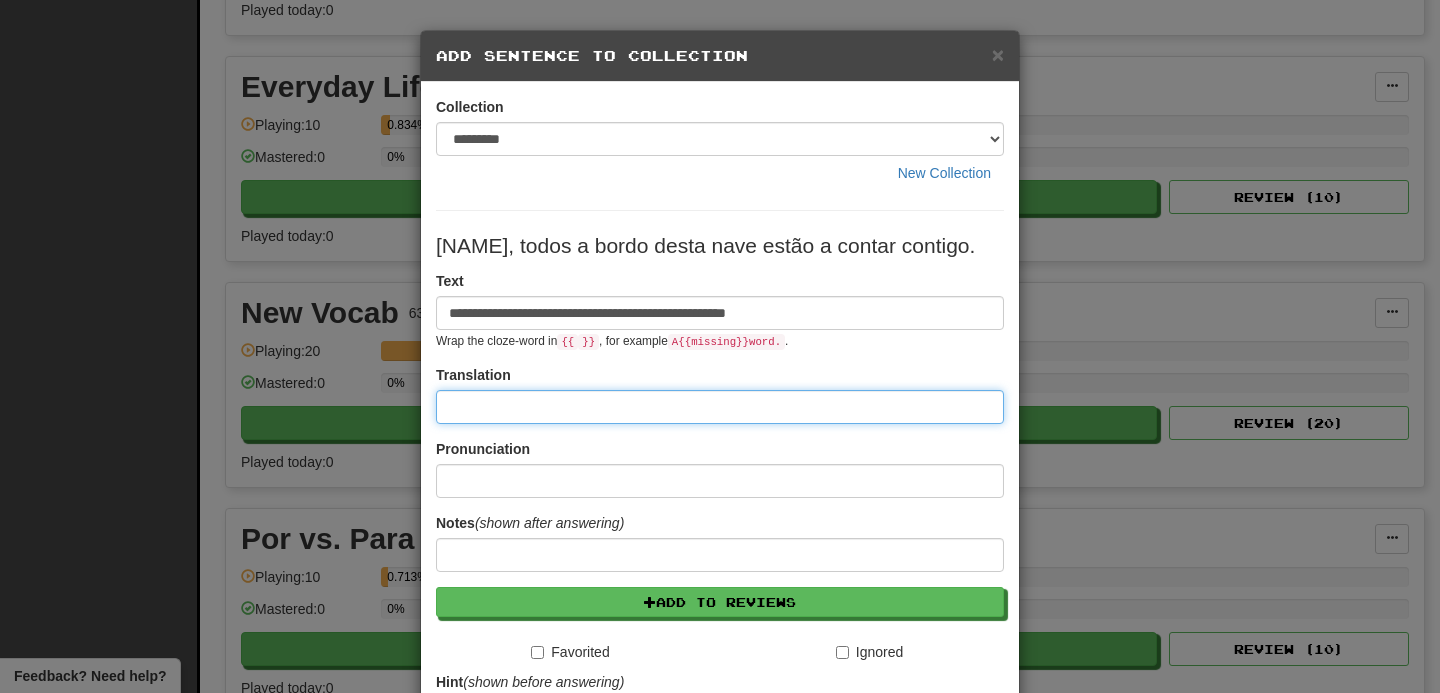 click at bounding box center (720, 407) 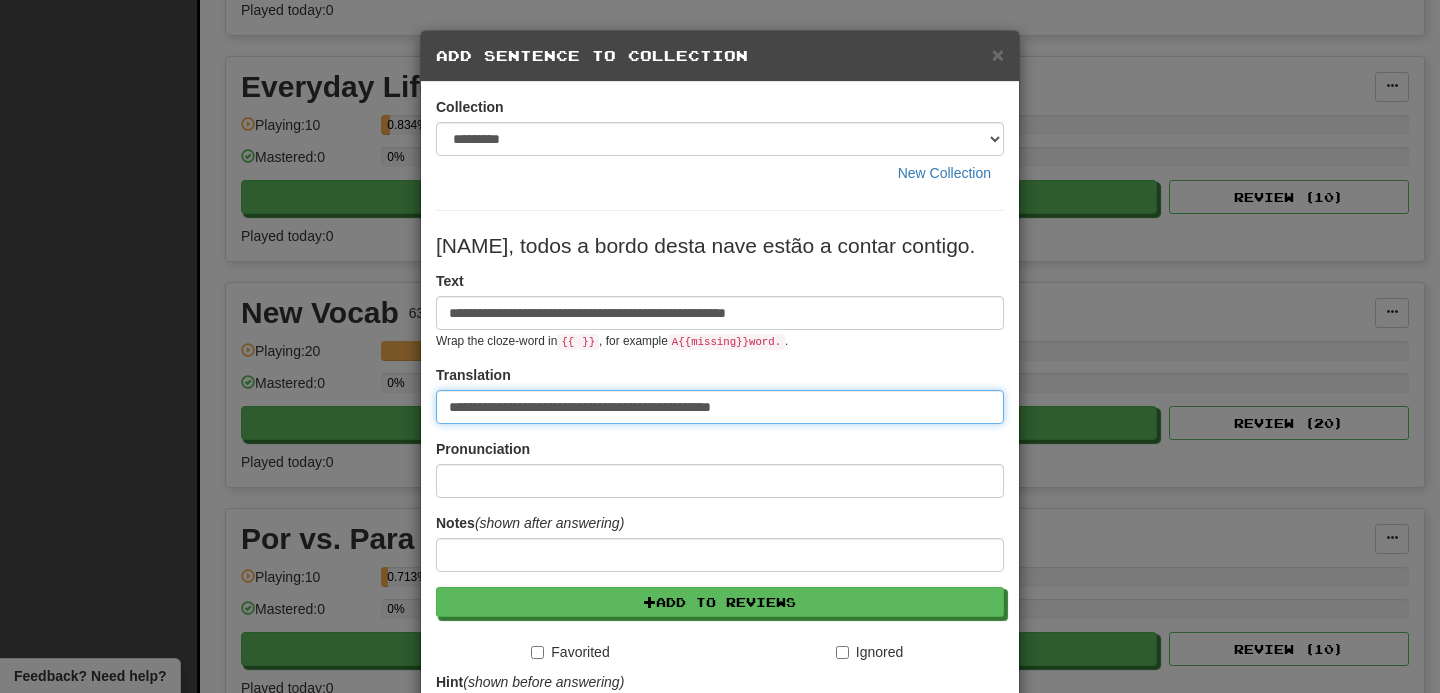 type on "**********" 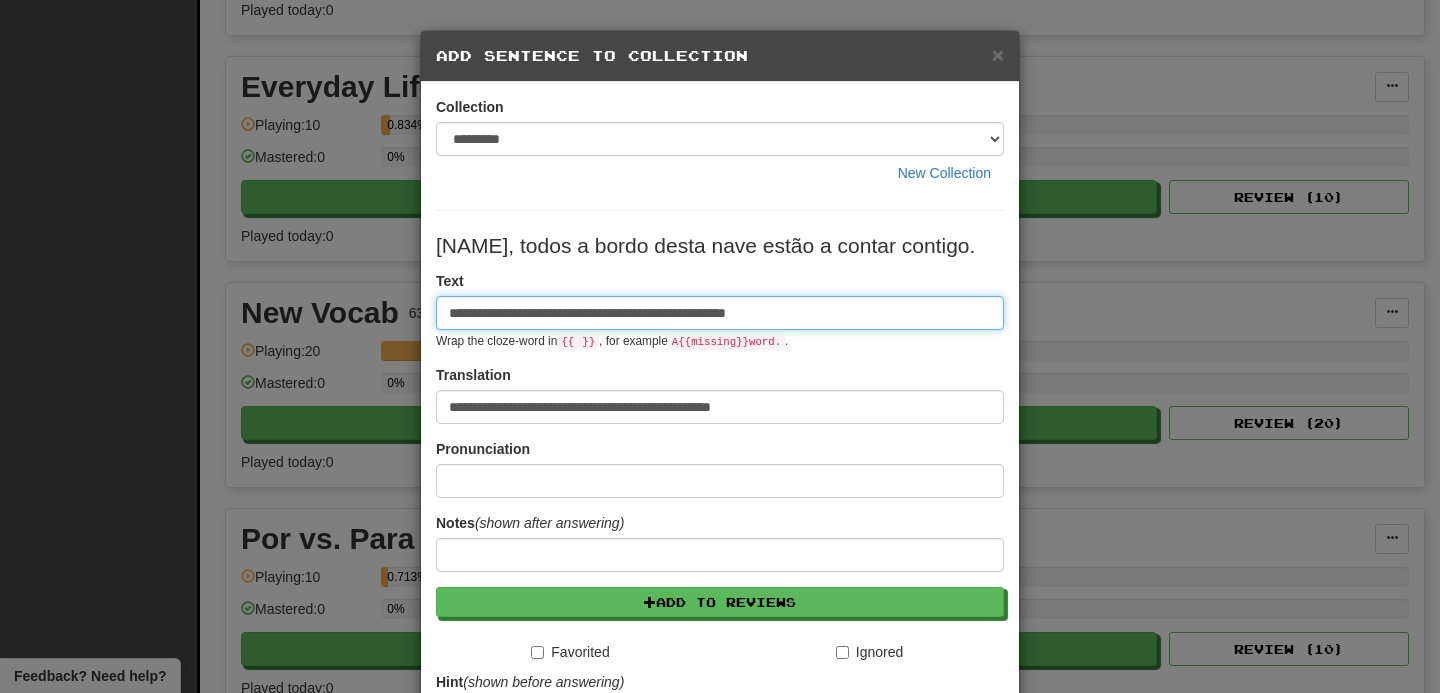click on "**********" at bounding box center (720, 313) 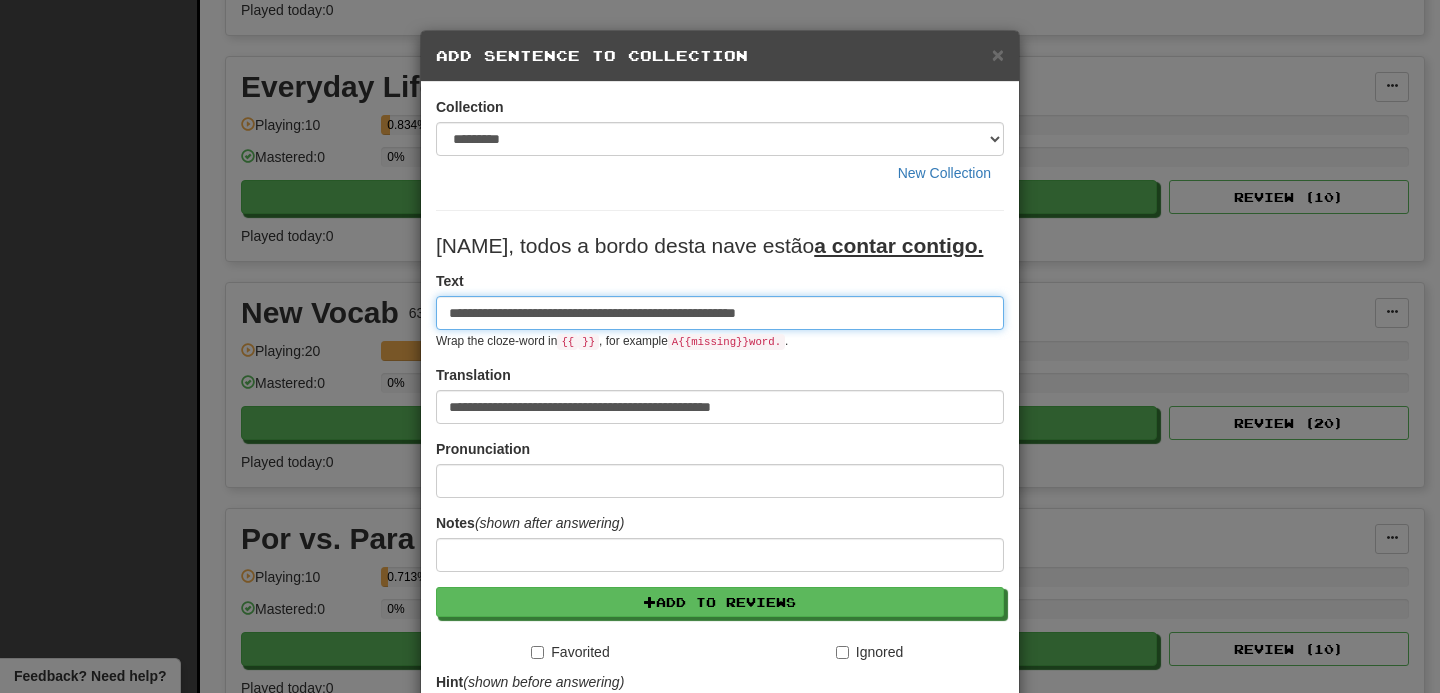 click on "**********" at bounding box center [720, 313] 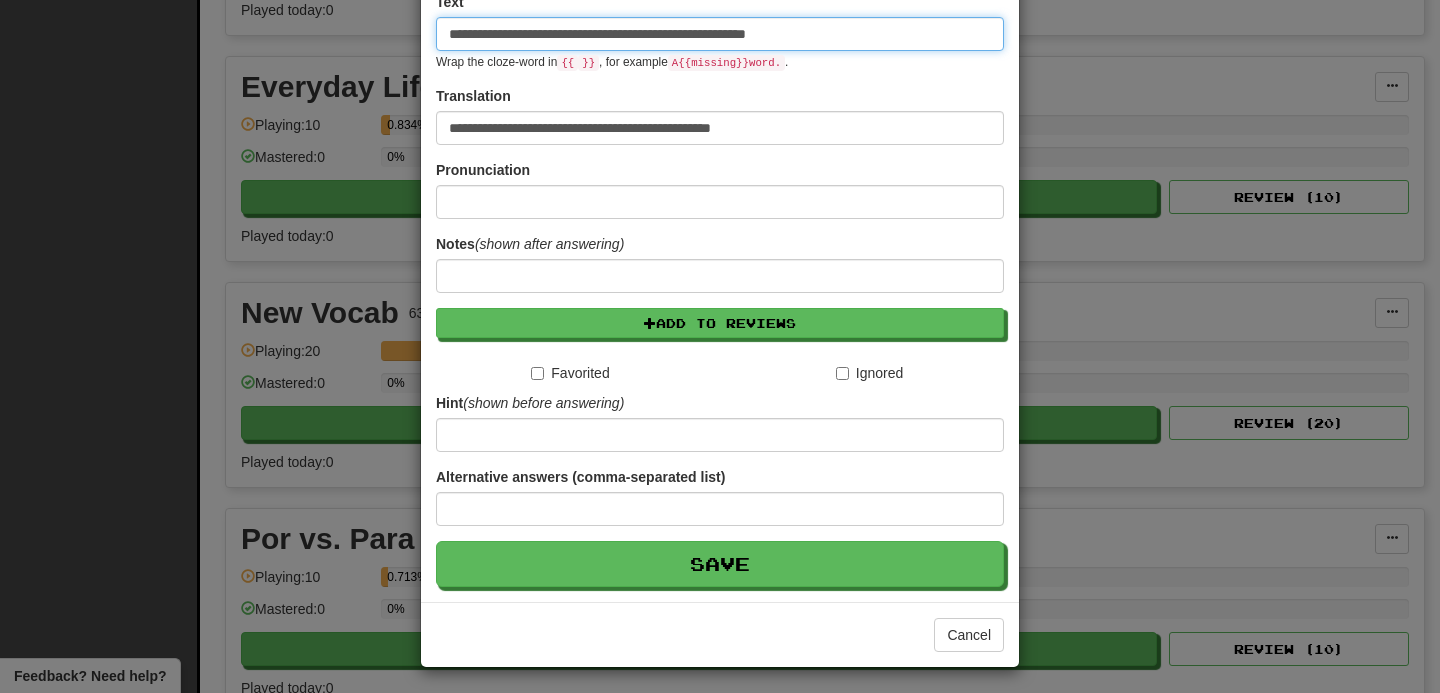 scroll, scrollTop: 284, scrollLeft: 0, axis: vertical 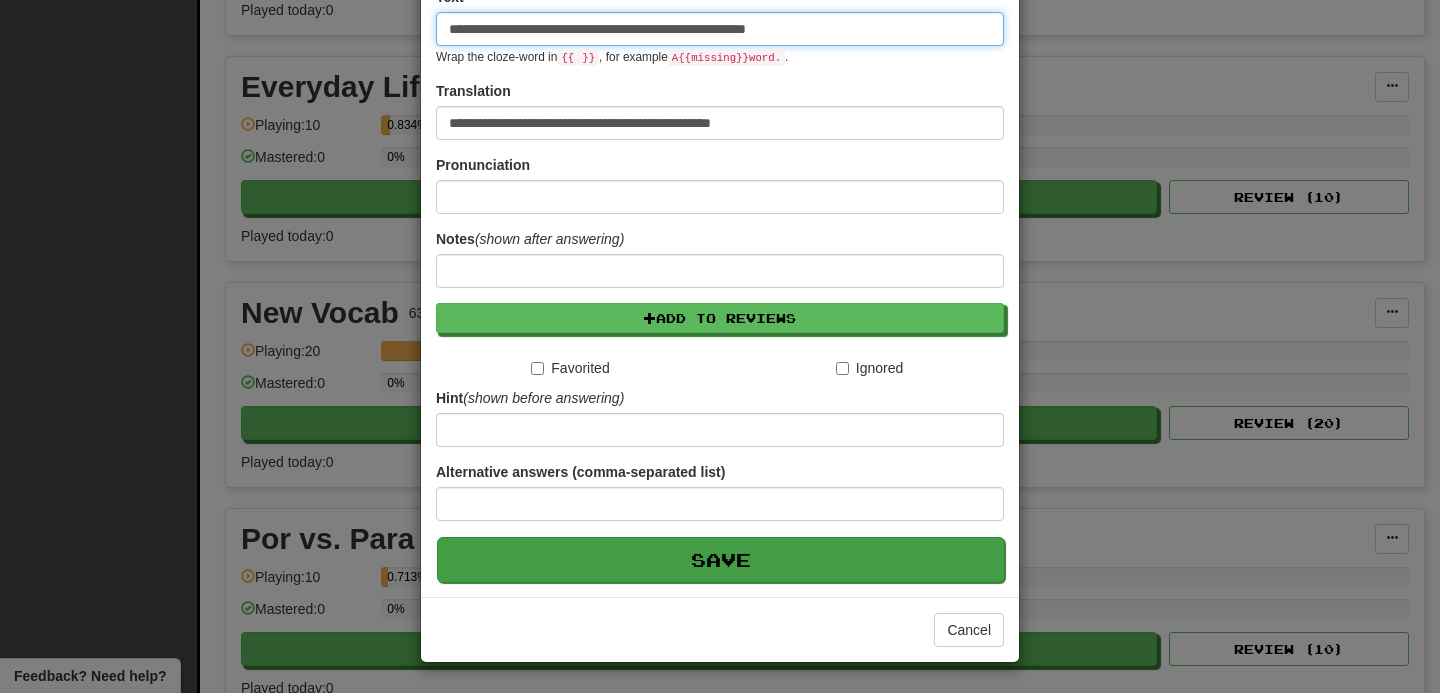 type on "**********" 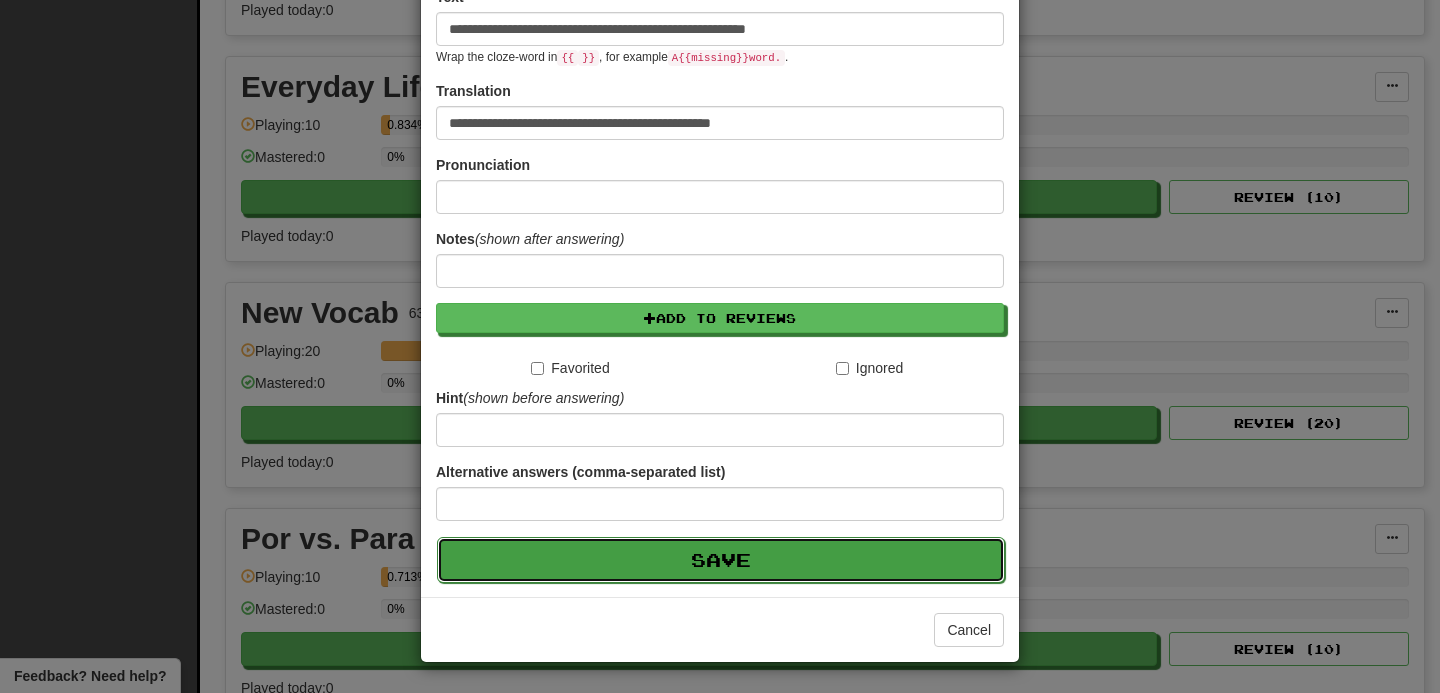 click on "Save" at bounding box center [721, 560] 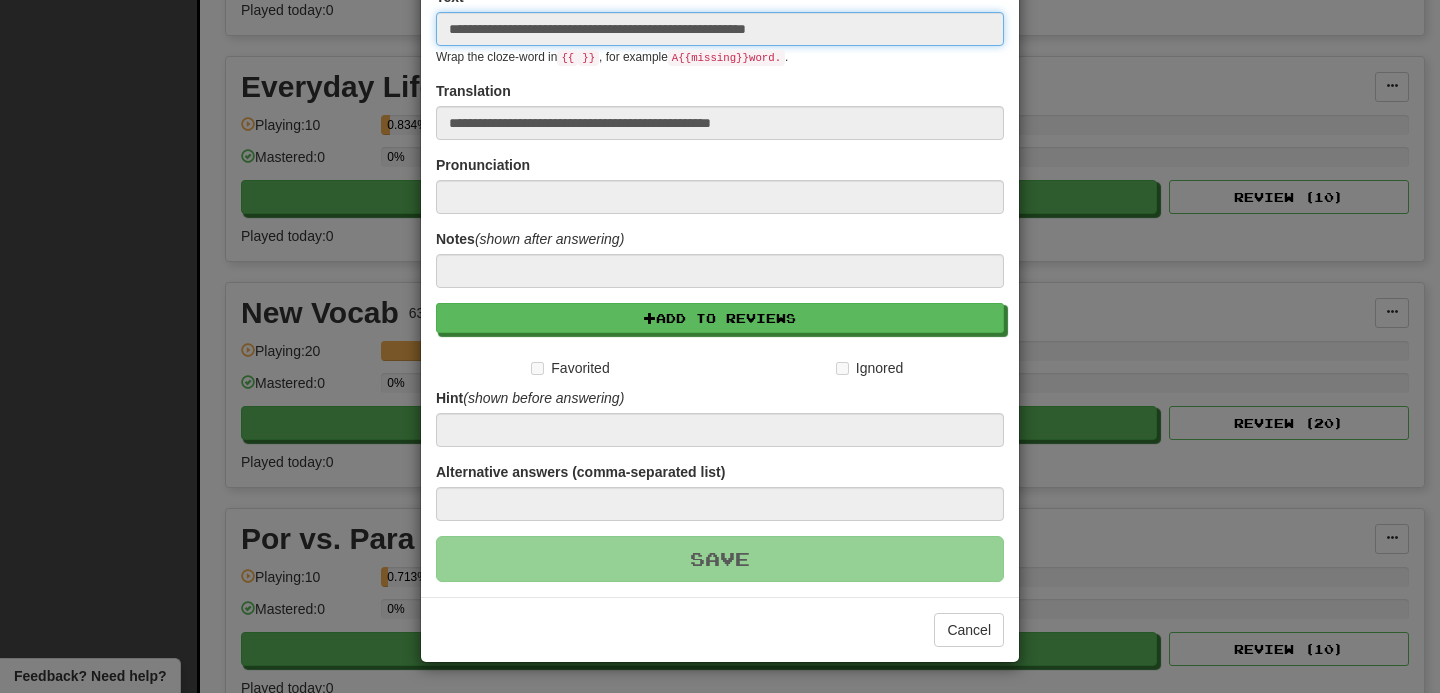 type 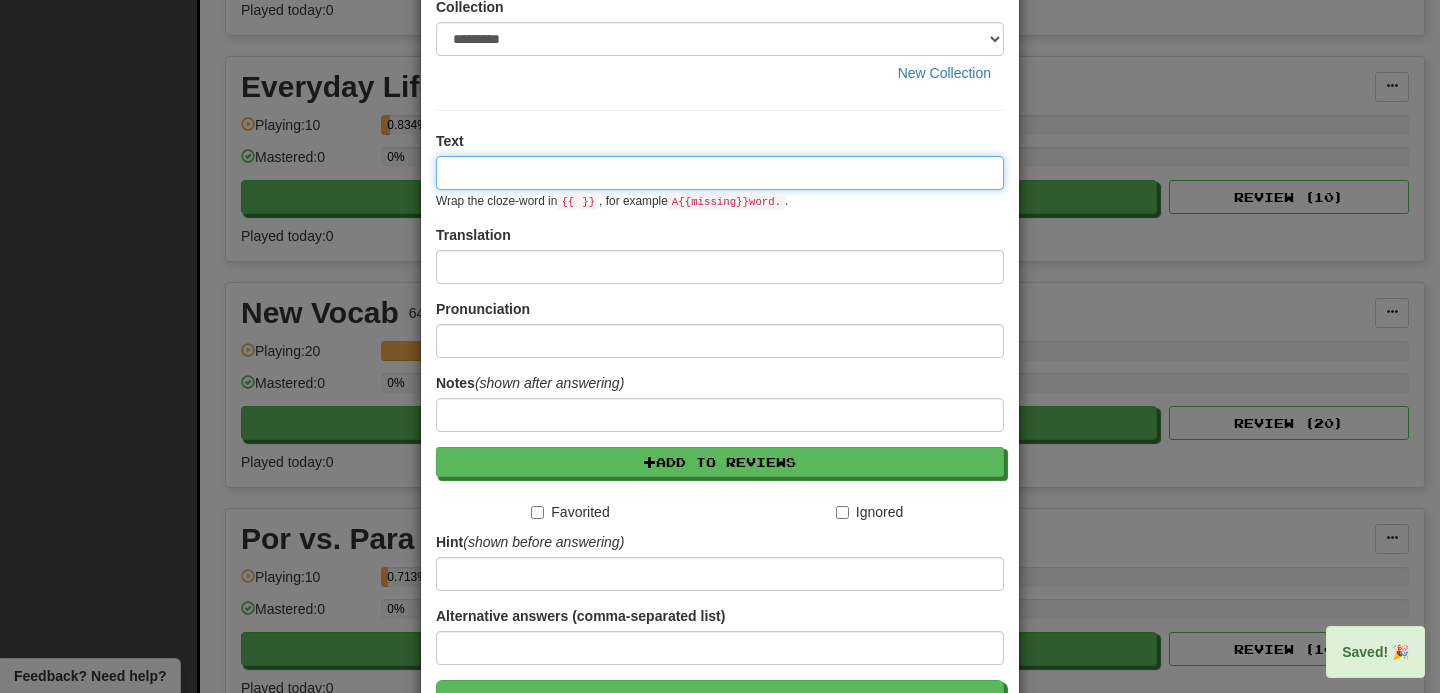 scroll, scrollTop: 9, scrollLeft: 0, axis: vertical 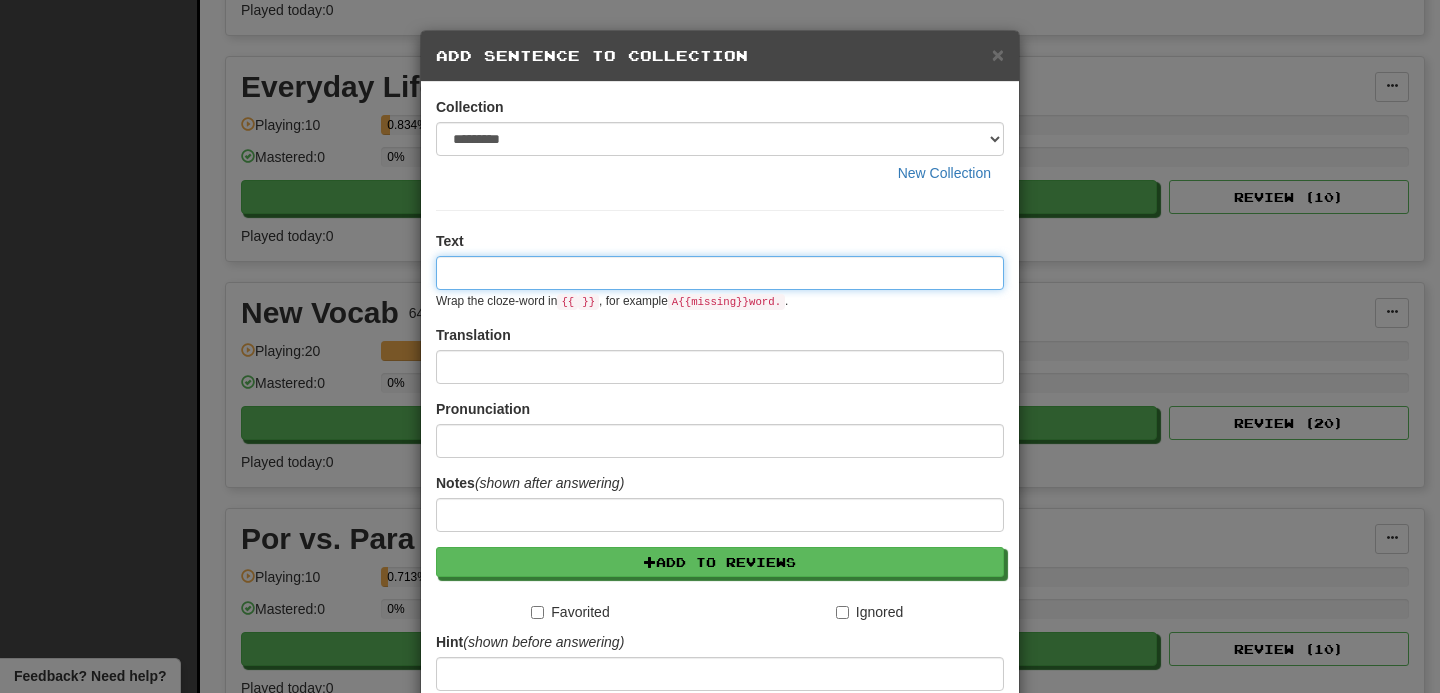 paste on "**********" 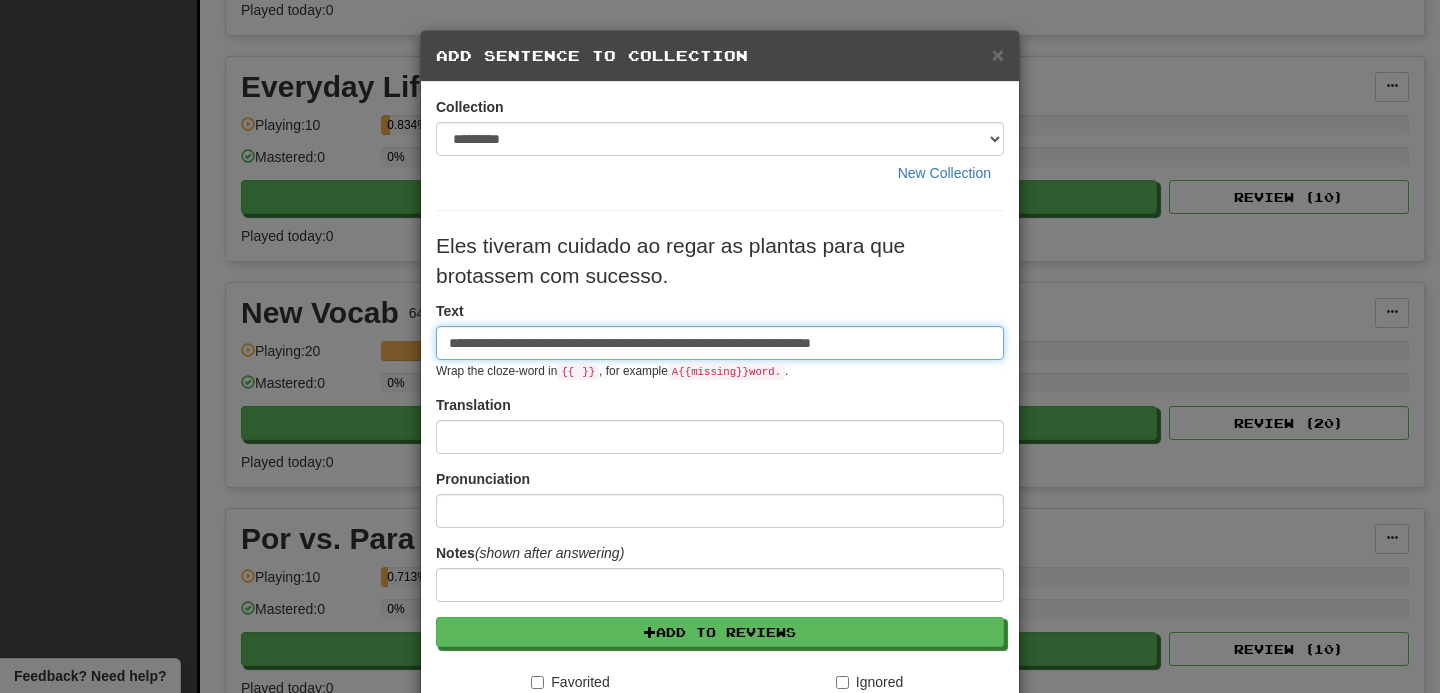 click on "**********" at bounding box center (720, 343) 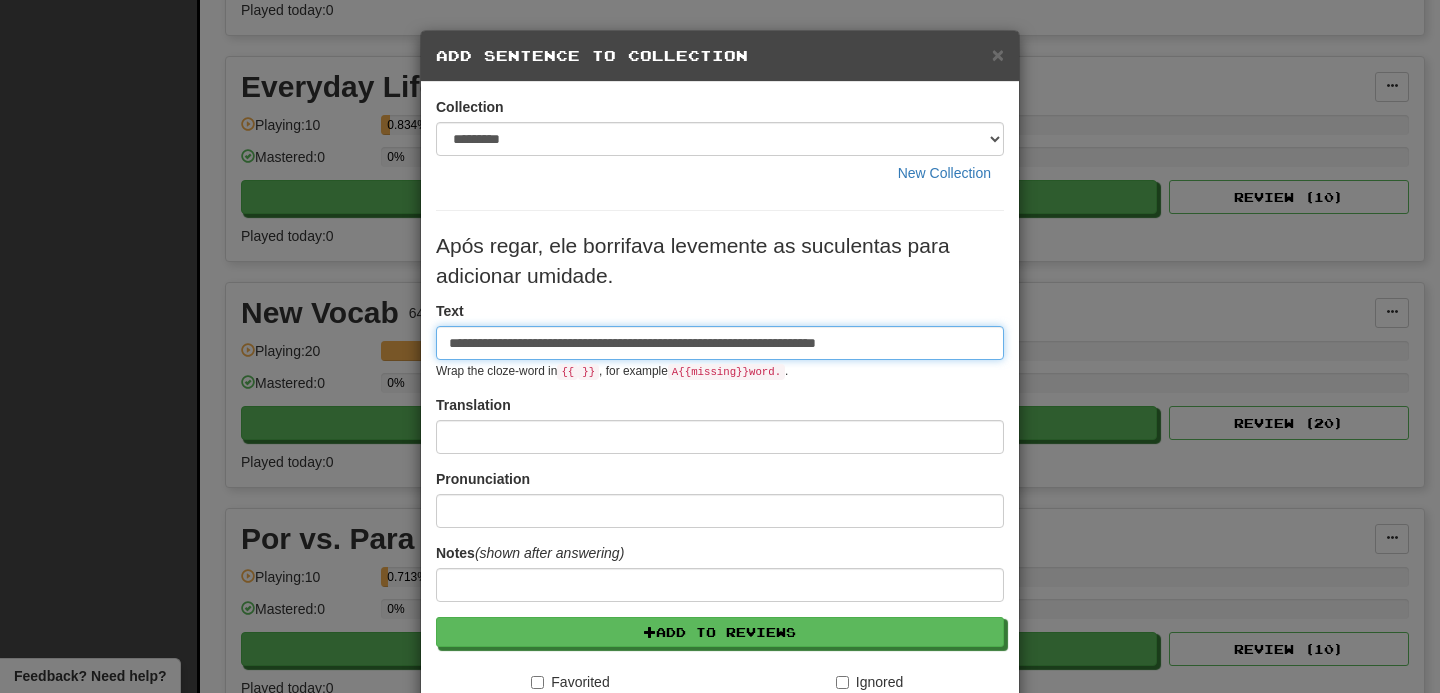 click on "**********" at bounding box center [720, 343] 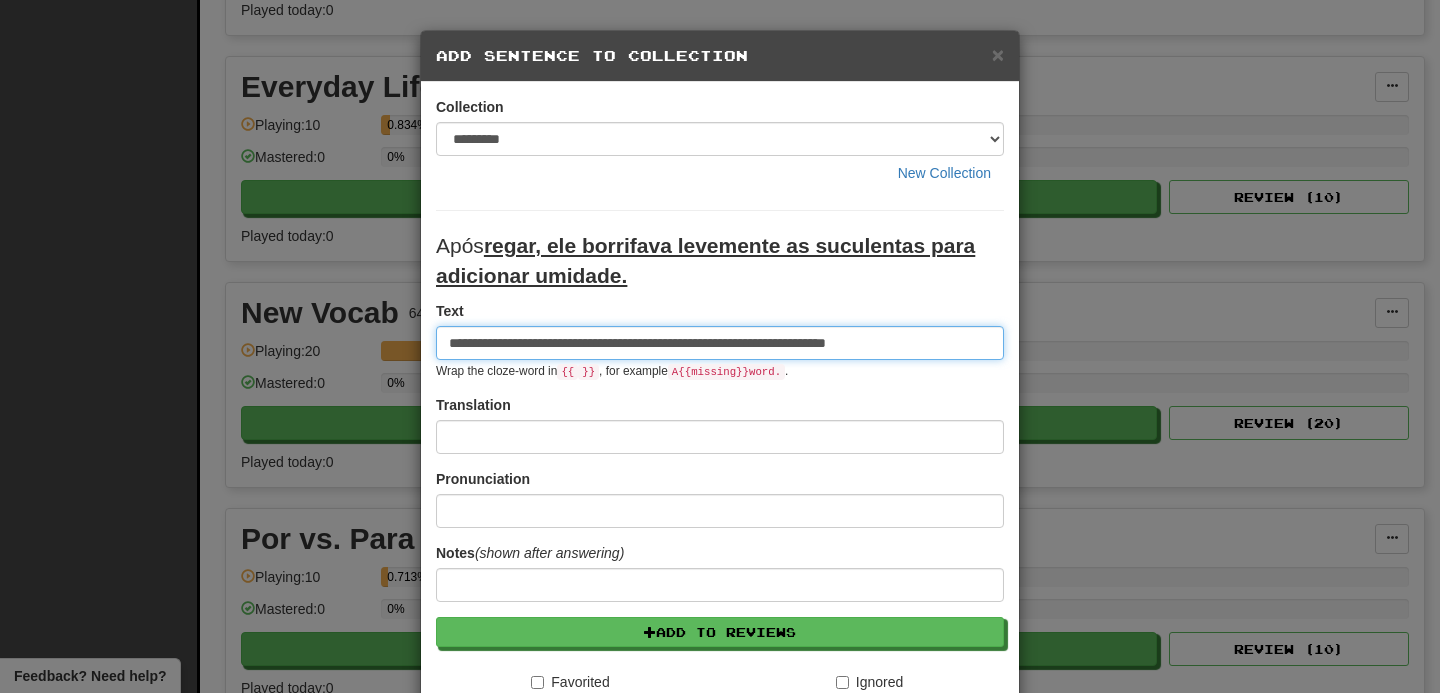 click on "**********" at bounding box center [720, 343] 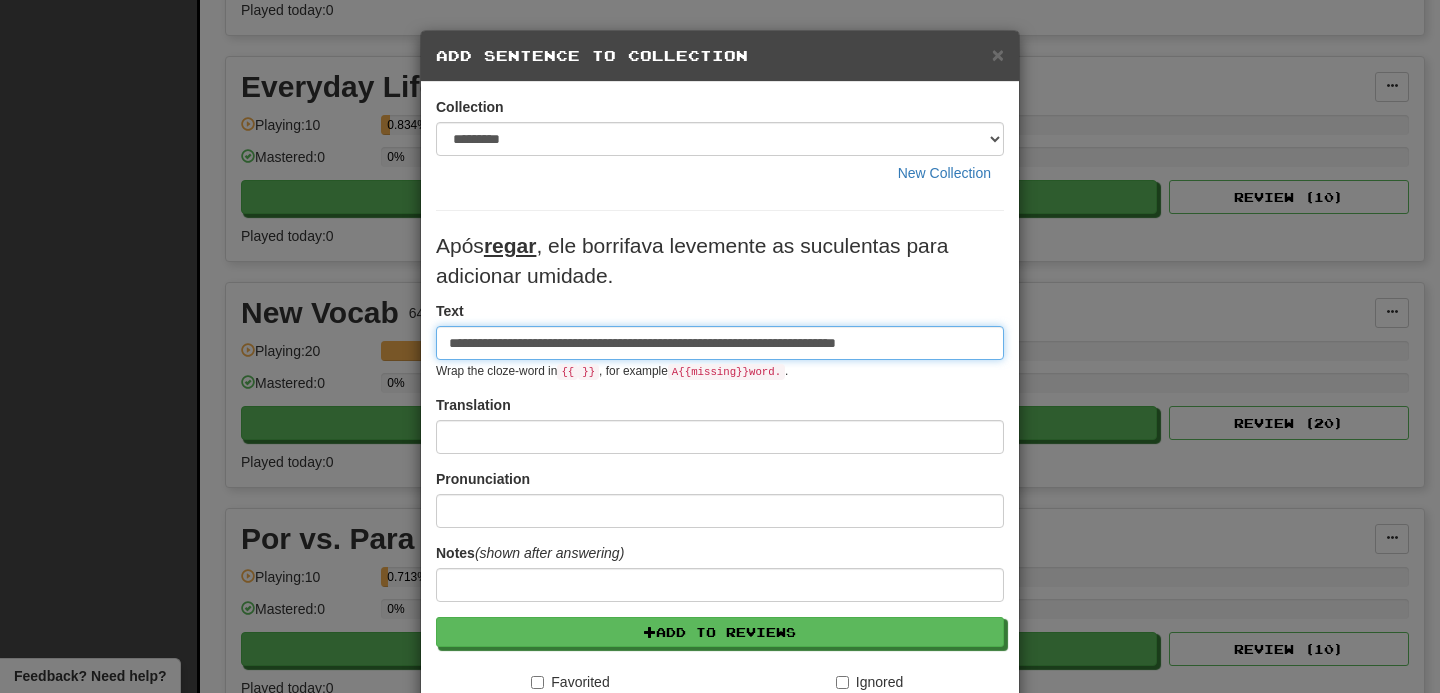 type on "**********" 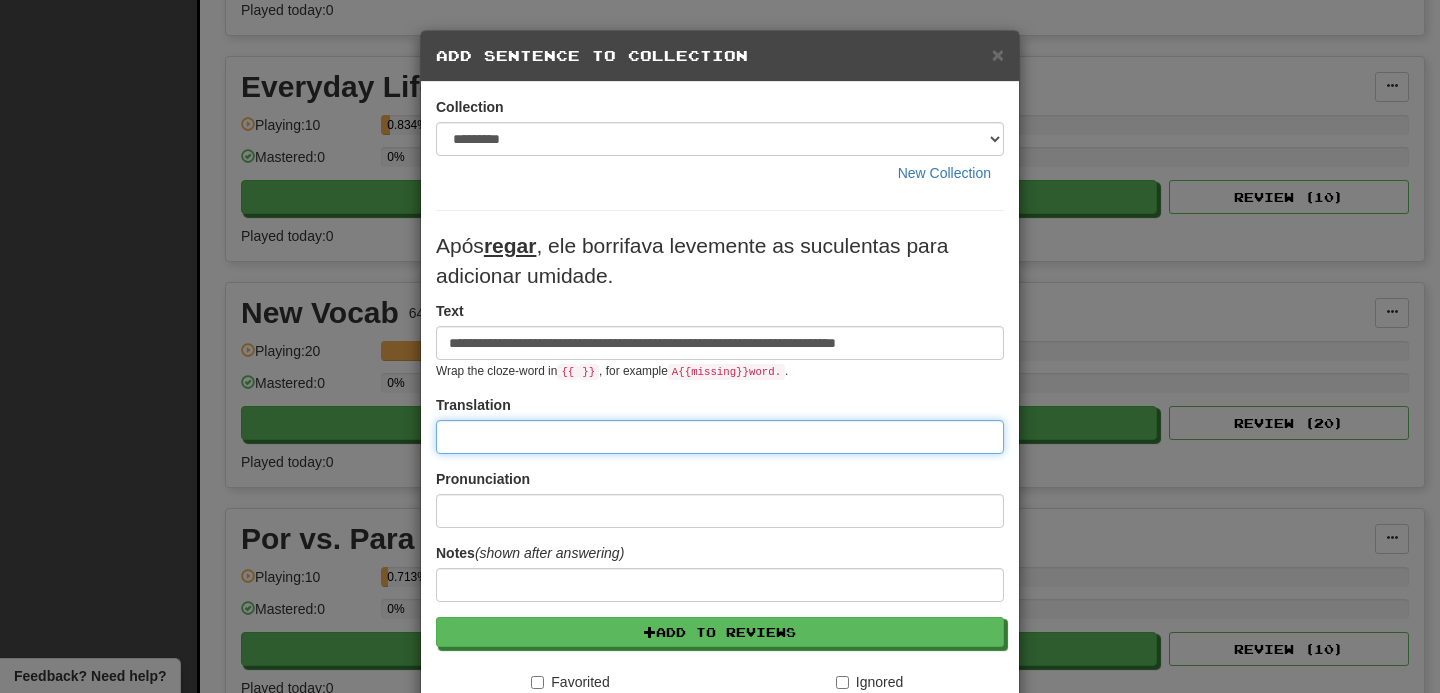 click at bounding box center (720, 437) 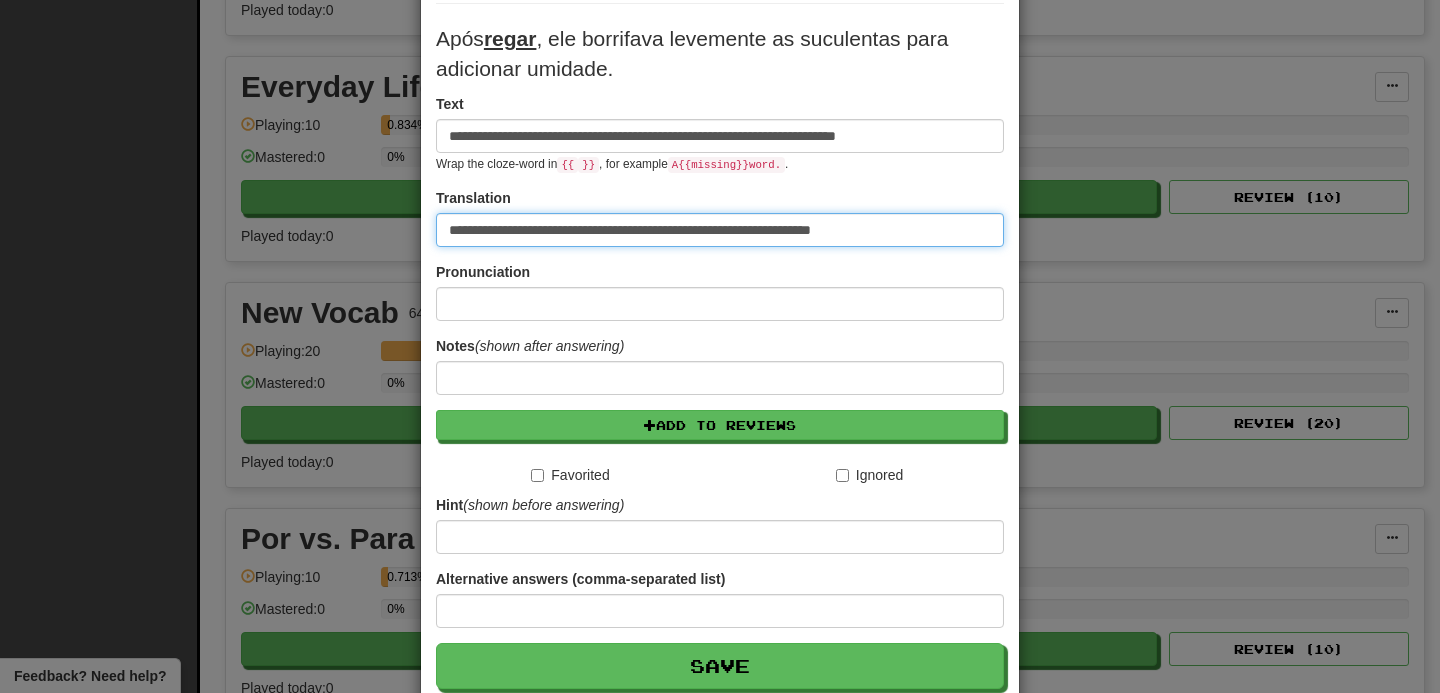 scroll, scrollTop: 314, scrollLeft: 0, axis: vertical 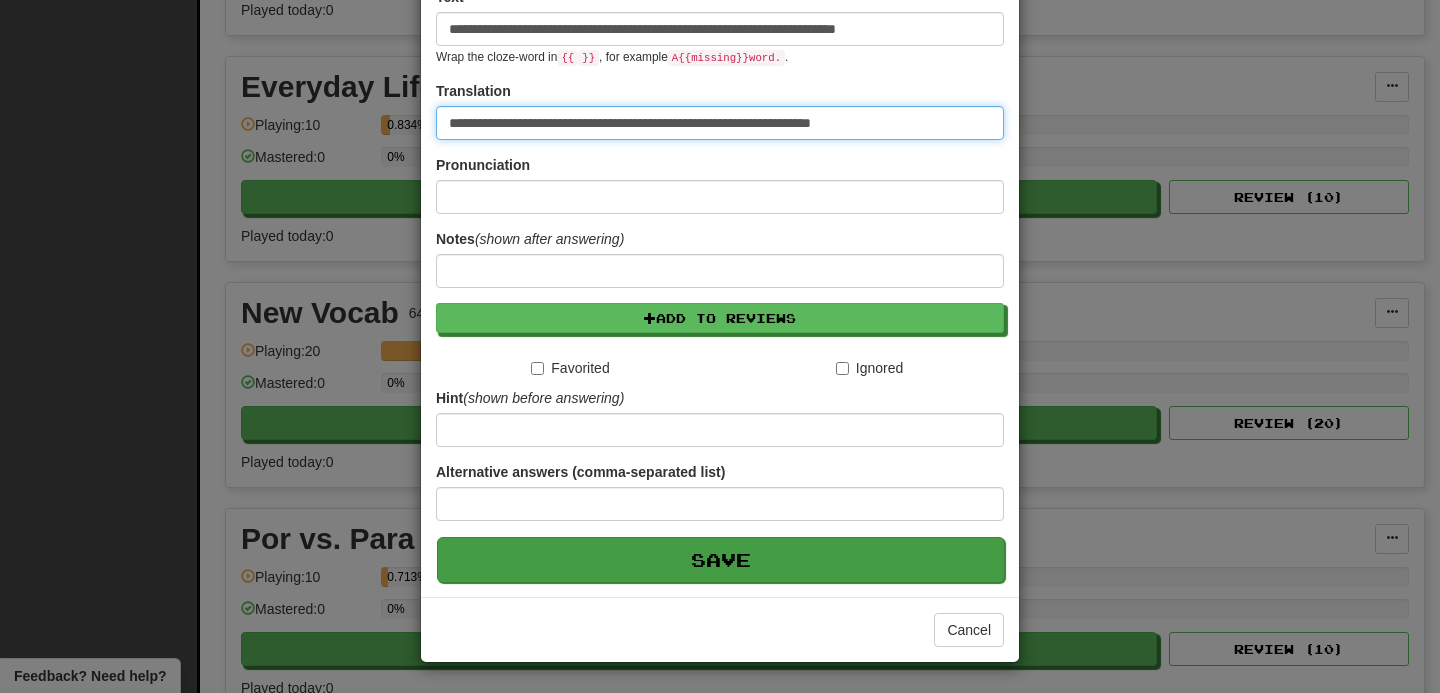 type on "**********" 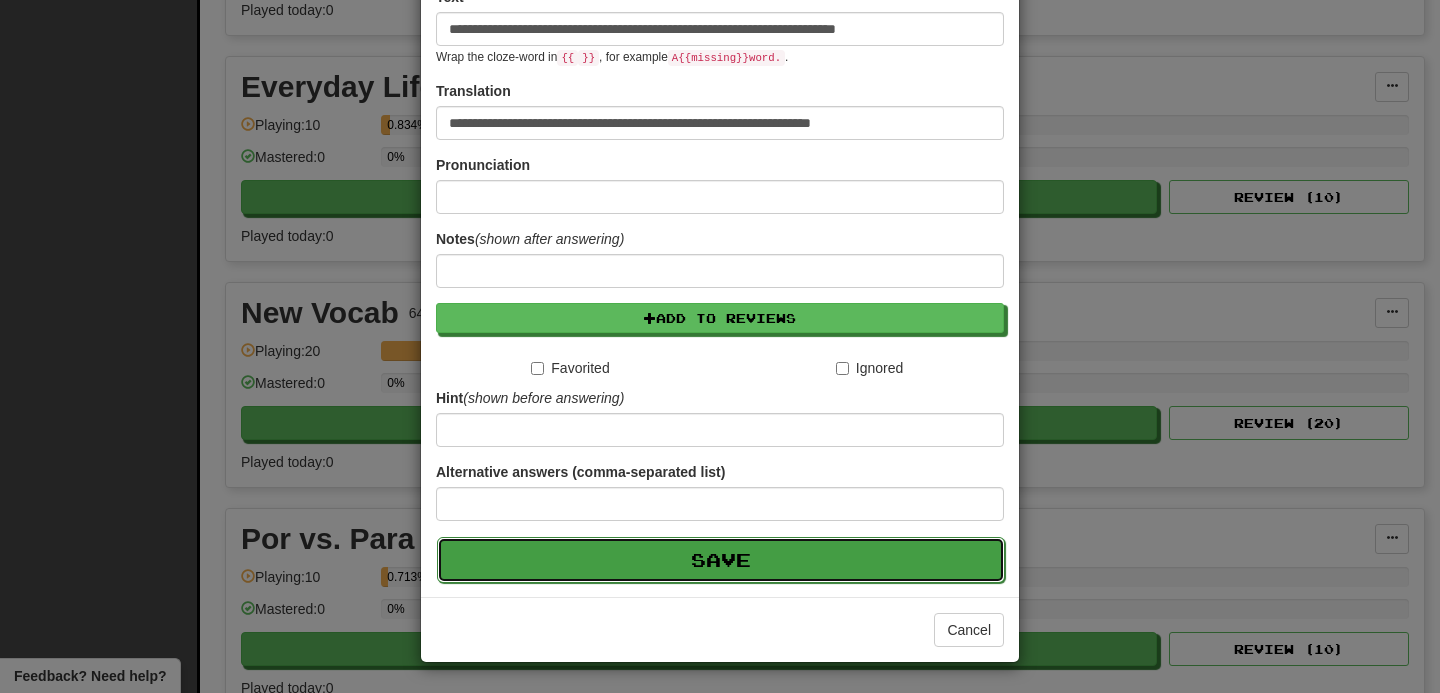 click on "Save" at bounding box center (721, 560) 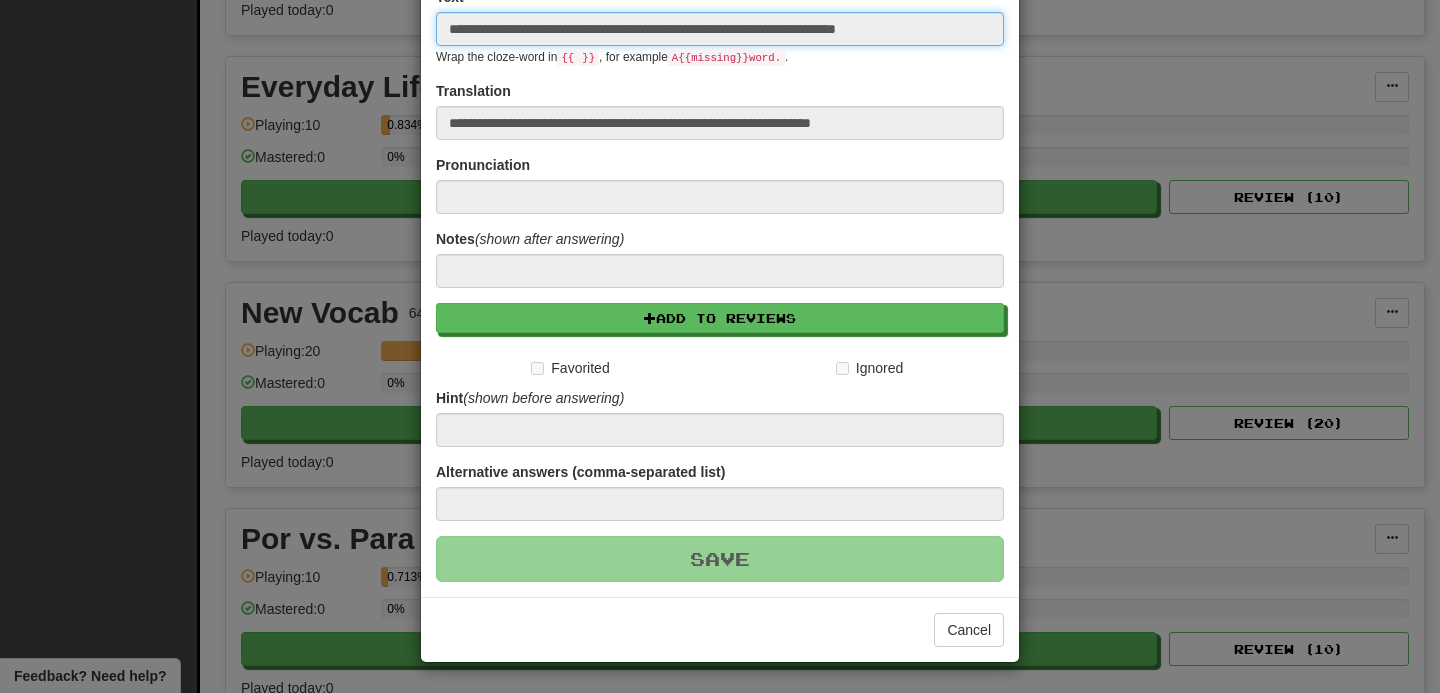 type 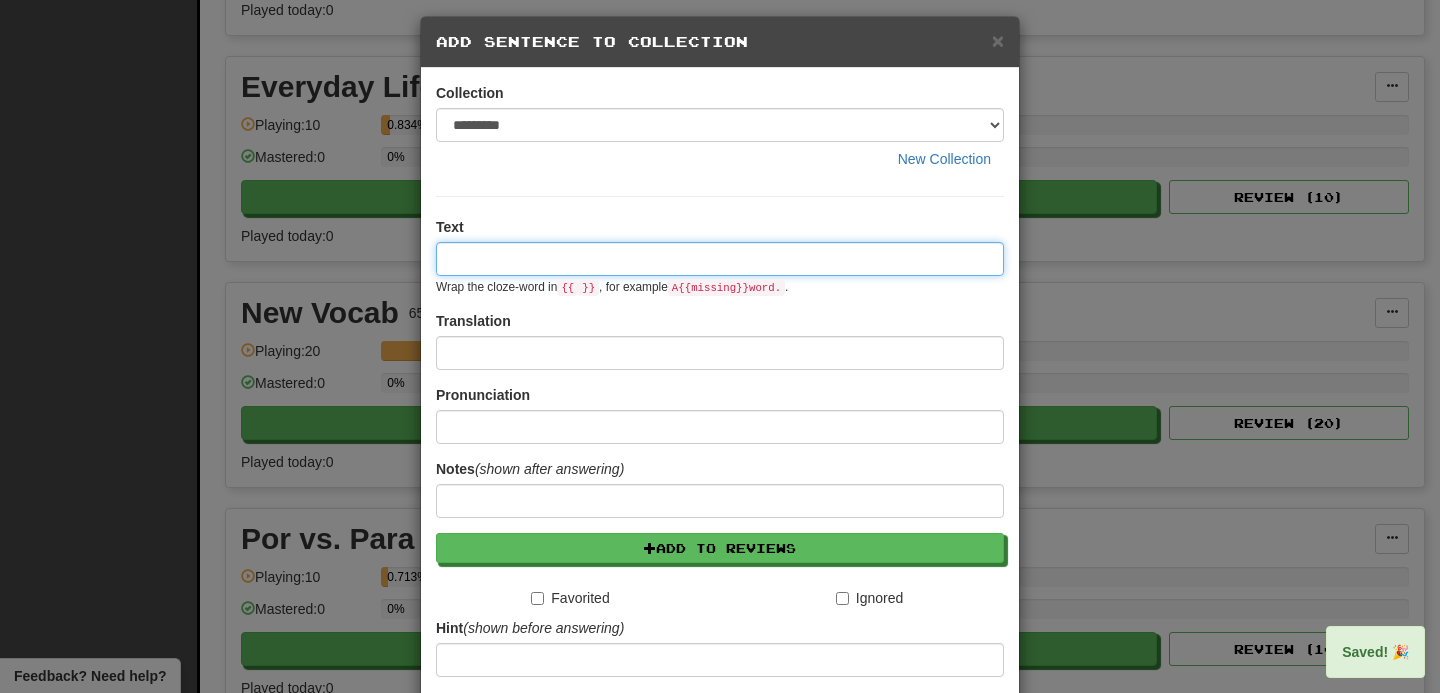 scroll, scrollTop: 0, scrollLeft: 0, axis: both 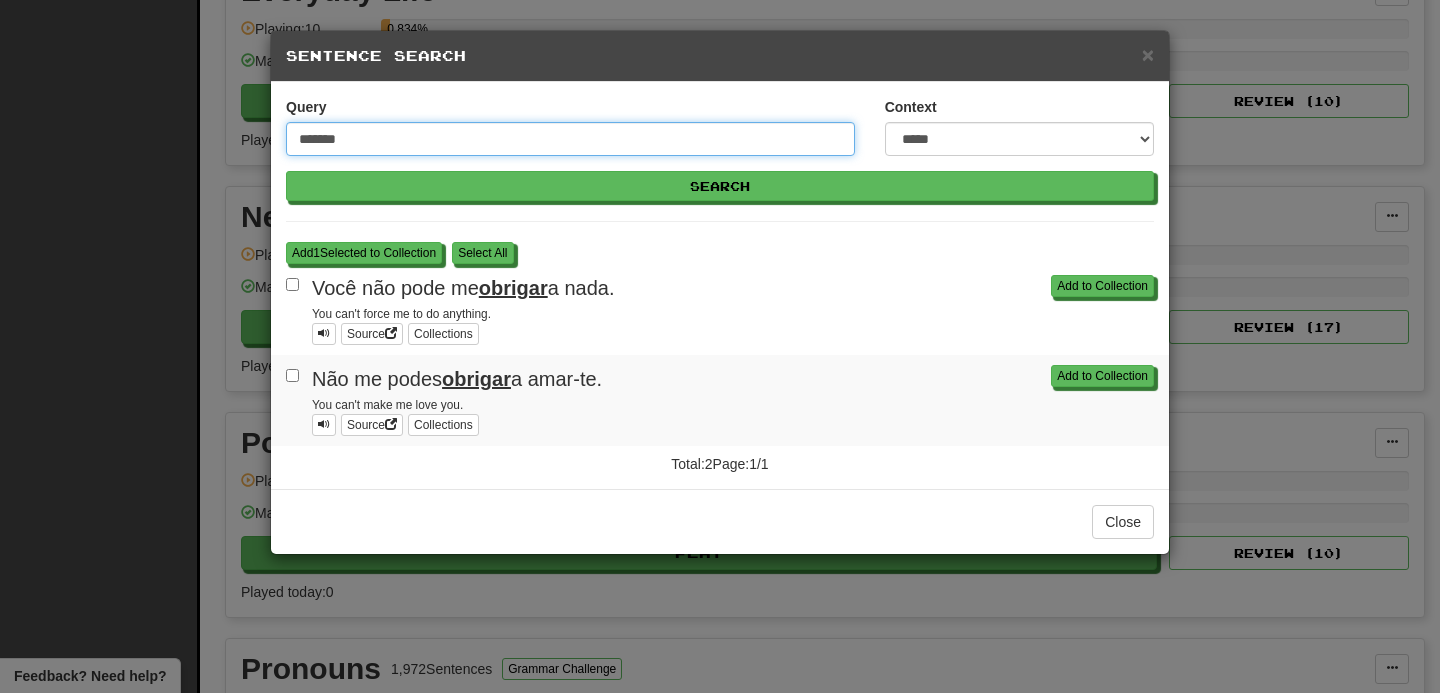 click on "*******" at bounding box center (570, 139) 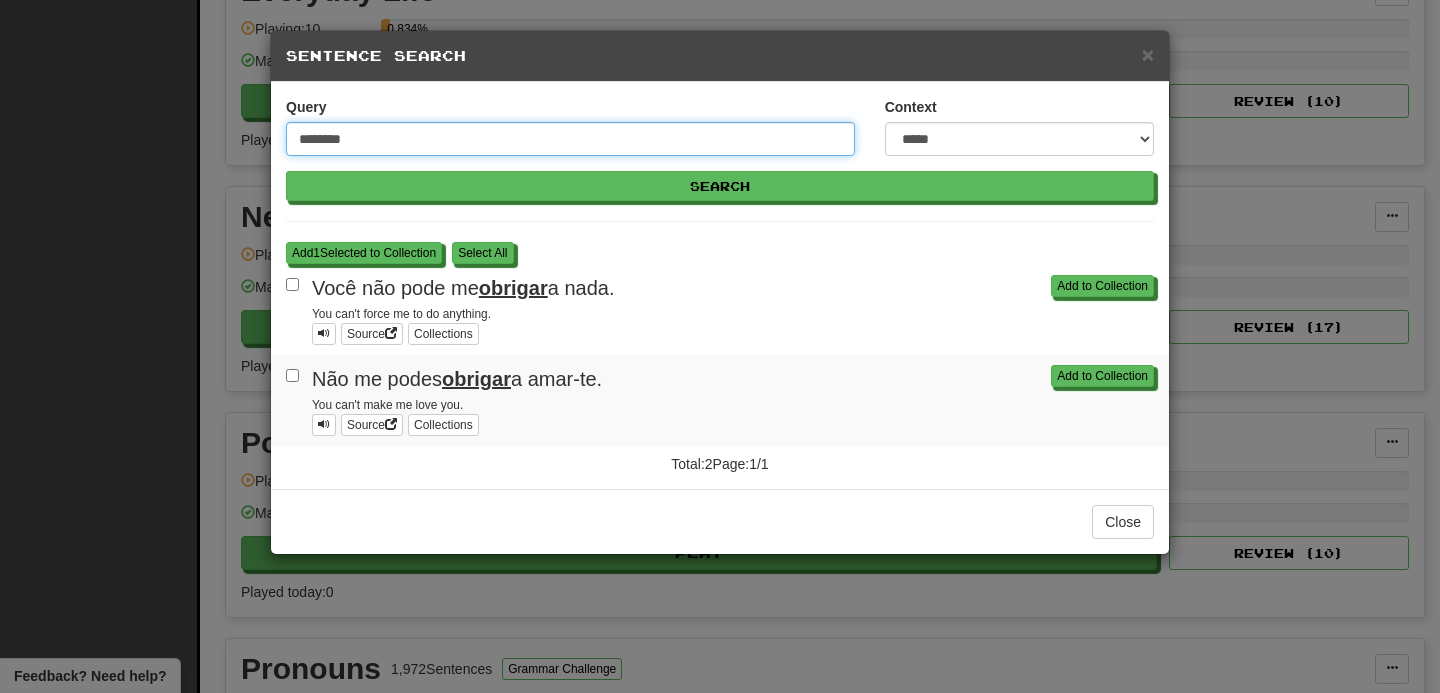 click on "Search" at bounding box center [720, 186] 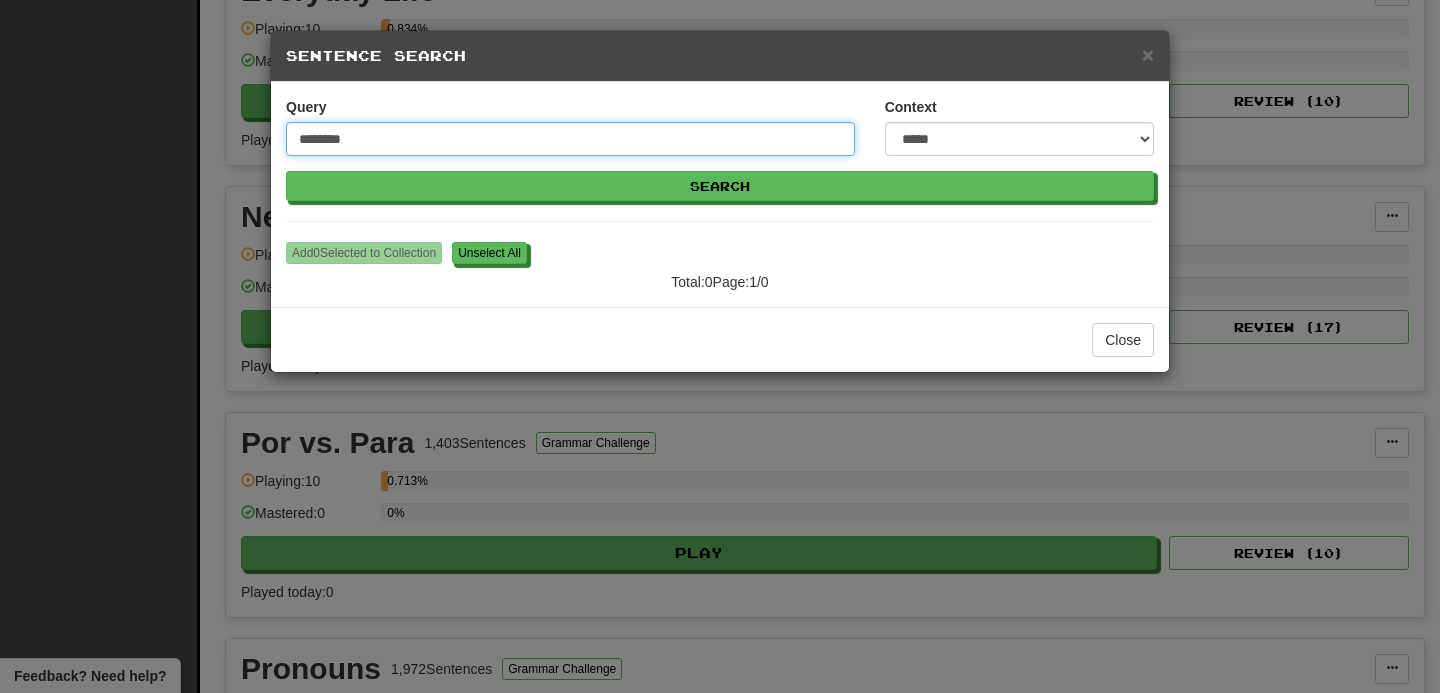 click on "********" at bounding box center [570, 139] 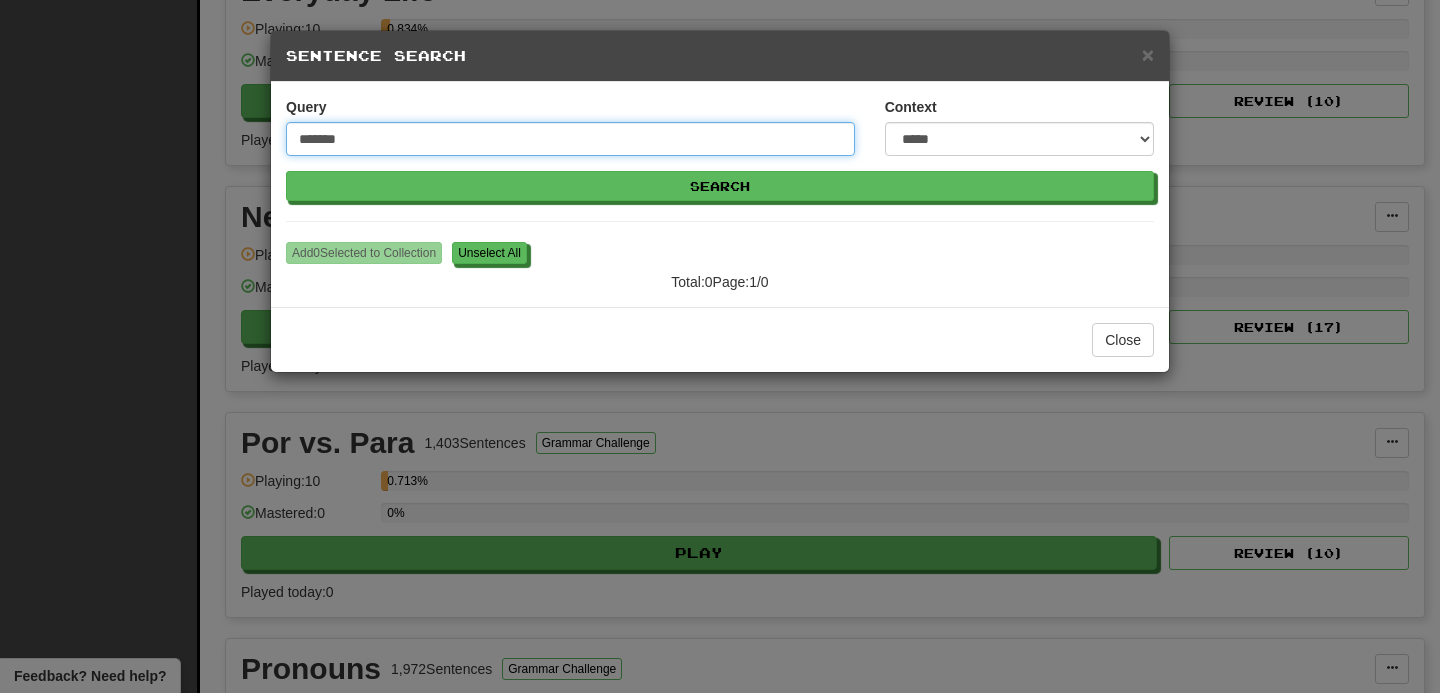 click on "Search" at bounding box center [720, 186] 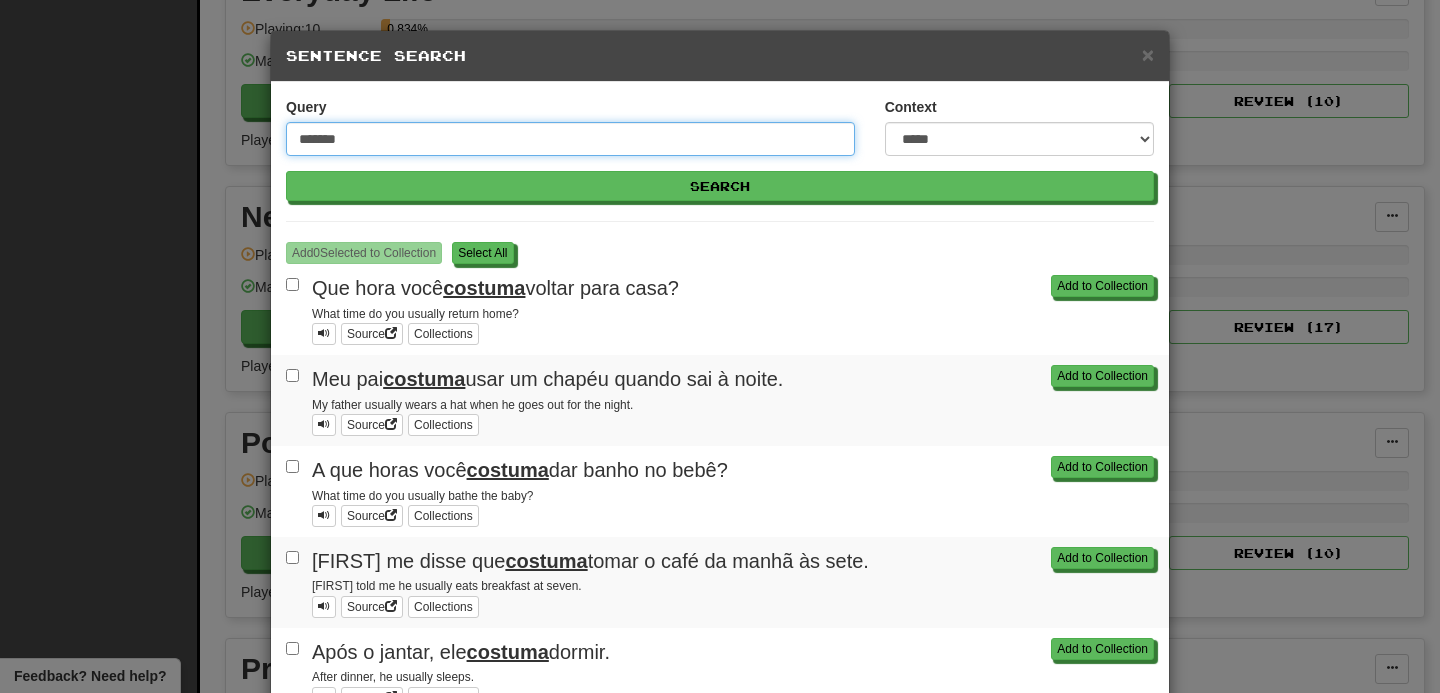 scroll, scrollTop: 580, scrollLeft: 0, axis: vertical 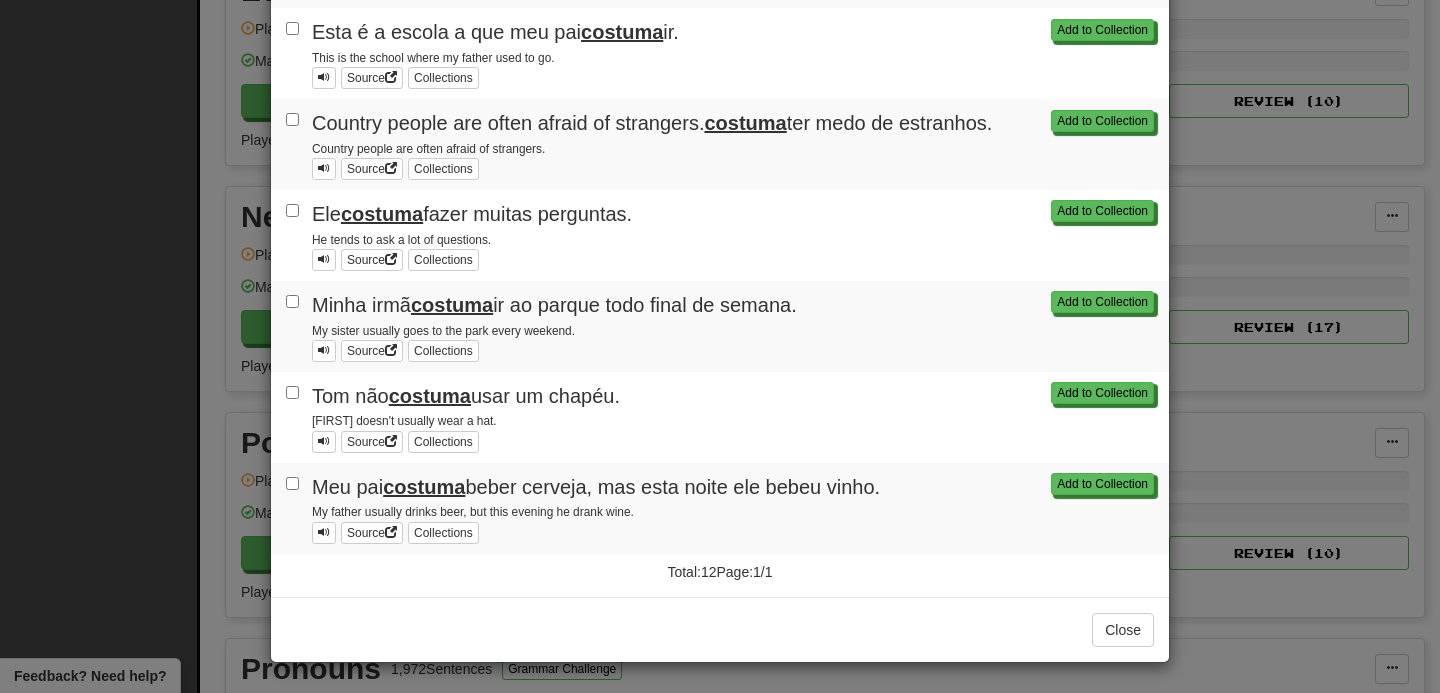 click on "Meu pai costuma beber cerveja, mas esta noite ele bebeu vinho. My father usually drinks beer, but this evening he drank wine. Source Collections" at bounding box center [720, 508] 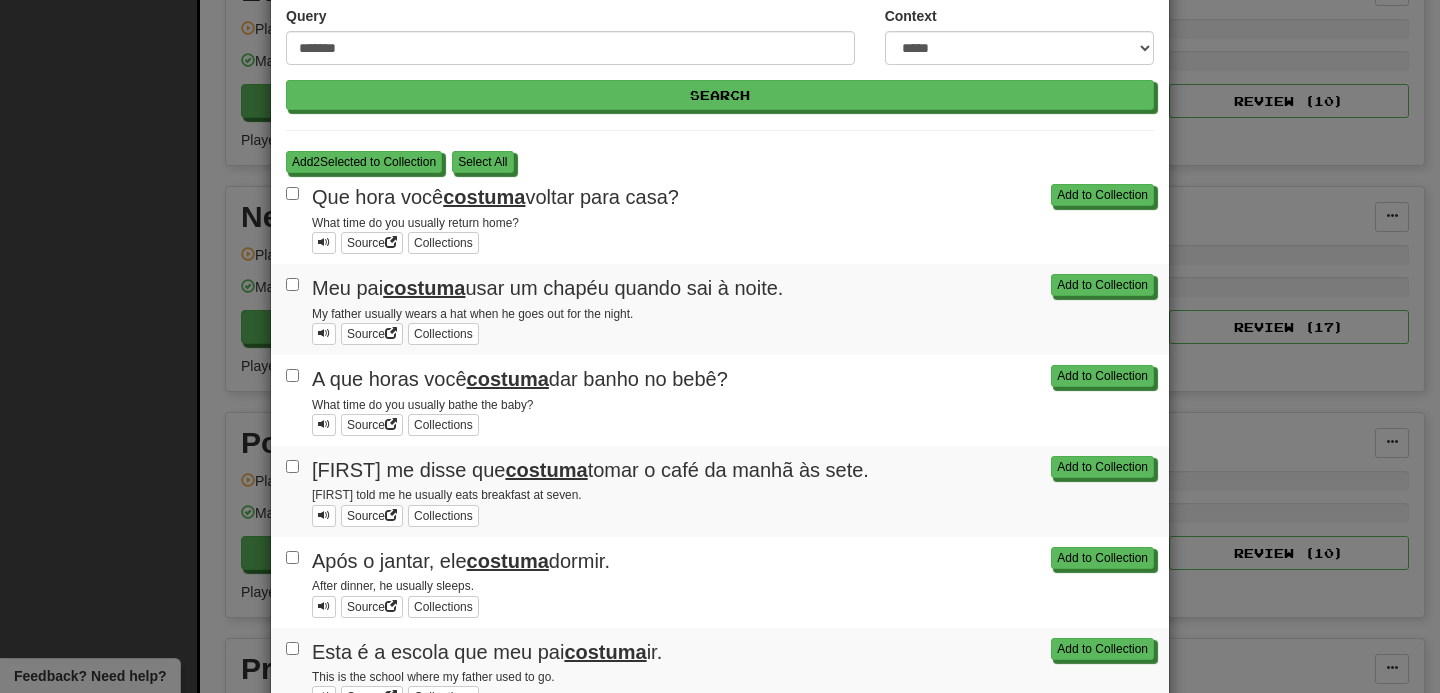 scroll, scrollTop: 0, scrollLeft: 0, axis: both 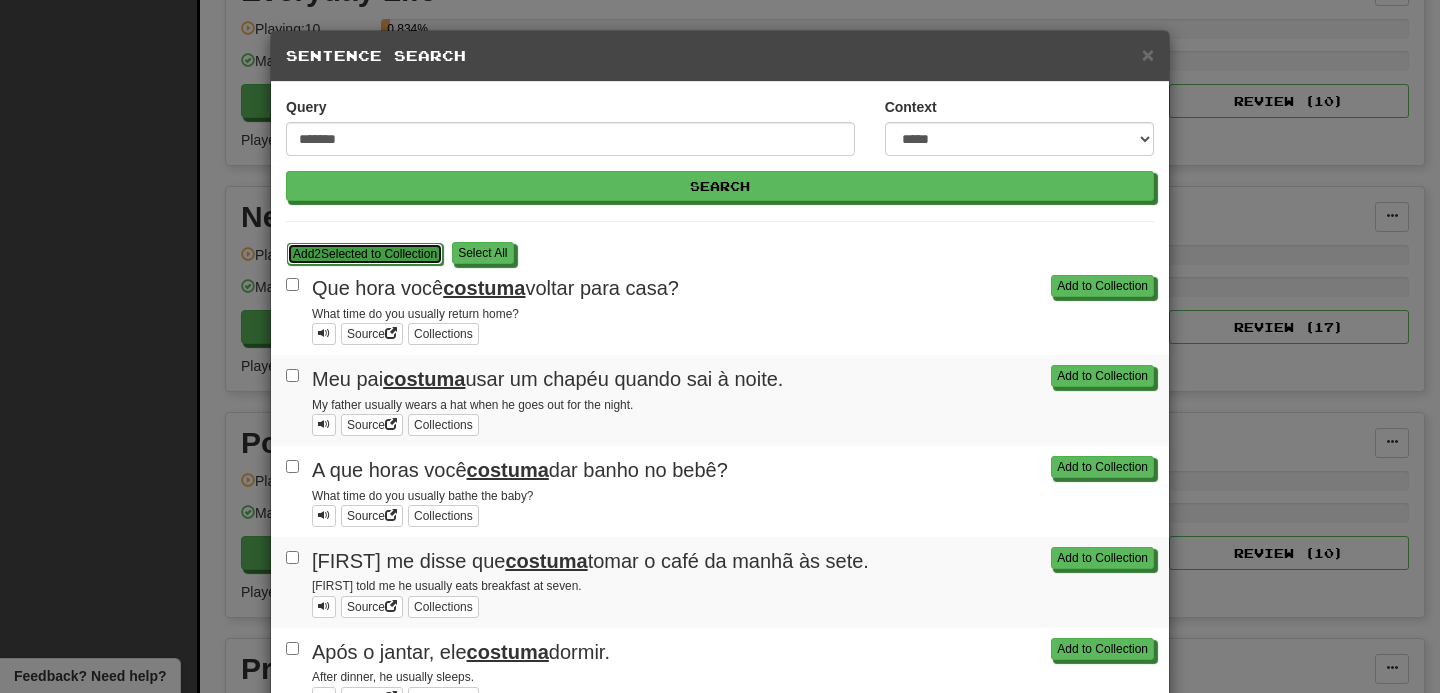 click on "Add  2  Selected to Collection" at bounding box center [365, 254] 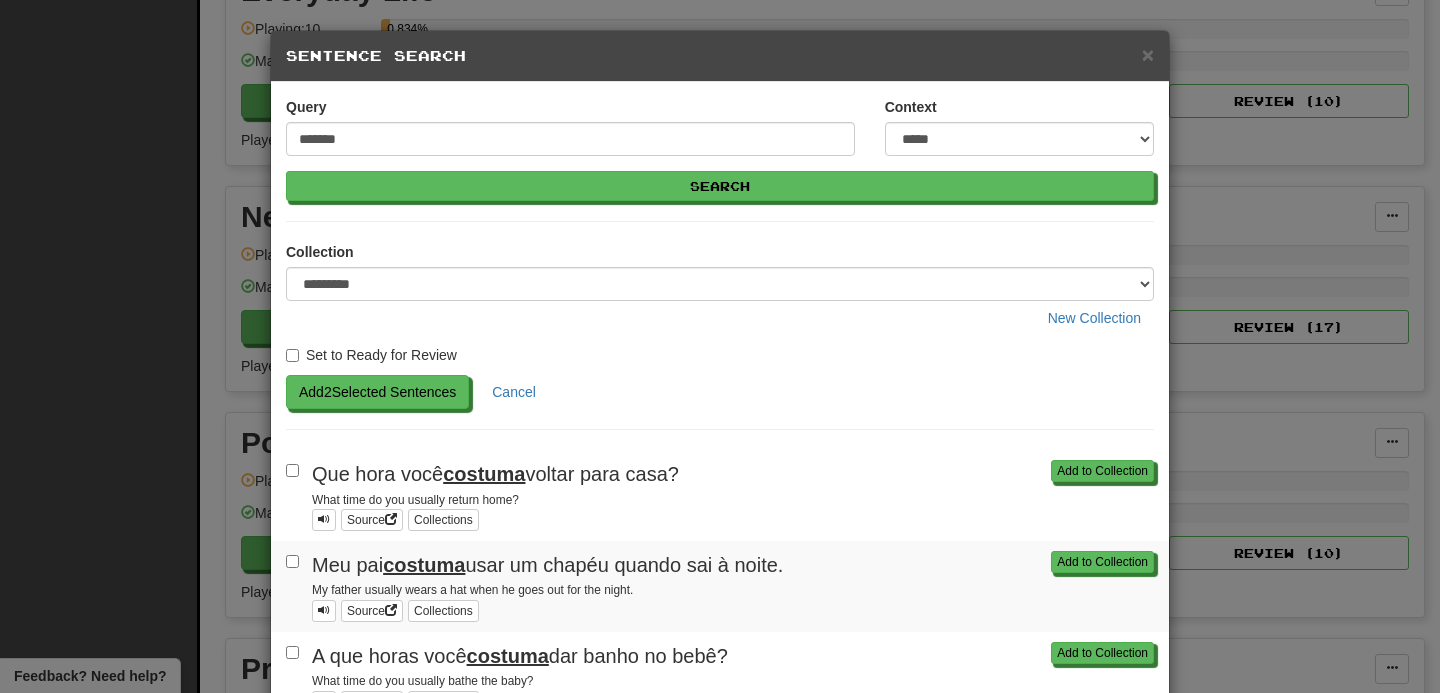 scroll, scrollTop: 32, scrollLeft: 0, axis: vertical 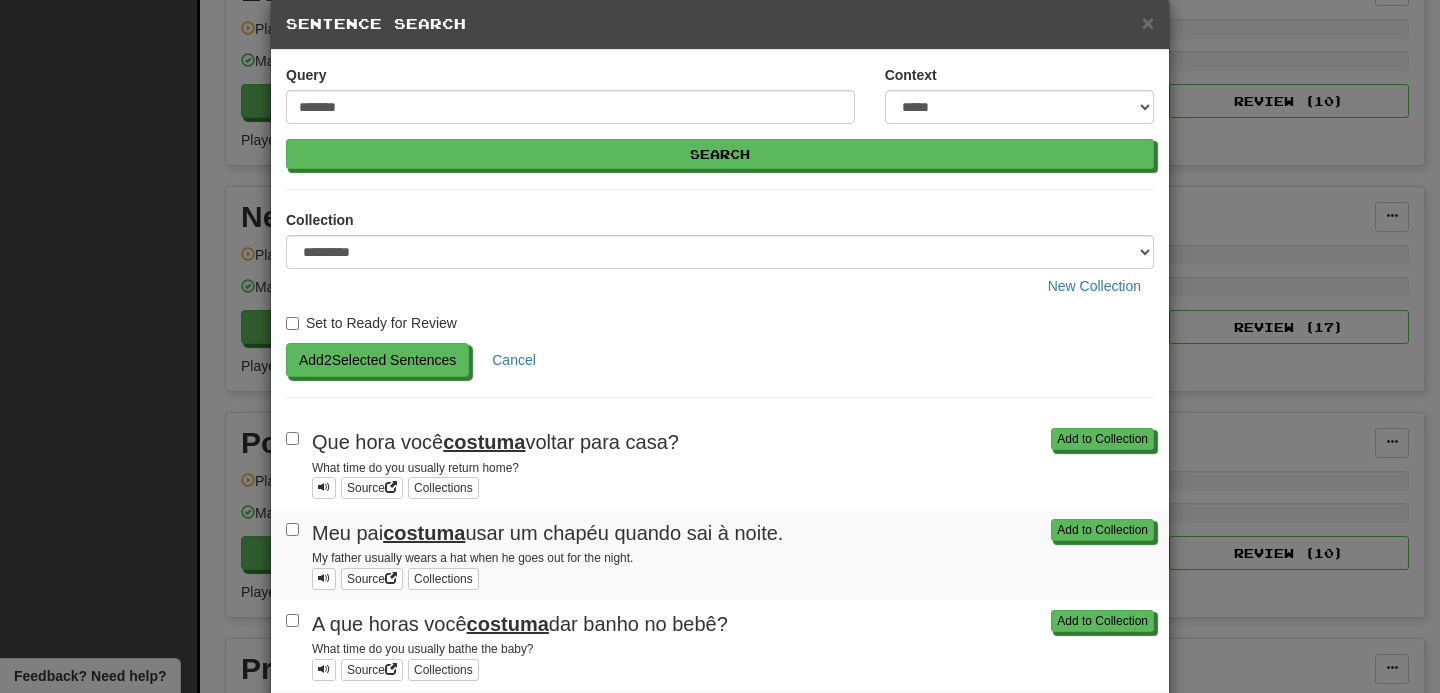 click on "Collection ********* New Collection  Set to Ready for Review Add  2  Selected Sentences Cancel" at bounding box center (720, 304) 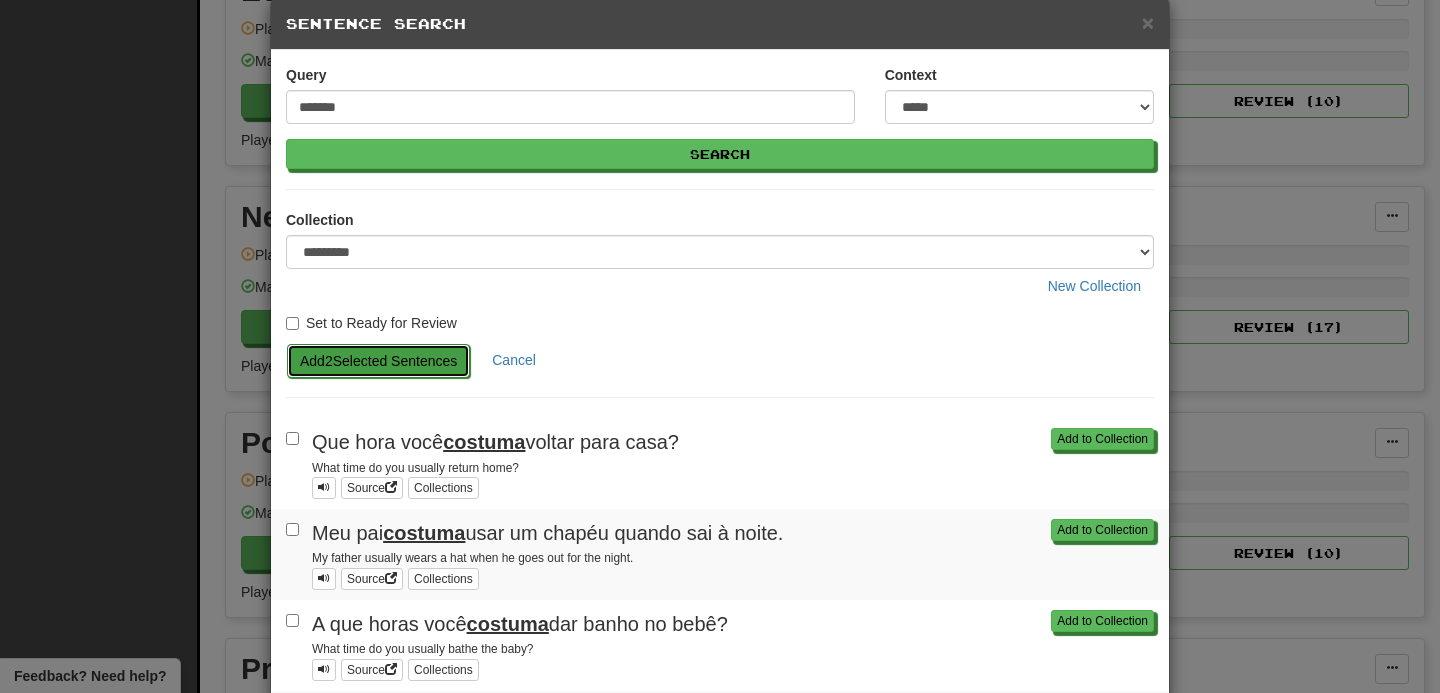 click on "Add  2  Selected Sentences" at bounding box center [378, 361] 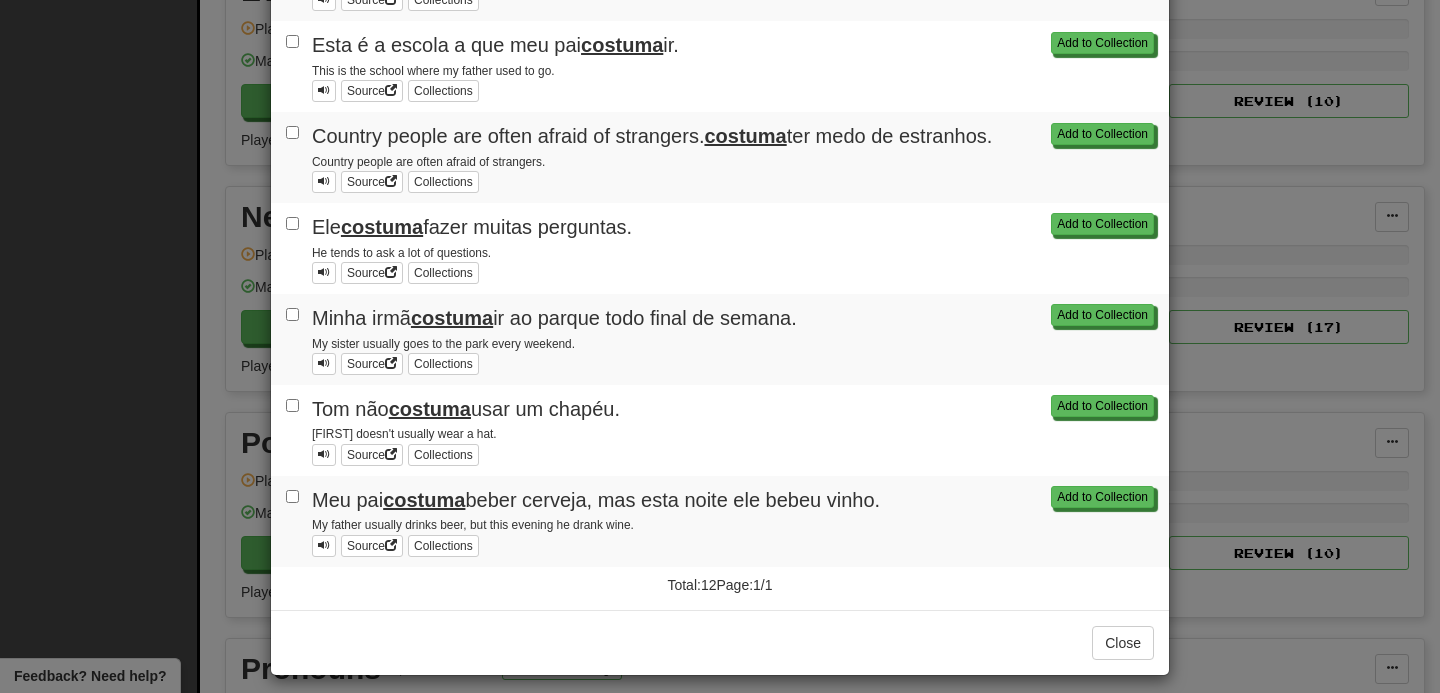 scroll, scrollTop: 0, scrollLeft: 0, axis: both 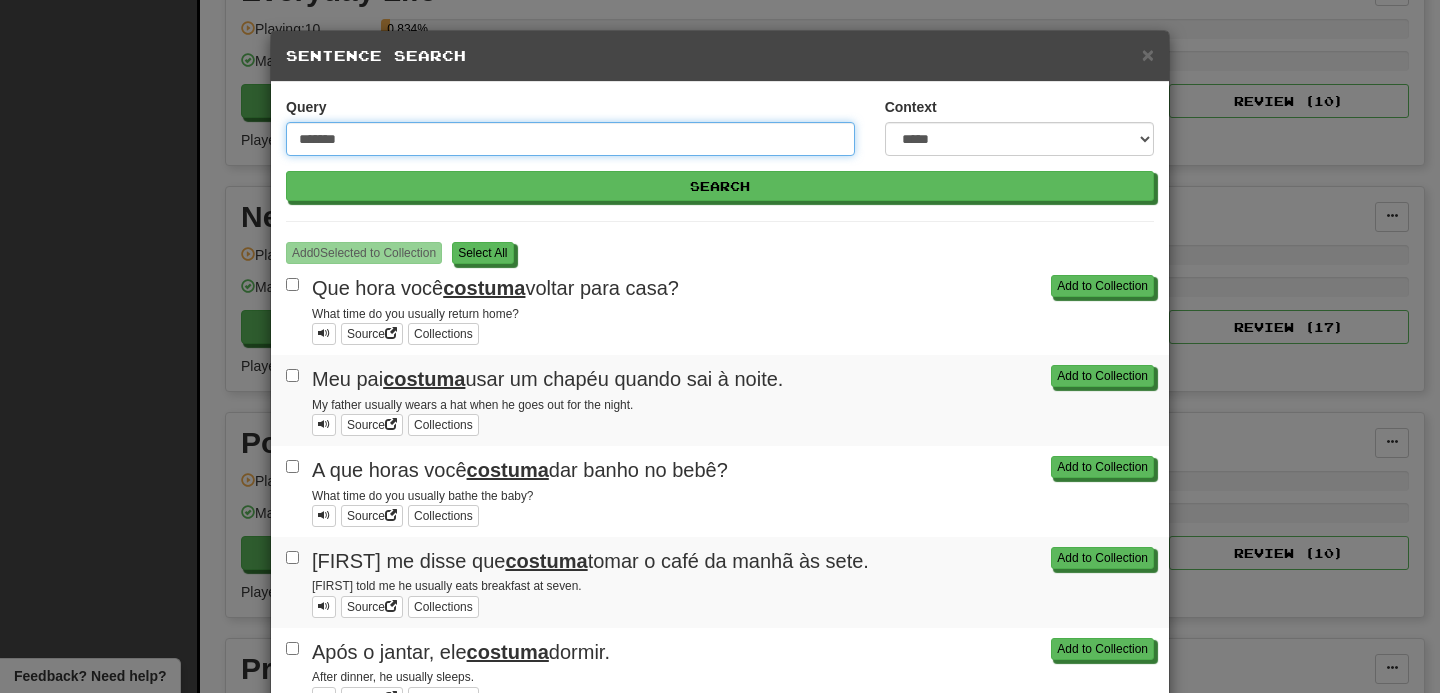 drag, startPoint x: 416, startPoint y: 135, endPoint x: 204, endPoint y: 120, distance: 212.53 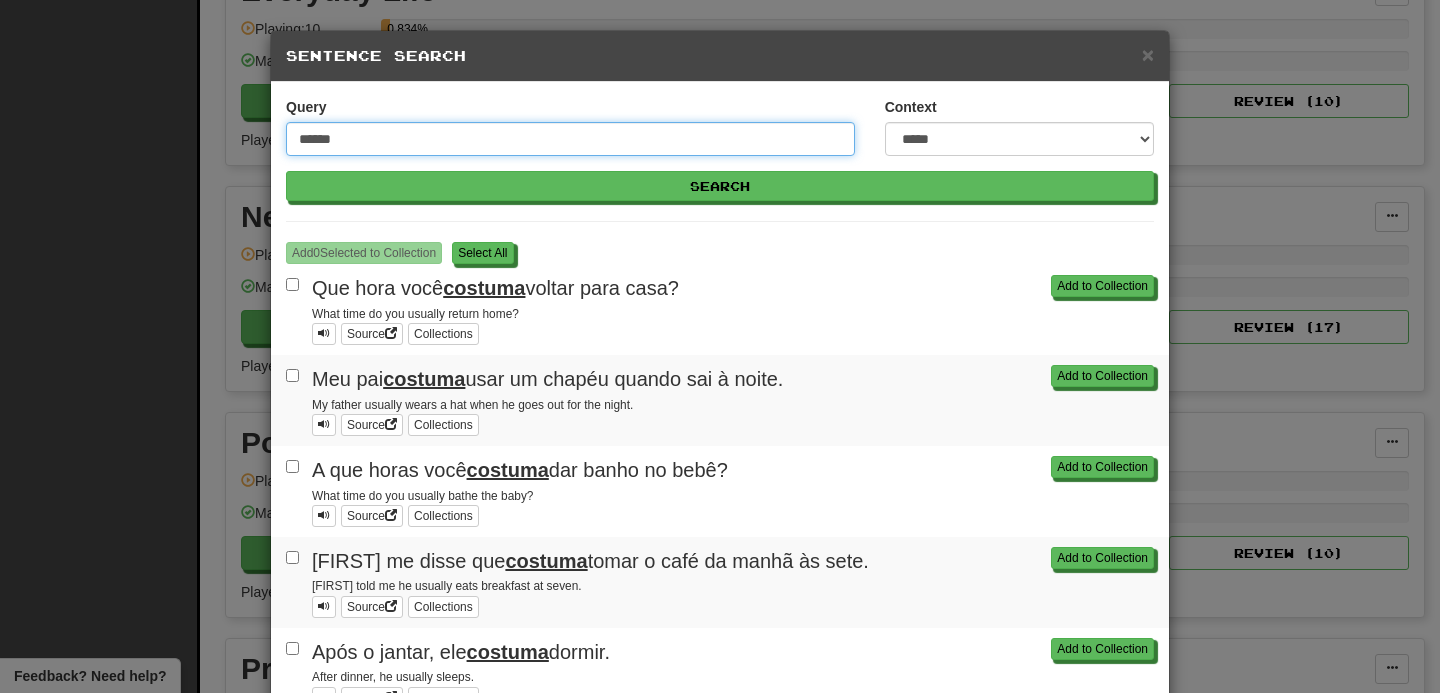 click on "Search" at bounding box center [720, 186] 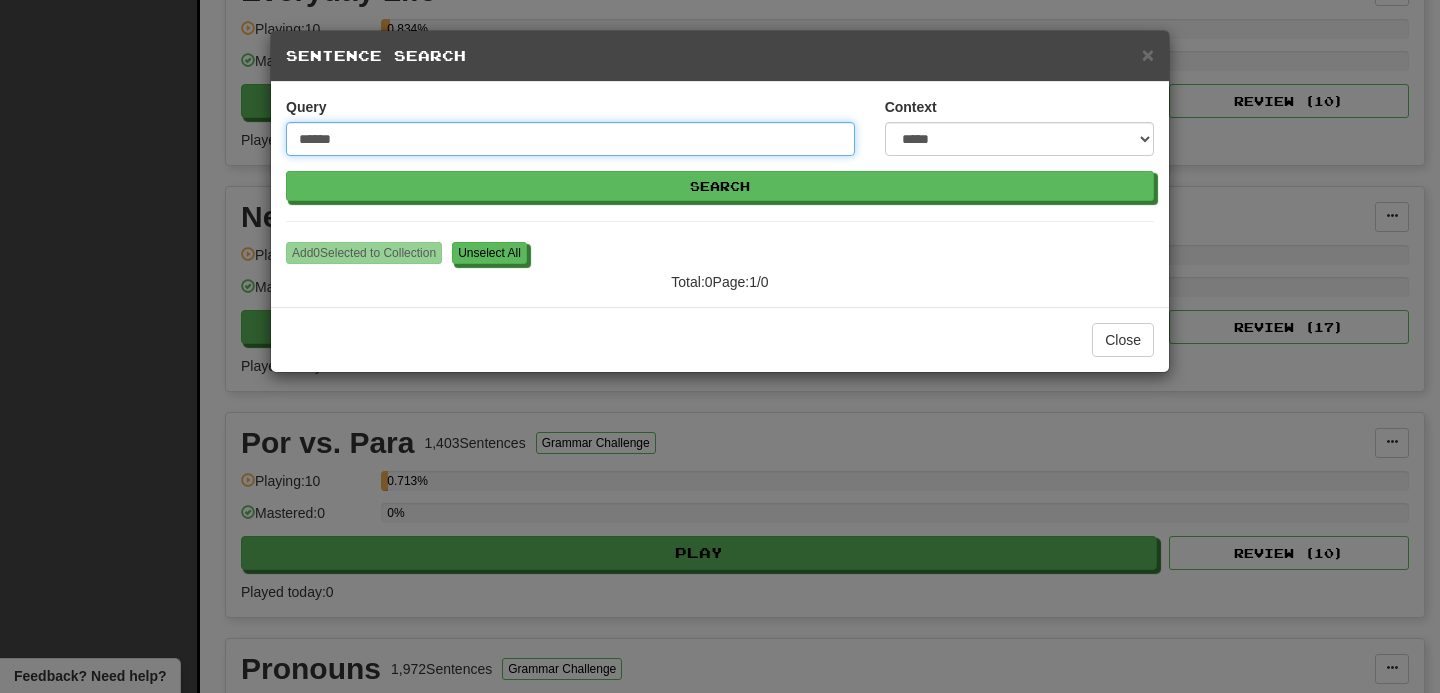 drag, startPoint x: 404, startPoint y: 143, endPoint x: 244, endPoint y: 128, distance: 160.70158 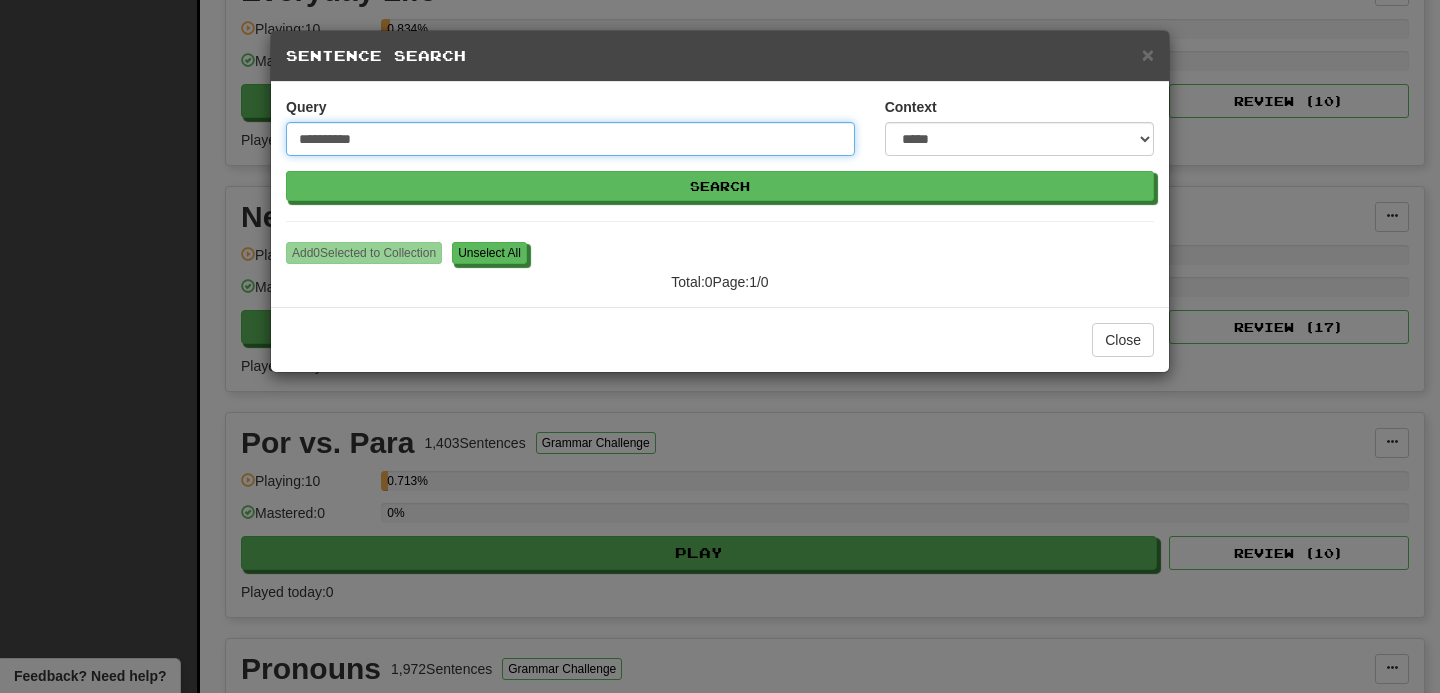 click on "Search" at bounding box center [720, 186] 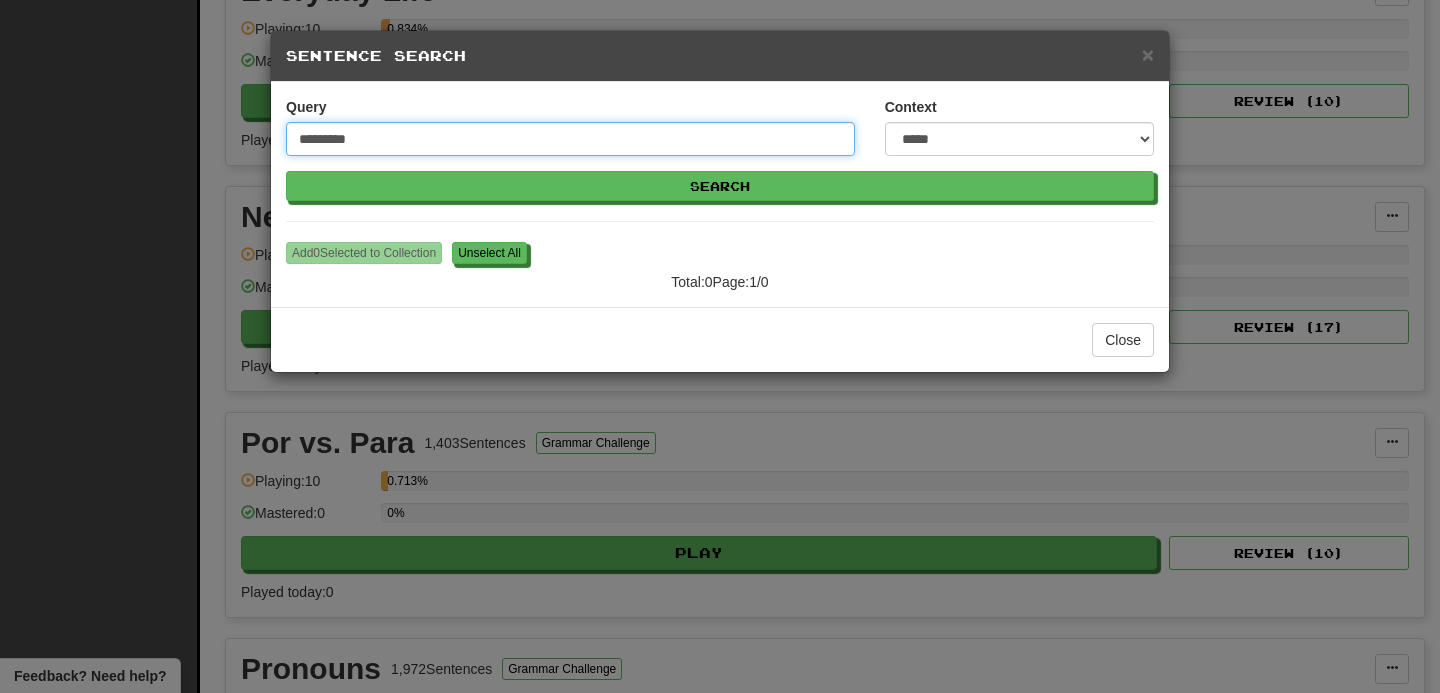 click on "Search" at bounding box center [720, 186] 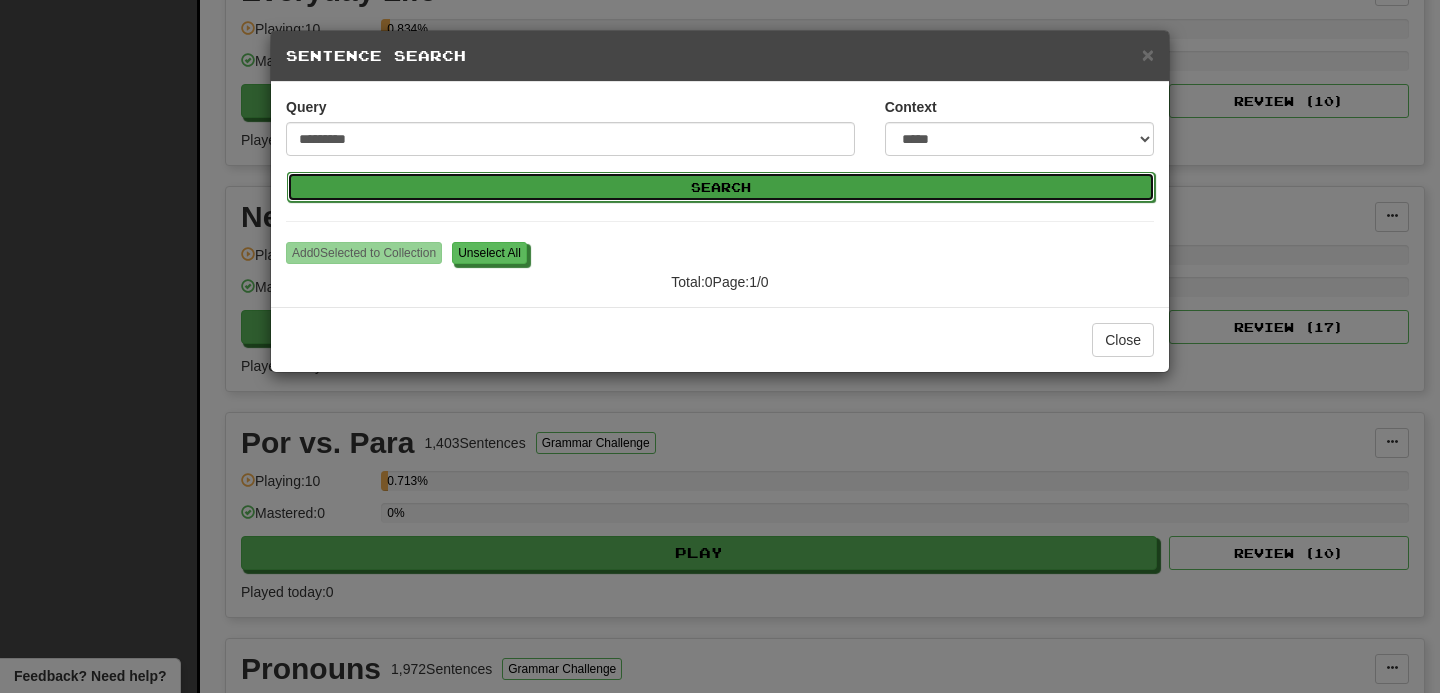 click on "Search" at bounding box center (721, 187) 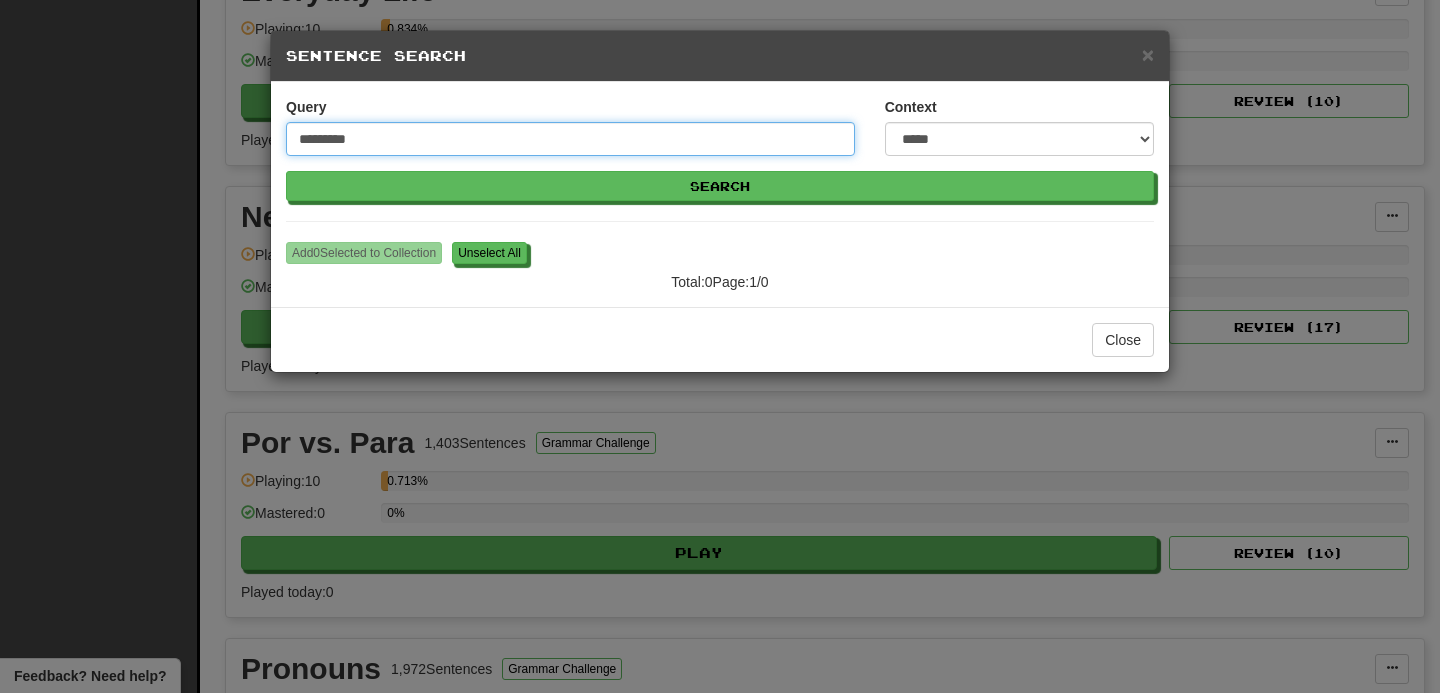 drag, startPoint x: 381, startPoint y: 136, endPoint x: 253, endPoint y: 123, distance: 128.65846 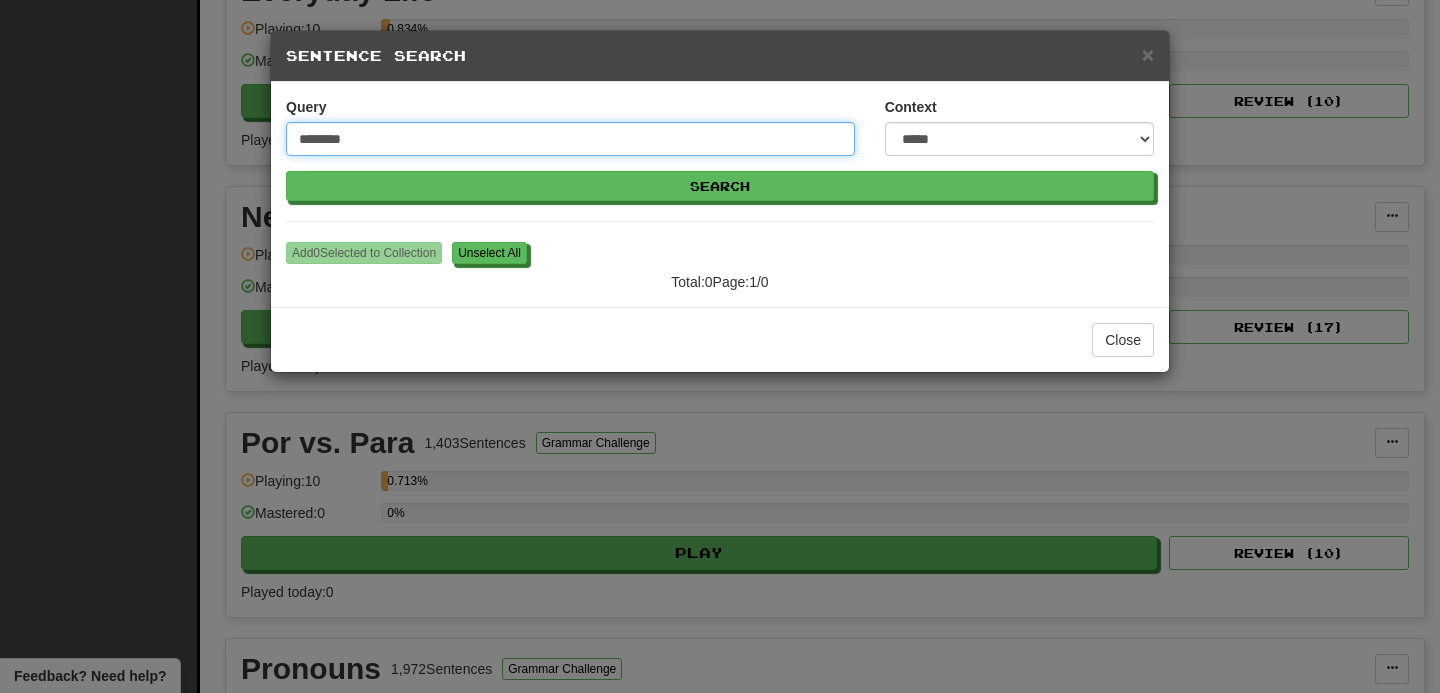 click on "Search" at bounding box center [720, 186] 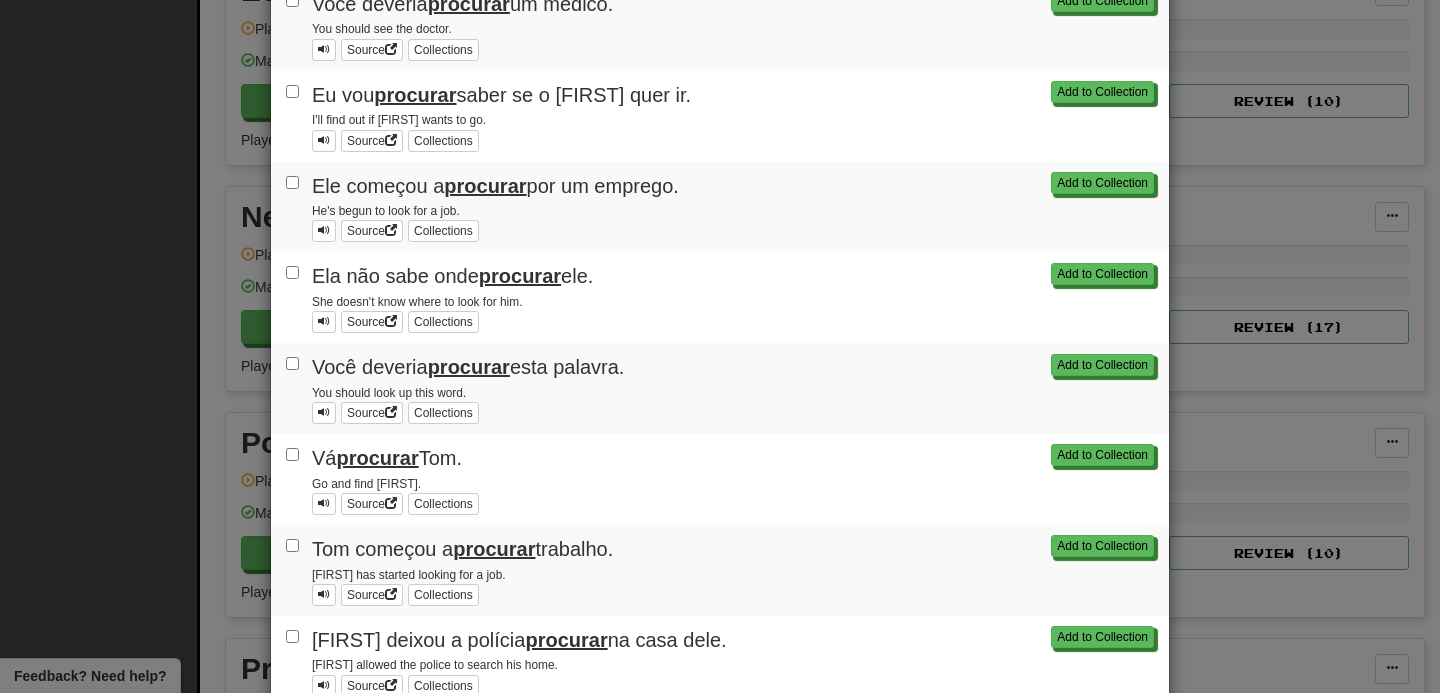 scroll, scrollTop: 552, scrollLeft: 0, axis: vertical 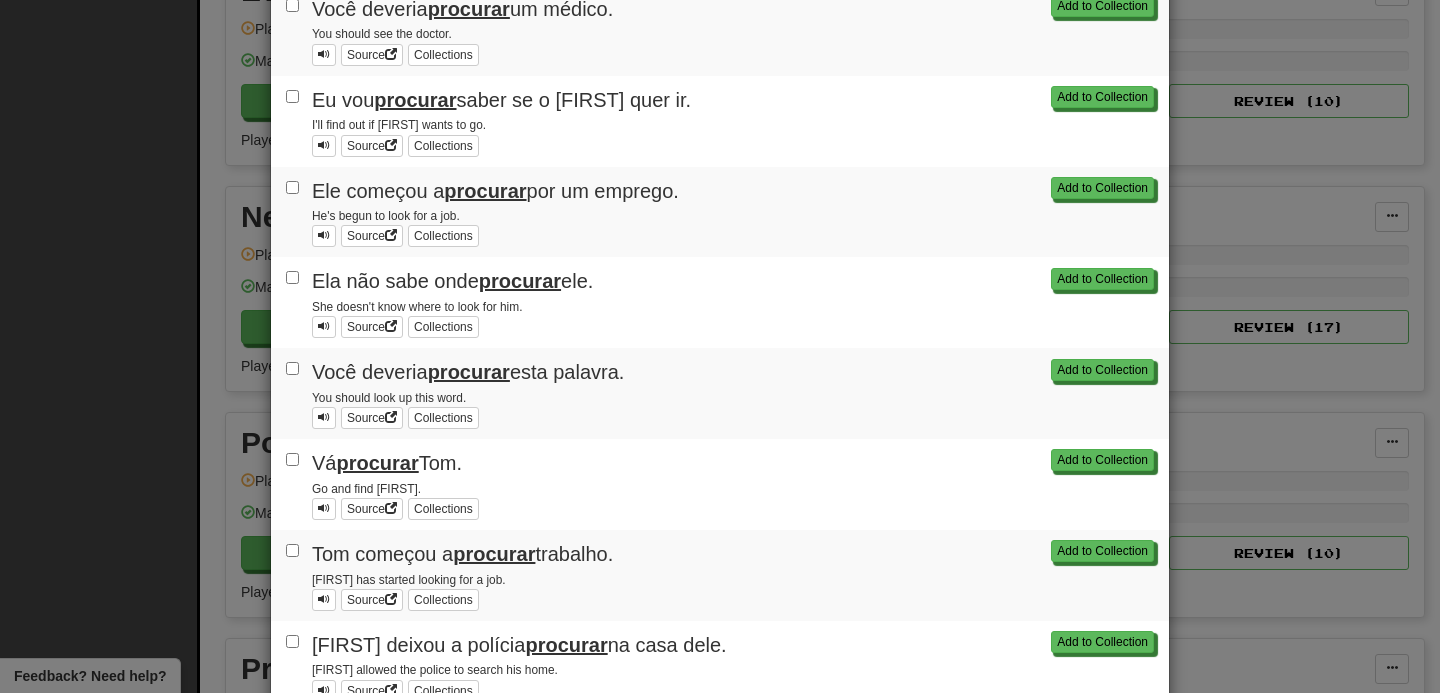click on "Add to Collection Ele começou a procurar por um emprego. He's begun to look for a job. Source Collections" at bounding box center [720, 212] 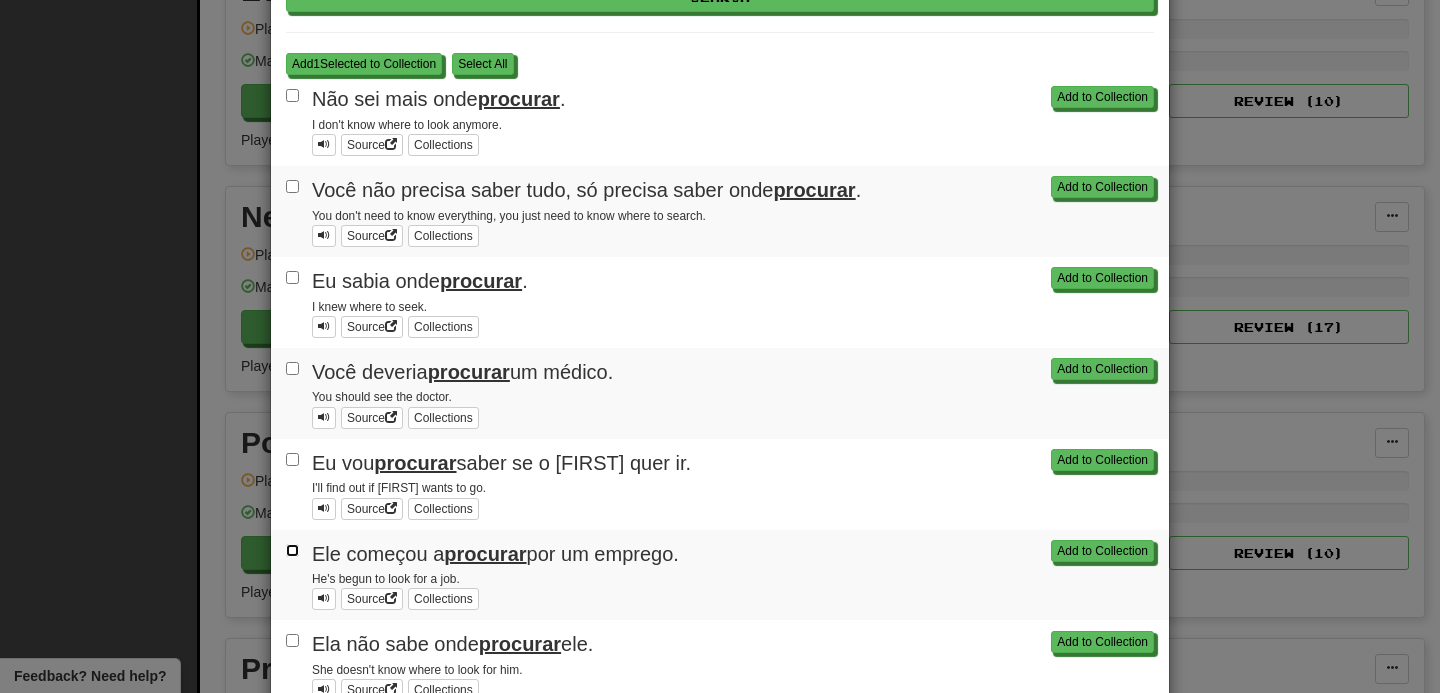 scroll, scrollTop: 0, scrollLeft: 0, axis: both 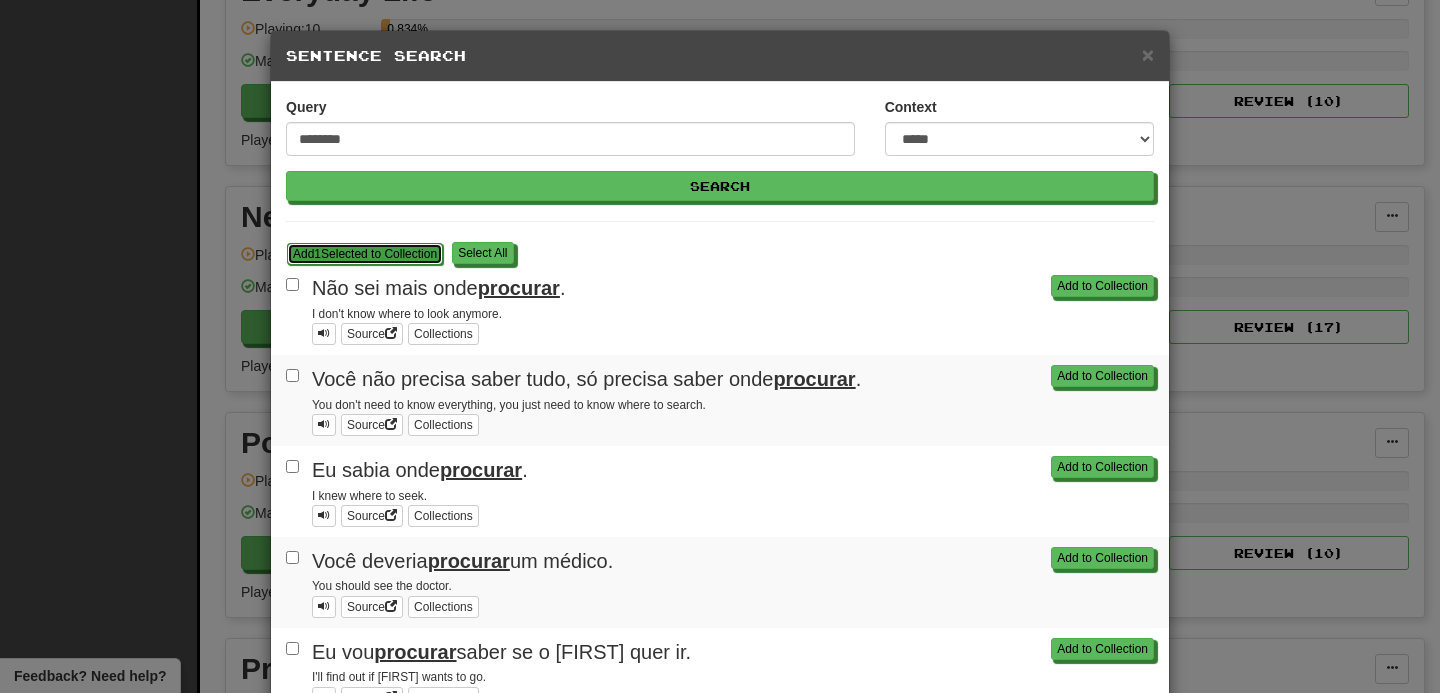 click on "Add  1  Selected to Collection" at bounding box center [365, 254] 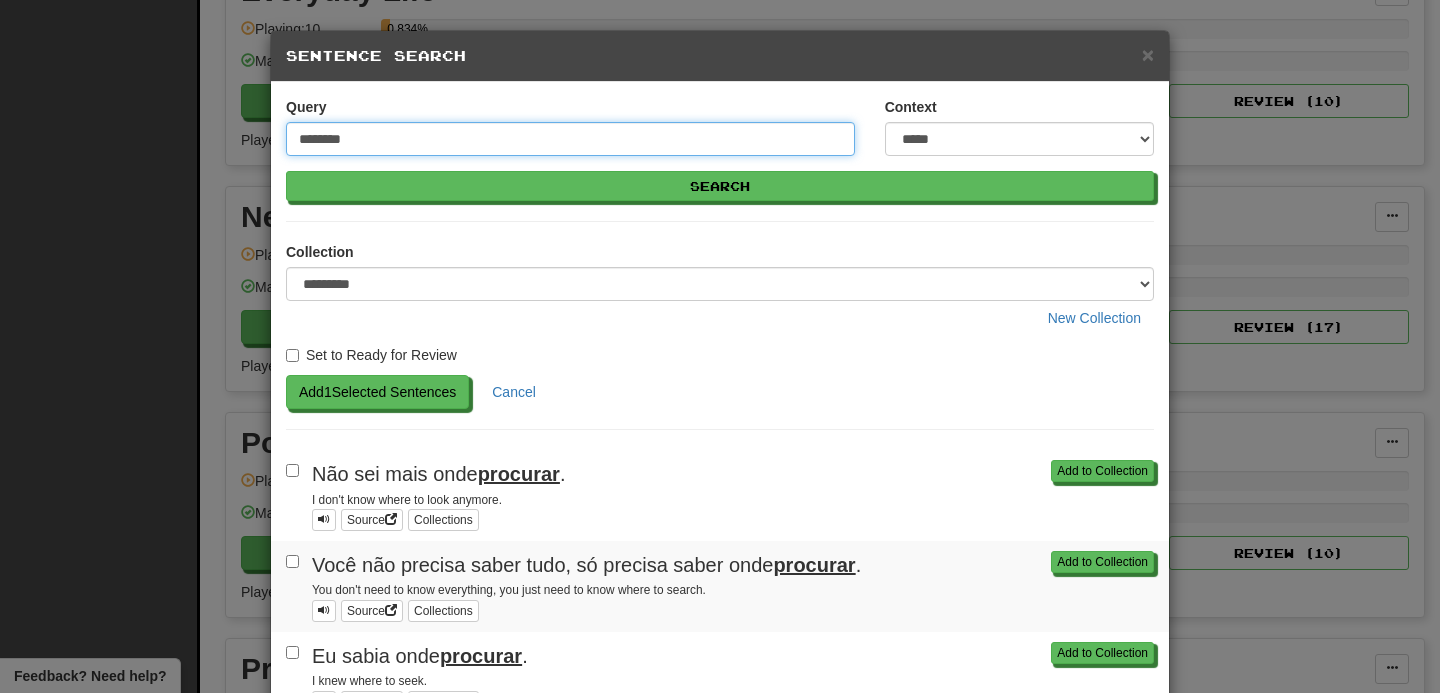 drag, startPoint x: 352, startPoint y: 143, endPoint x: 201, endPoint y: 140, distance: 151.0298 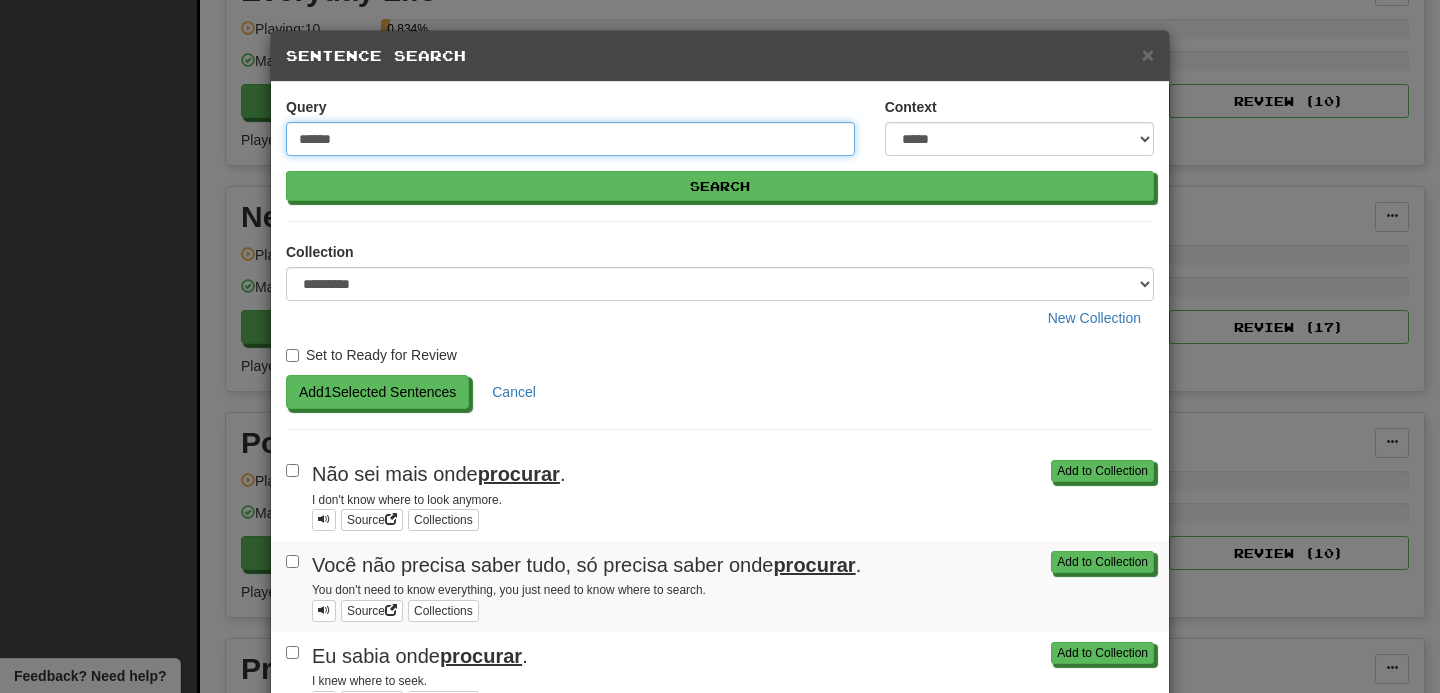 click on "Search" at bounding box center [720, 186] 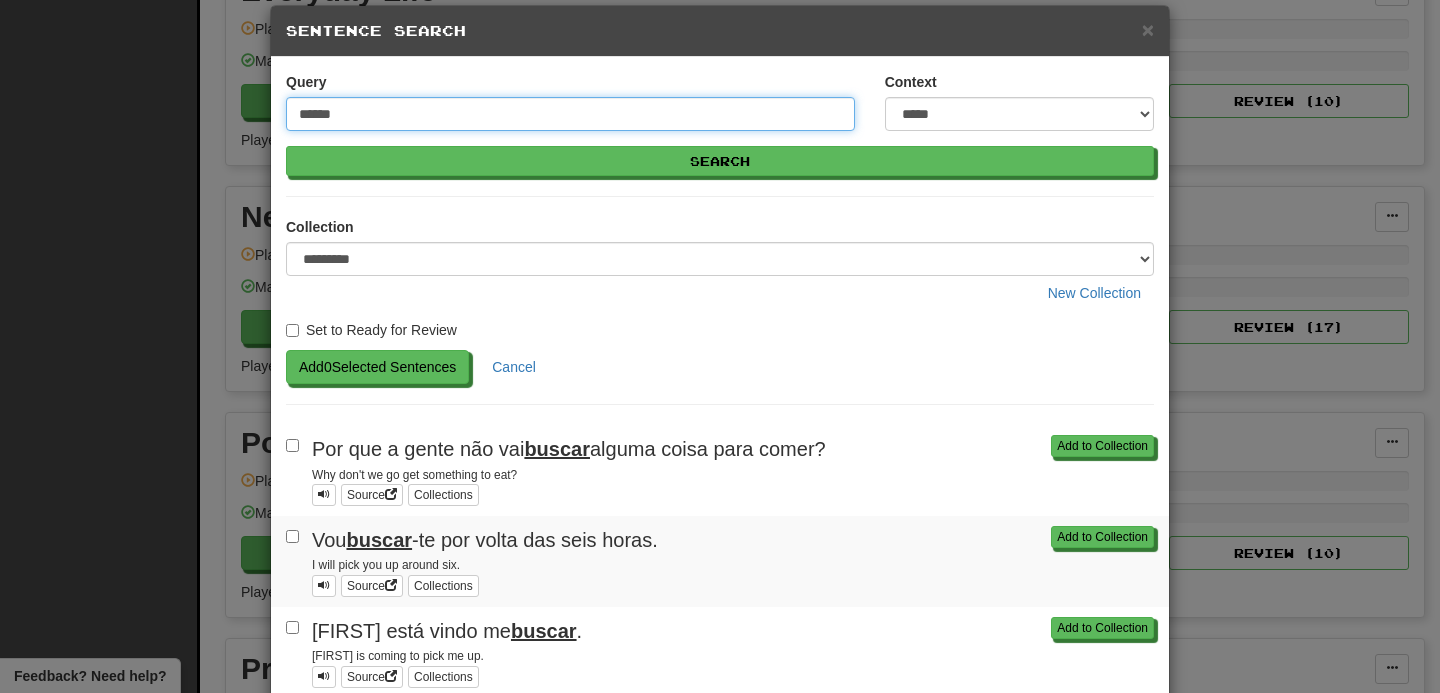 scroll, scrollTop: 17, scrollLeft: 0, axis: vertical 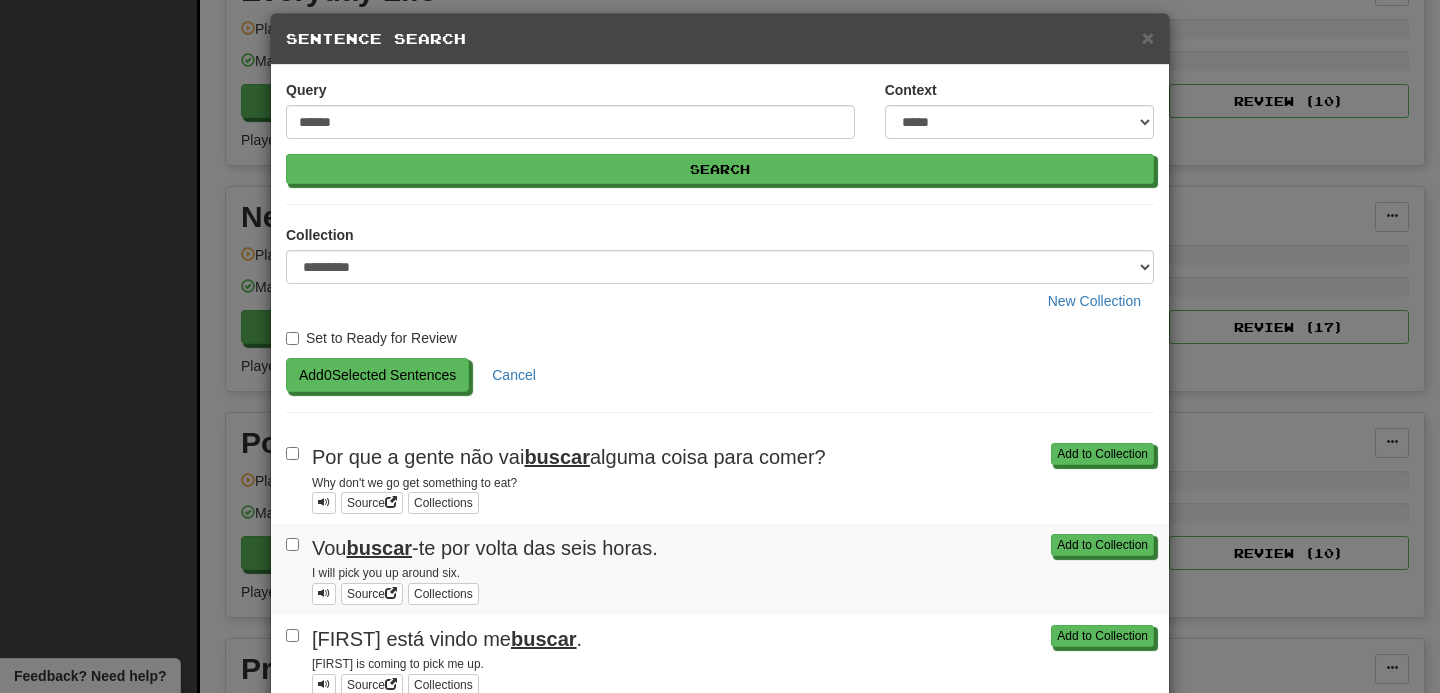 click on "buscar" at bounding box center (557, 457) 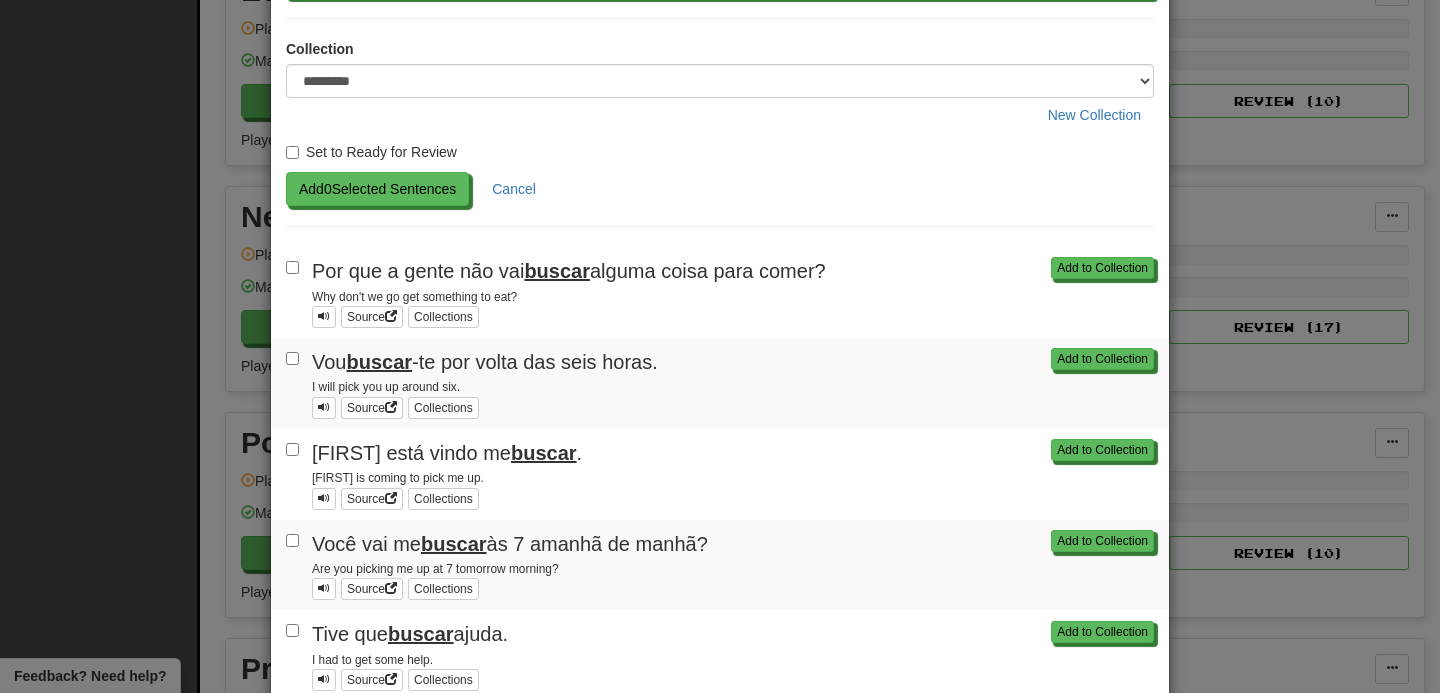 scroll, scrollTop: 202, scrollLeft: 0, axis: vertical 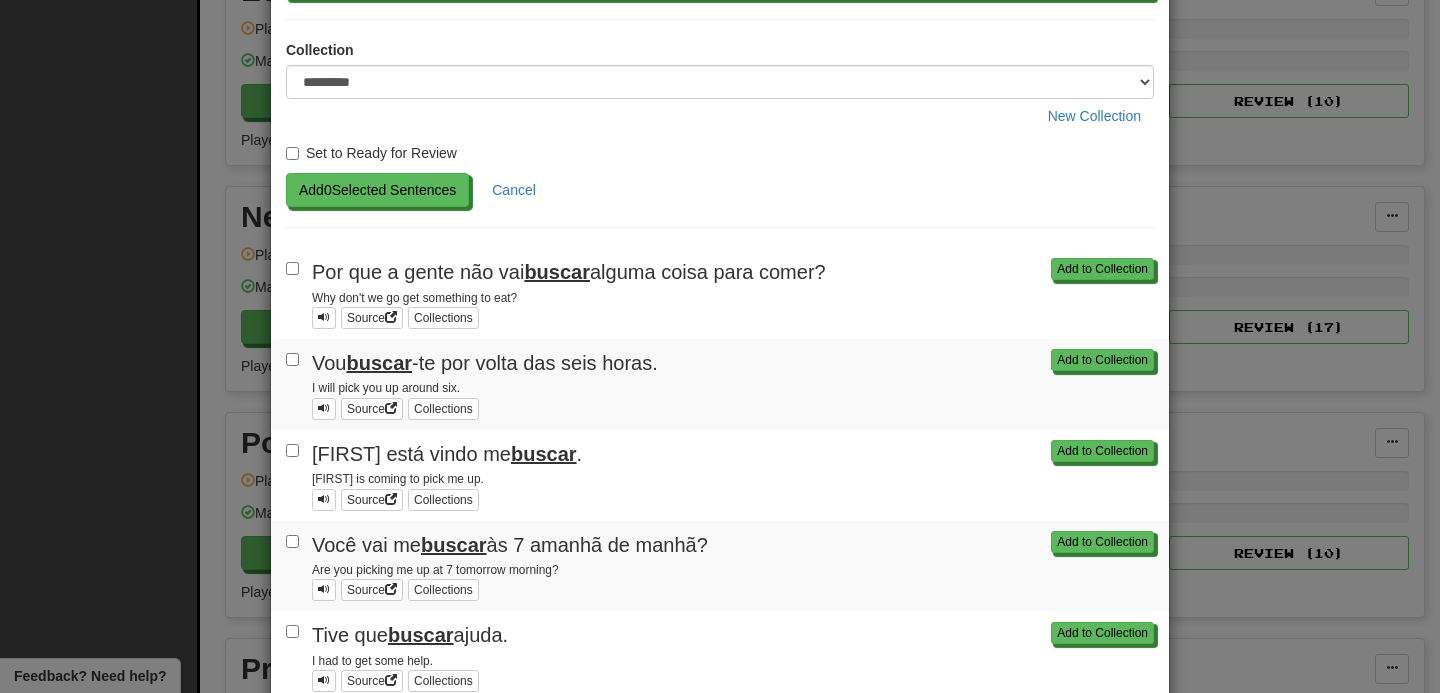 click on "Why don't we go get something to eat?" at bounding box center (733, 297) 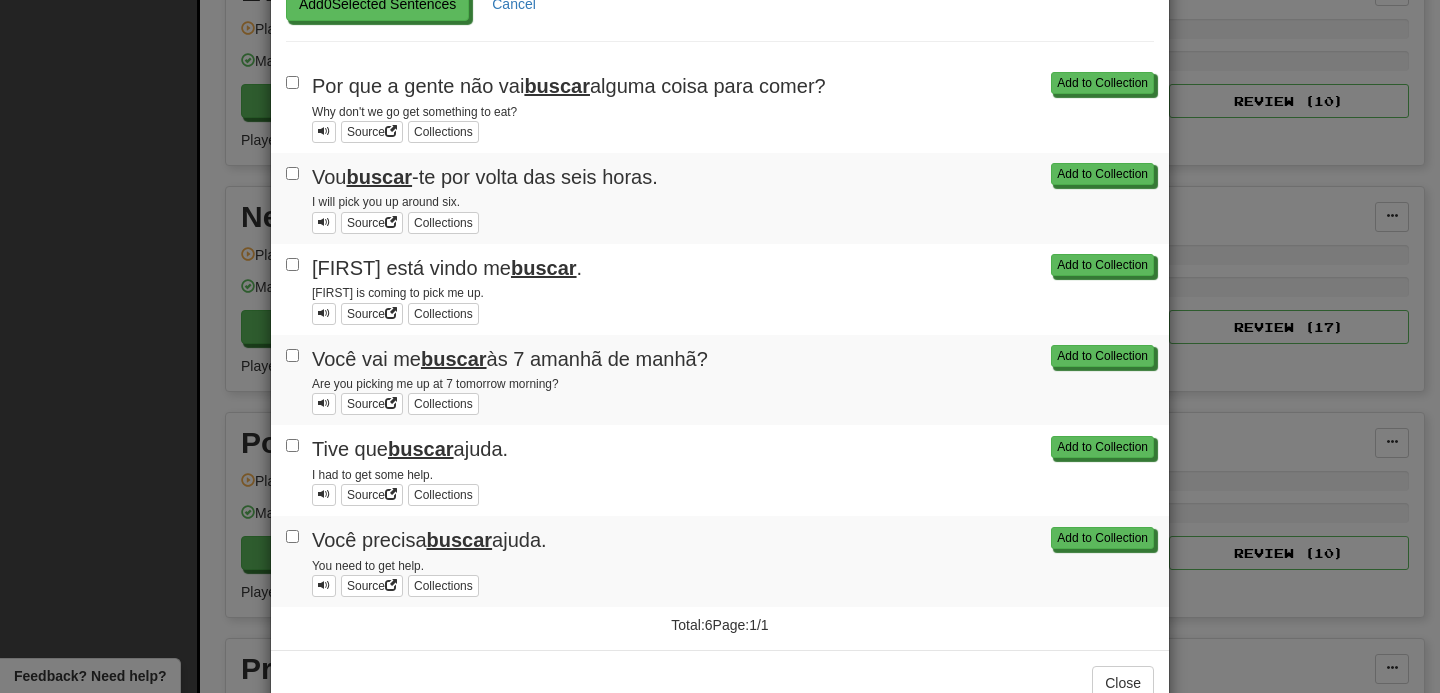 scroll, scrollTop: 392, scrollLeft: 0, axis: vertical 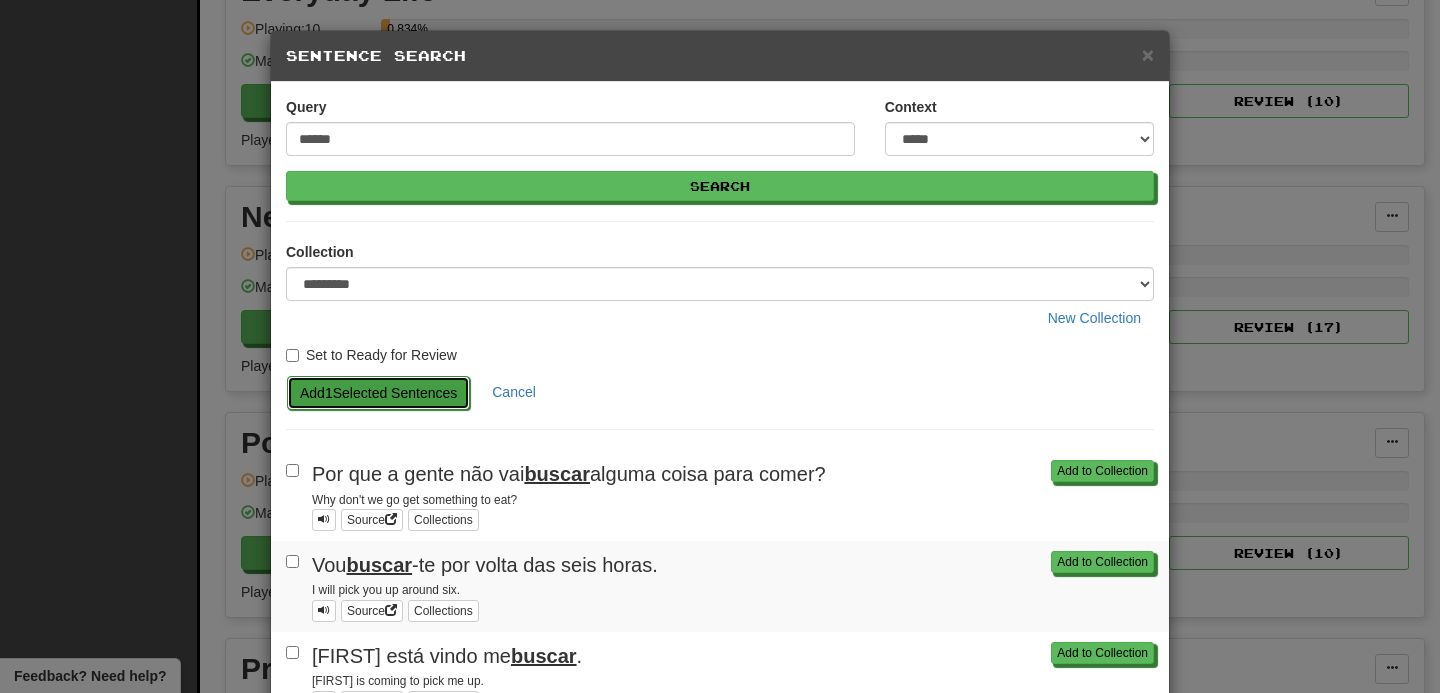 click on "Add  1  Selected Sentences" at bounding box center (378, 393) 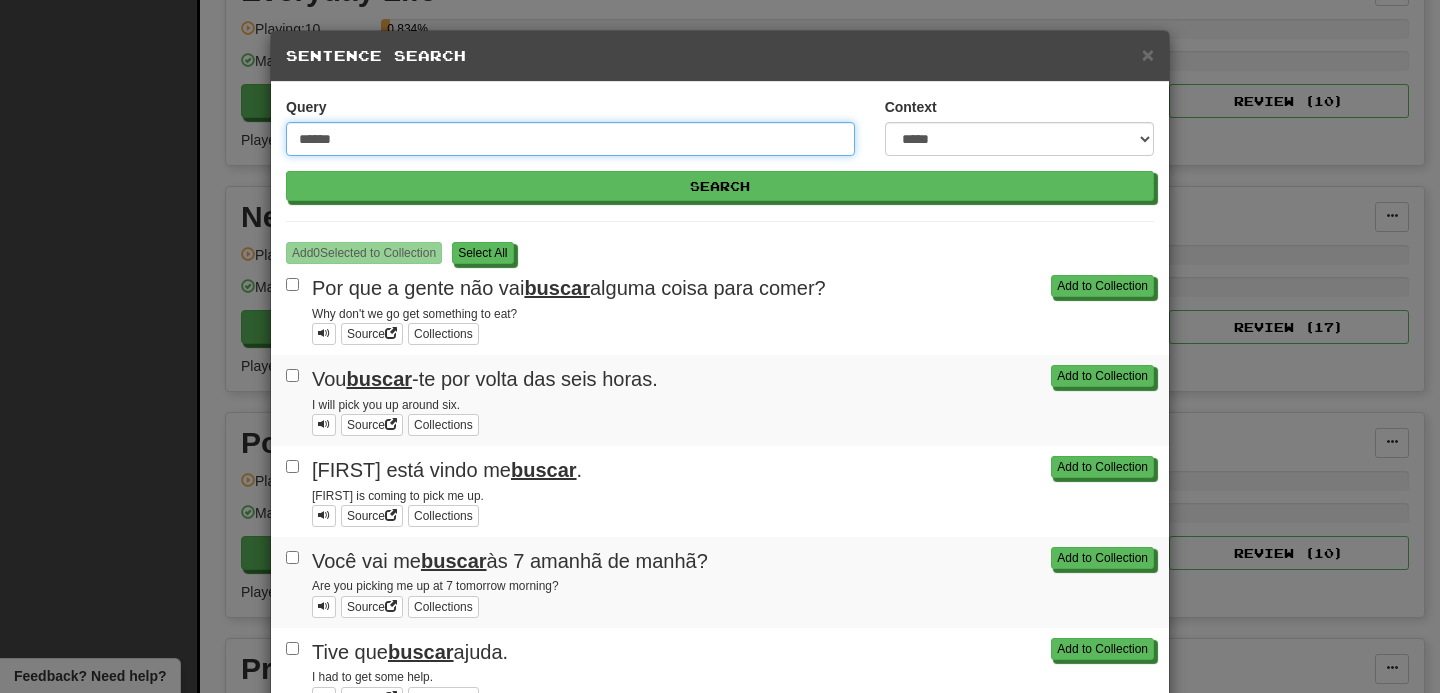 drag, startPoint x: 360, startPoint y: 138, endPoint x: 228, endPoint y: 125, distance: 132.63861 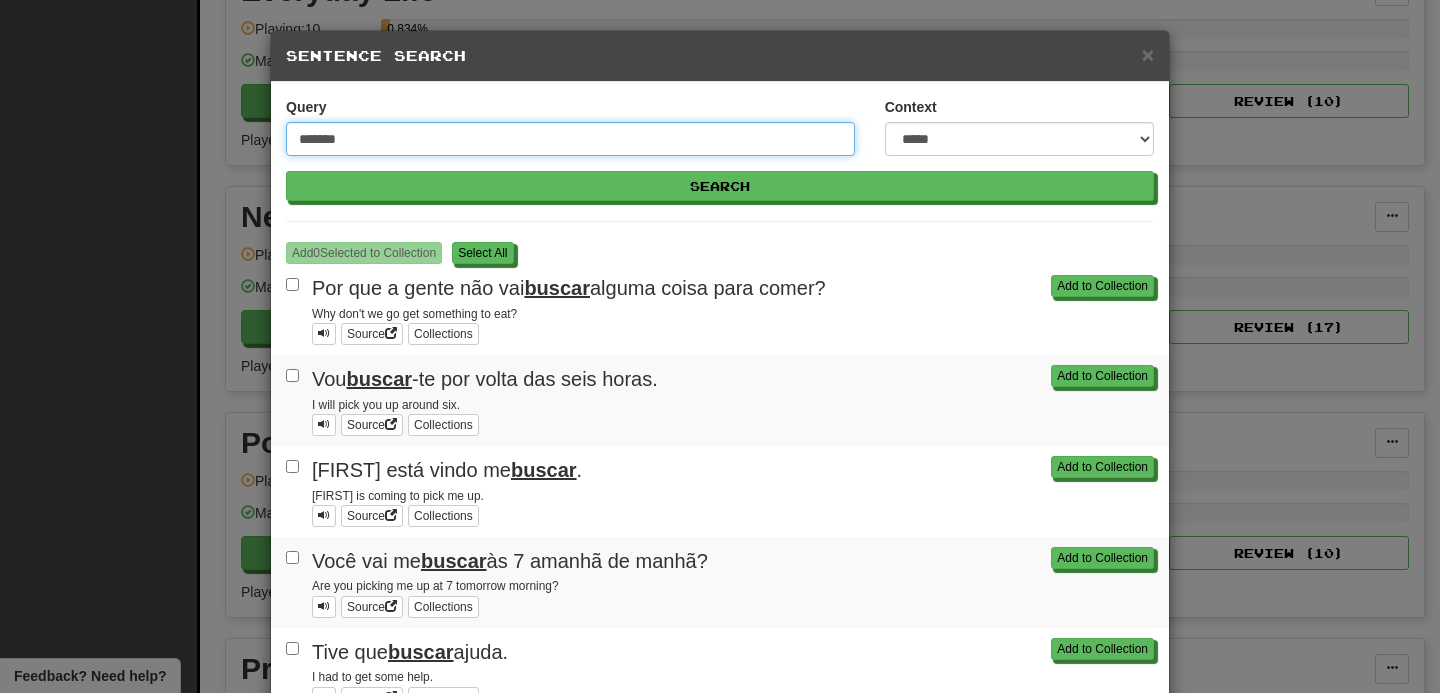 click on "Search" at bounding box center (720, 186) 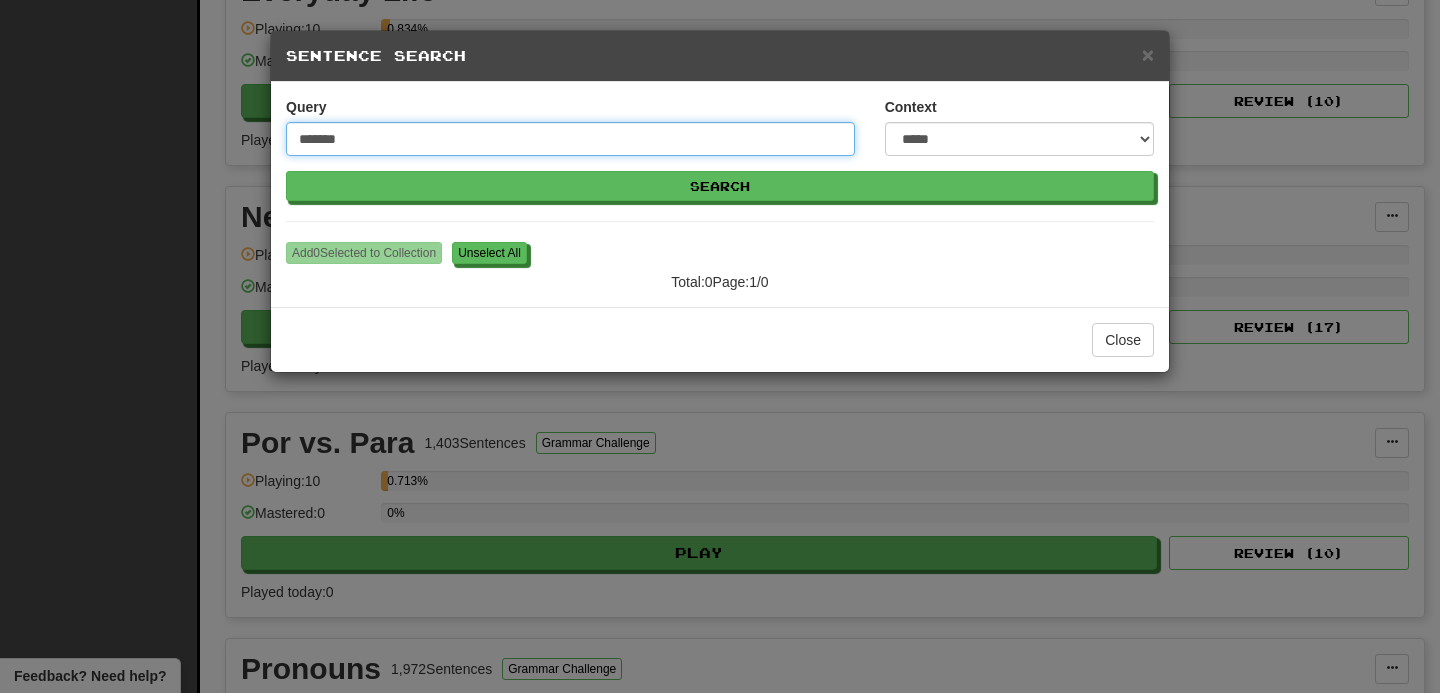click on "*******" at bounding box center (570, 139) 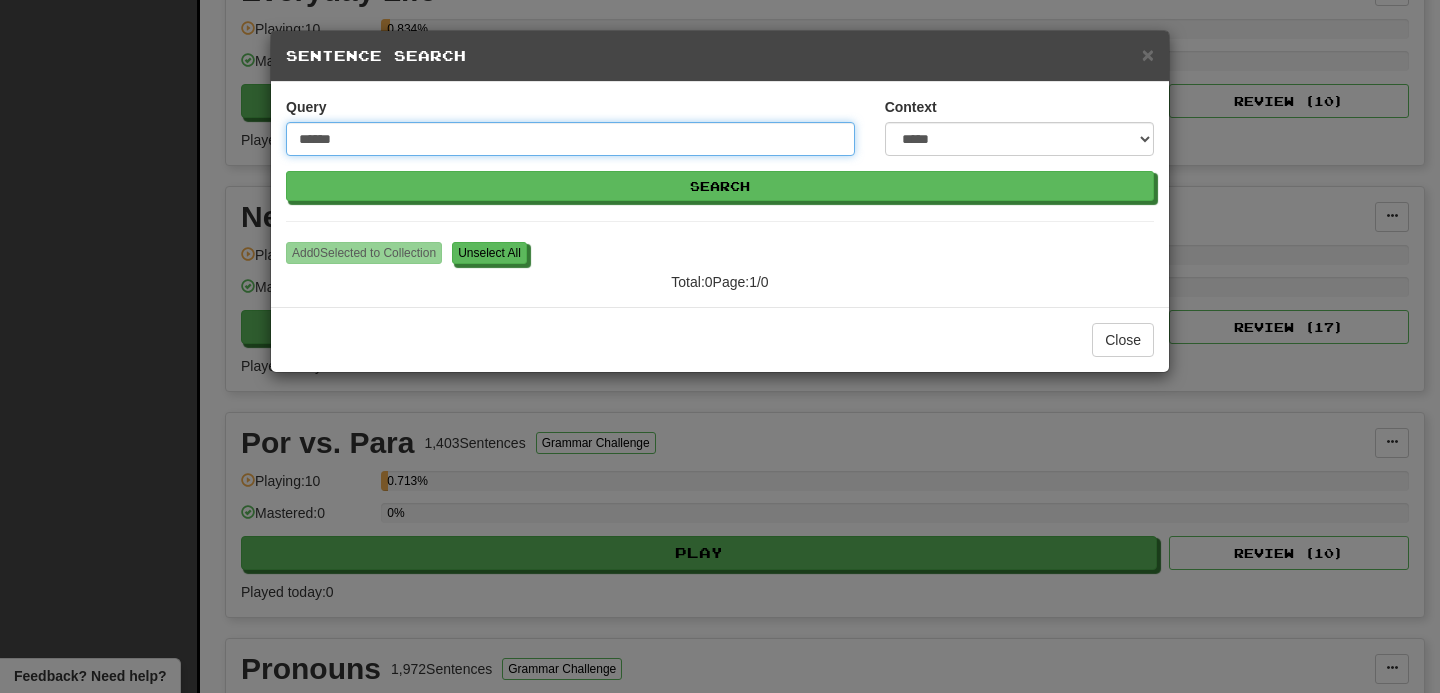 click on "Search" at bounding box center [720, 186] 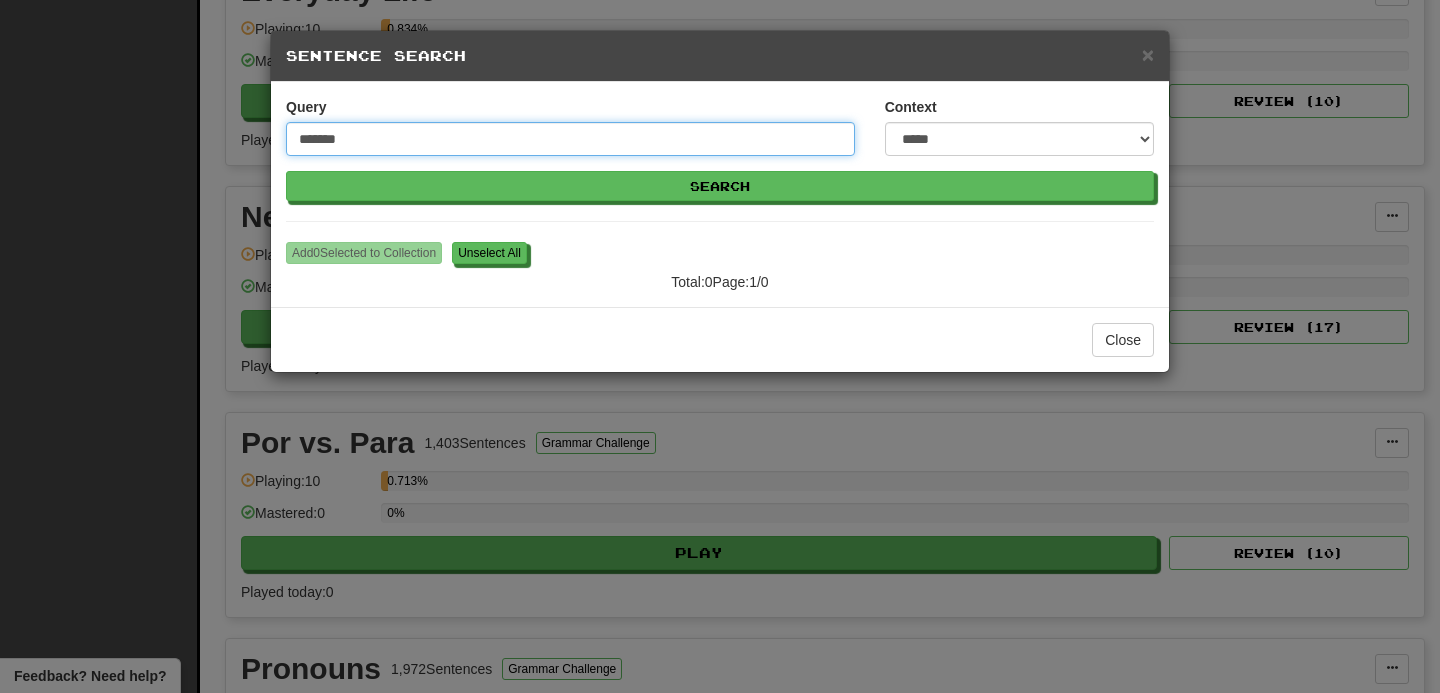 click on "*******" at bounding box center [570, 139] 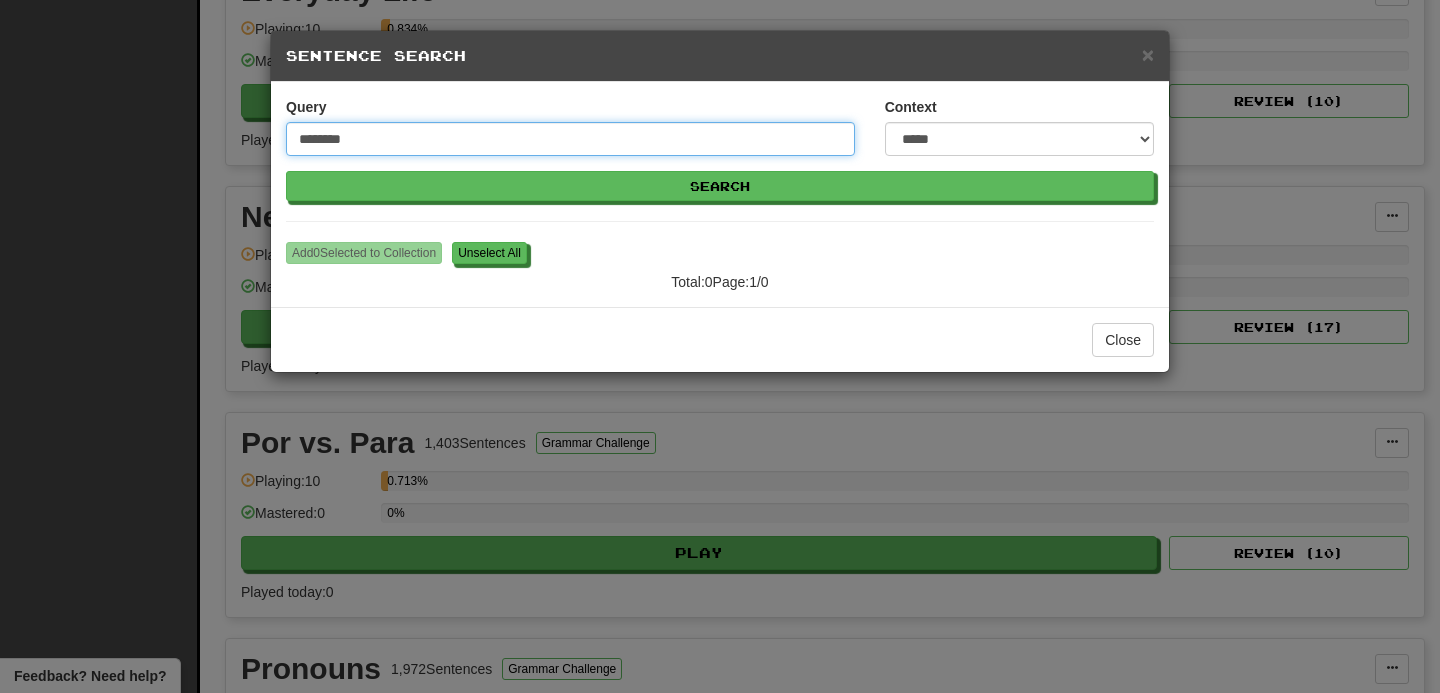 click on "Search" at bounding box center (720, 186) 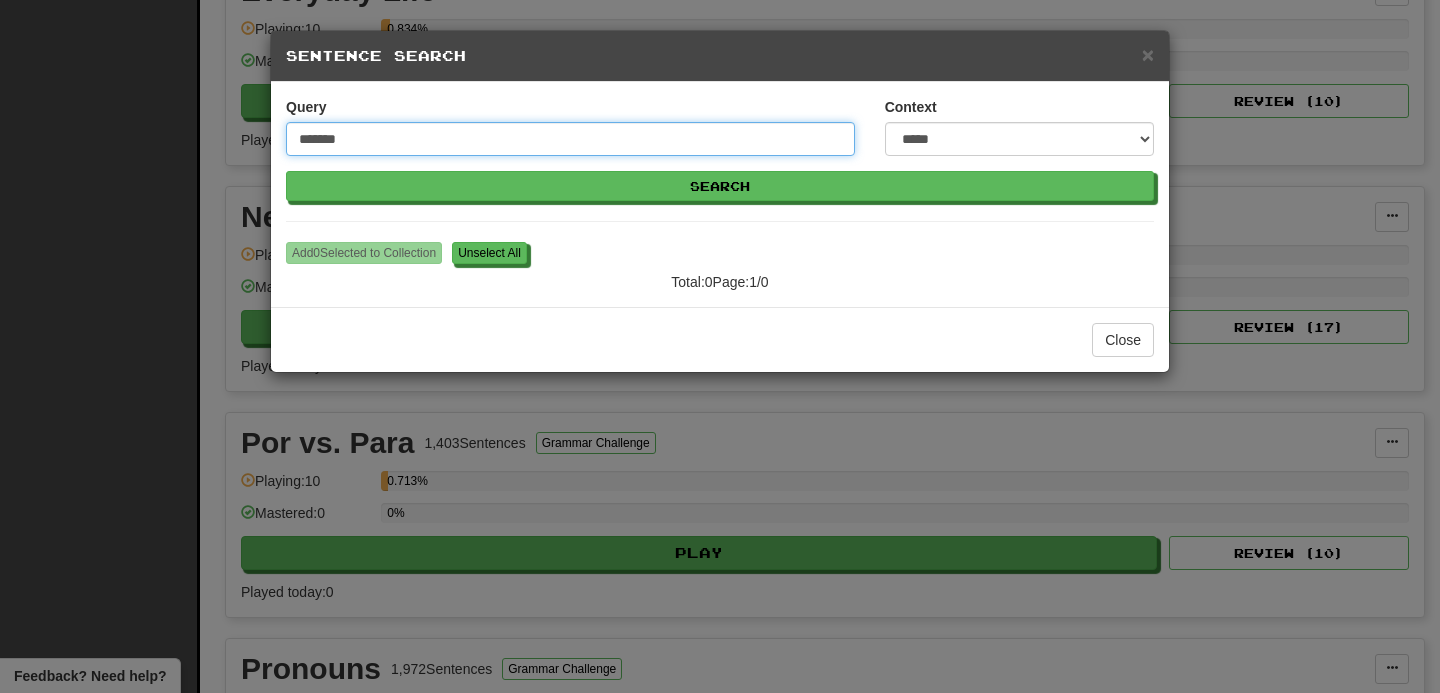 type on "*******" 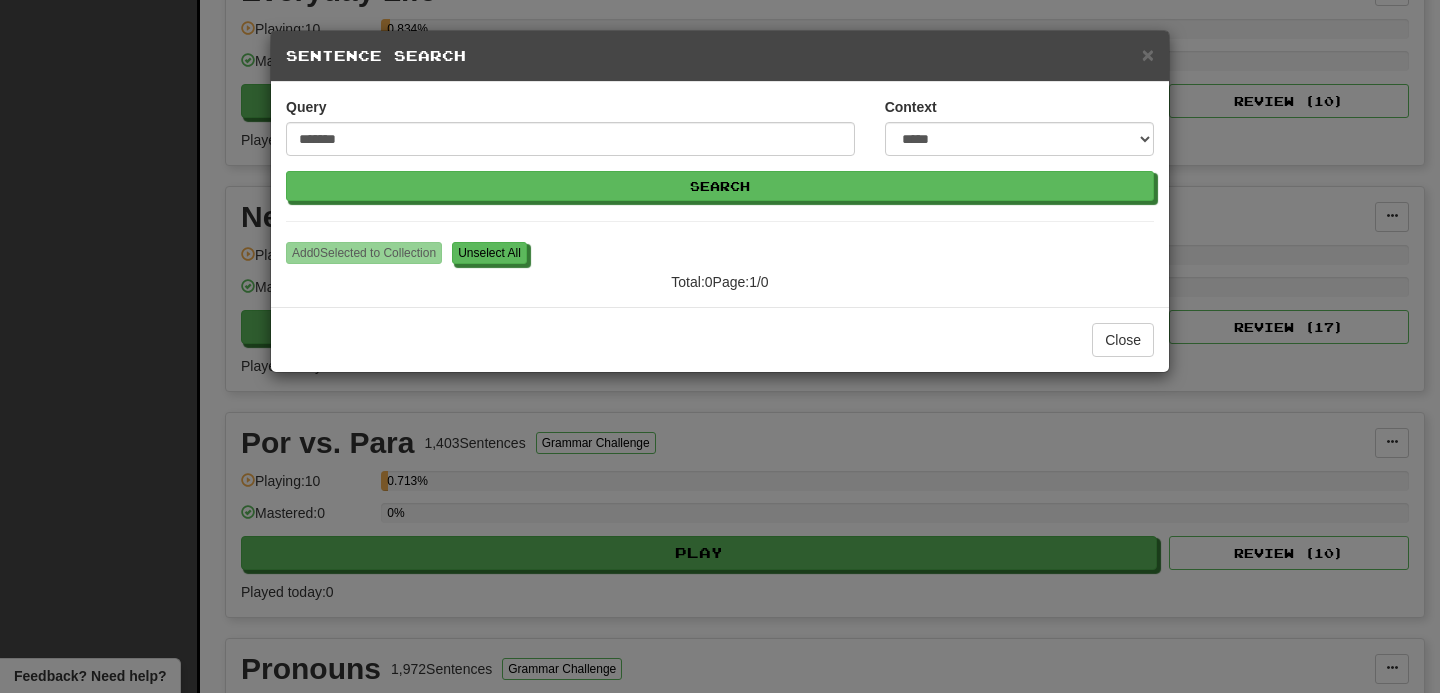 click on "Sentence Search" at bounding box center (720, 56) 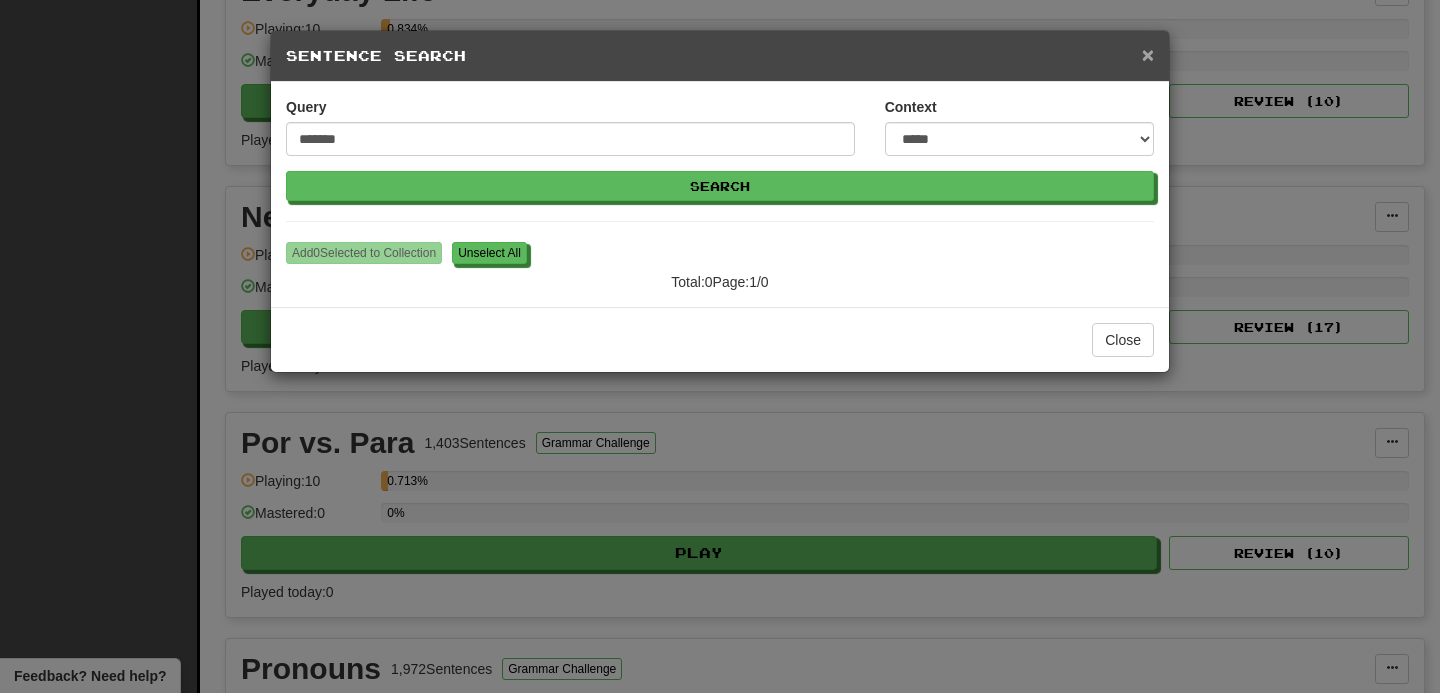 click on "×" at bounding box center (1148, 54) 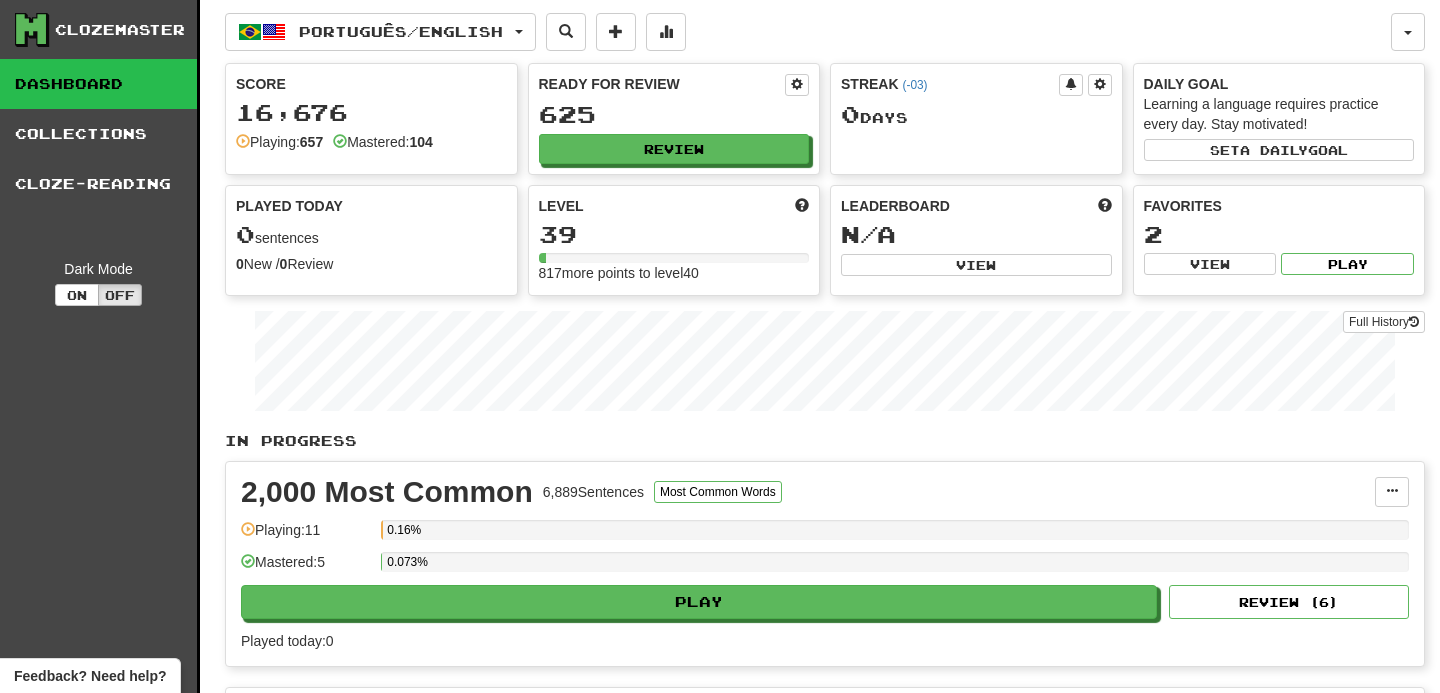scroll, scrollTop: 727, scrollLeft: 0, axis: vertical 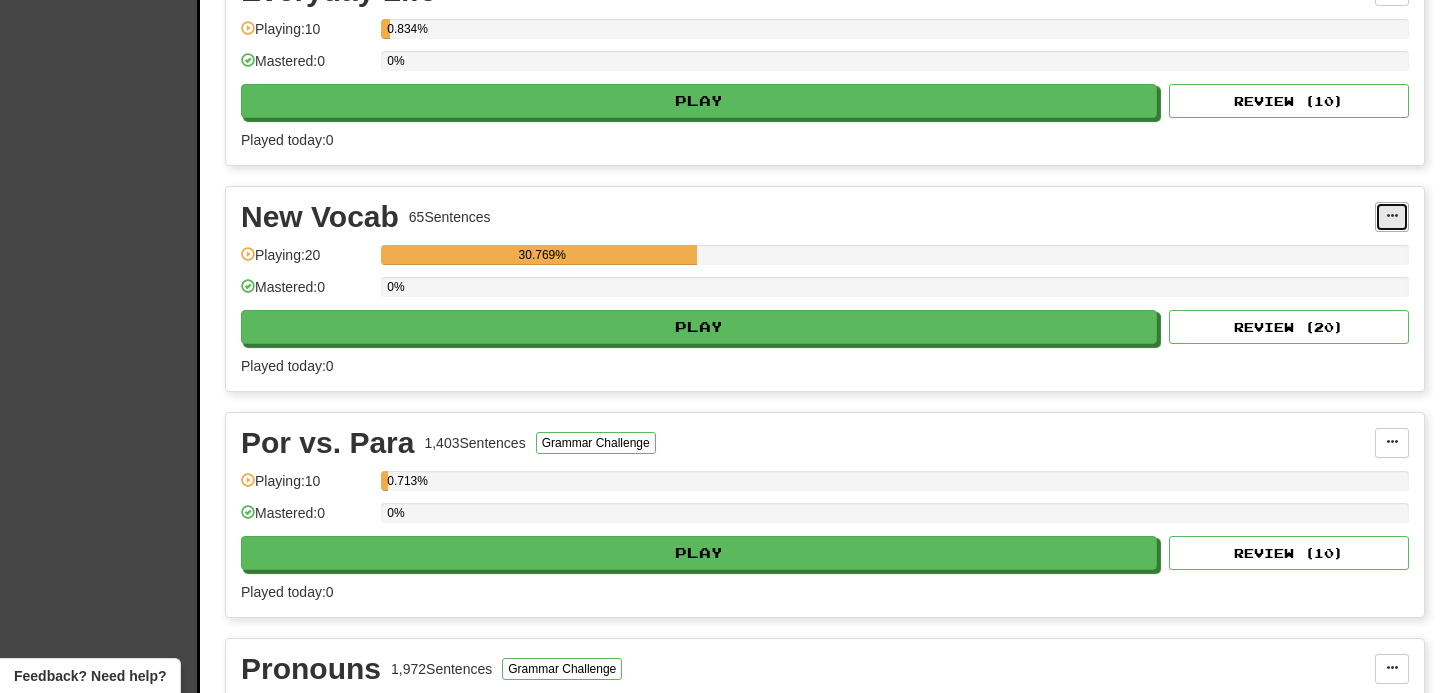 click at bounding box center [1392, 217] 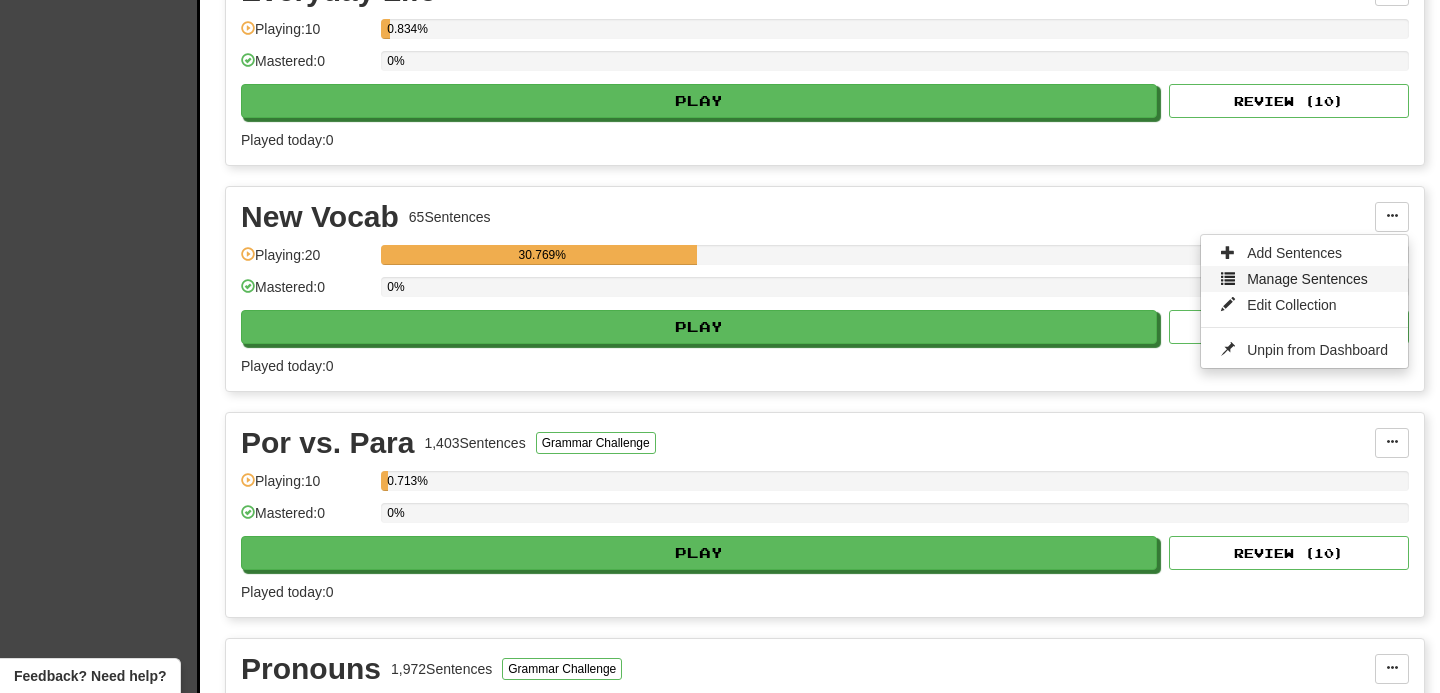 click on "Manage Sentences" at bounding box center [1304, 279] 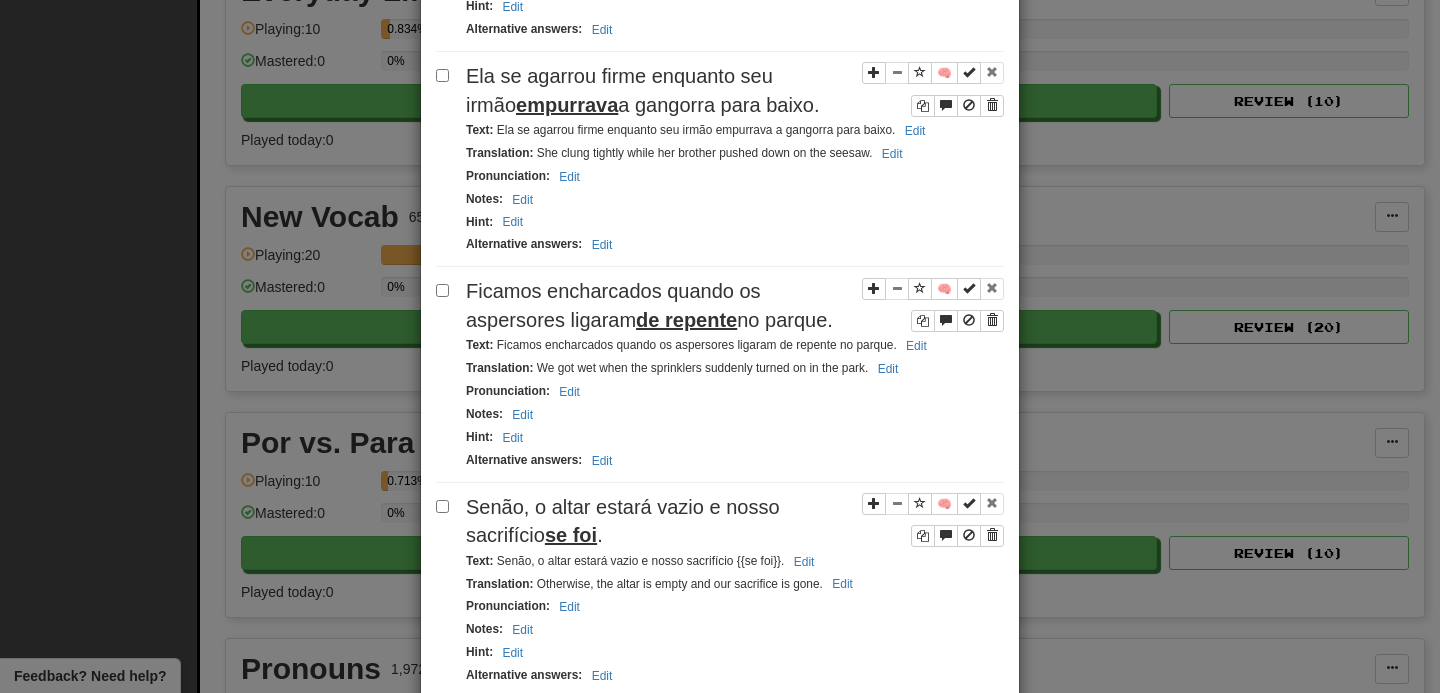 scroll, scrollTop: 1307, scrollLeft: 0, axis: vertical 